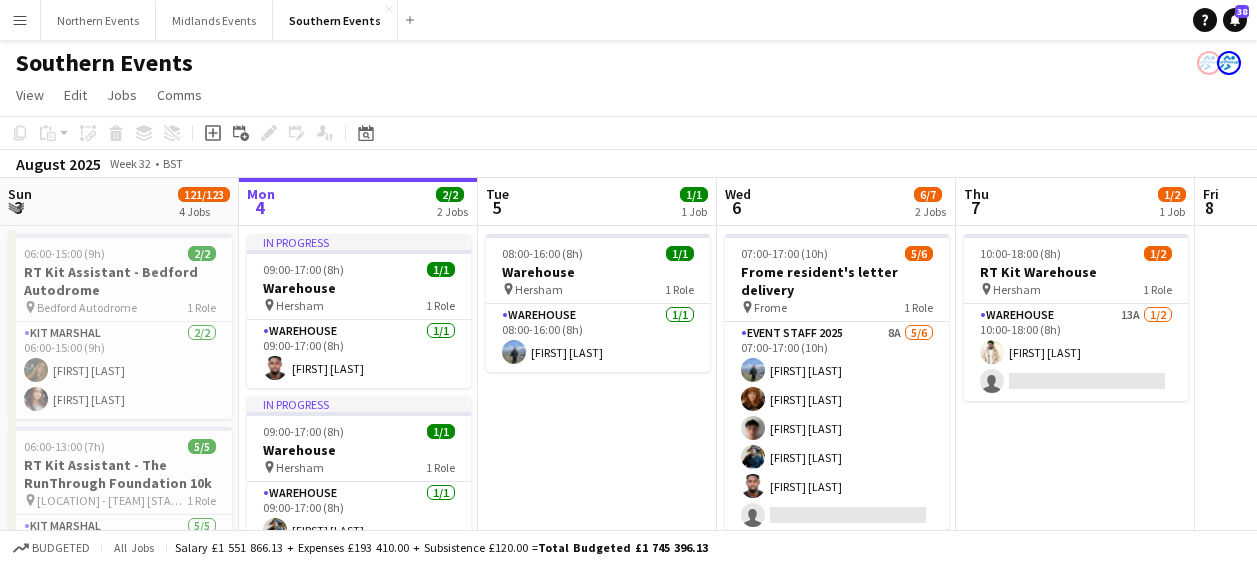 scroll, scrollTop: 0, scrollLeft: 0, axis: both 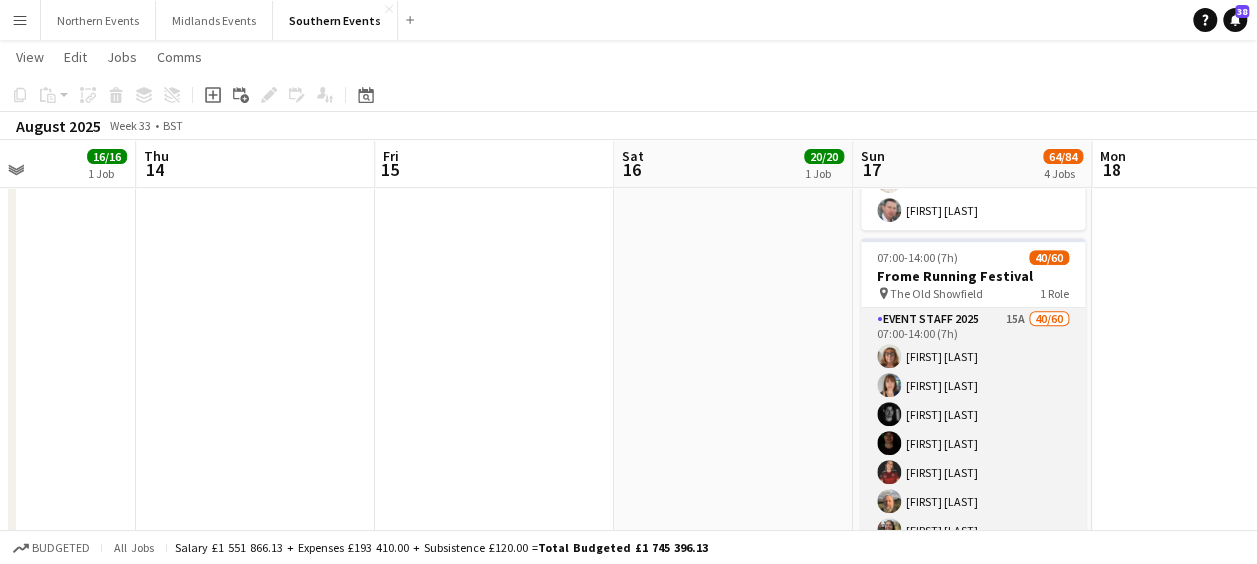click on "Event Staff 2025 15A 40/60 07:00-14:00 (7h)
Carole Tate Gemma Christofides Ethan Evans Billy Evans Annabel Neve Christopher Sedgwick Zara Weltman Holly Williams Joseph Baron Georgia Wheeler Alexander Christofides Stephanie Poole Ian Poole Jordan Baker ! Leila Bennett Ben Peters Zaakirah Affejee Esme Peters Simon Moore Toby Evans DAVID Gordon Natalie Gordon Molly Harris Dominic Todd Elizabeth Kniveton Edward Walker Jacqui Ackroyd Annabel Dugwell Lee Jones Zita Torok Rose Anstice Chris Lovell bel dorta Isabella Taylor Abby Wajtknecht Steve Tozer Mia Moules Libby Taylor Rachel Baldwin John Tate
single-neutral-actions
single-neutral-actions
single-neutral-actions
single-neutral-actions
single-neutral-actions
single-neutral-actions
single-neutral-actions
single-neutral-actions" at bounding box center [973, 1197] 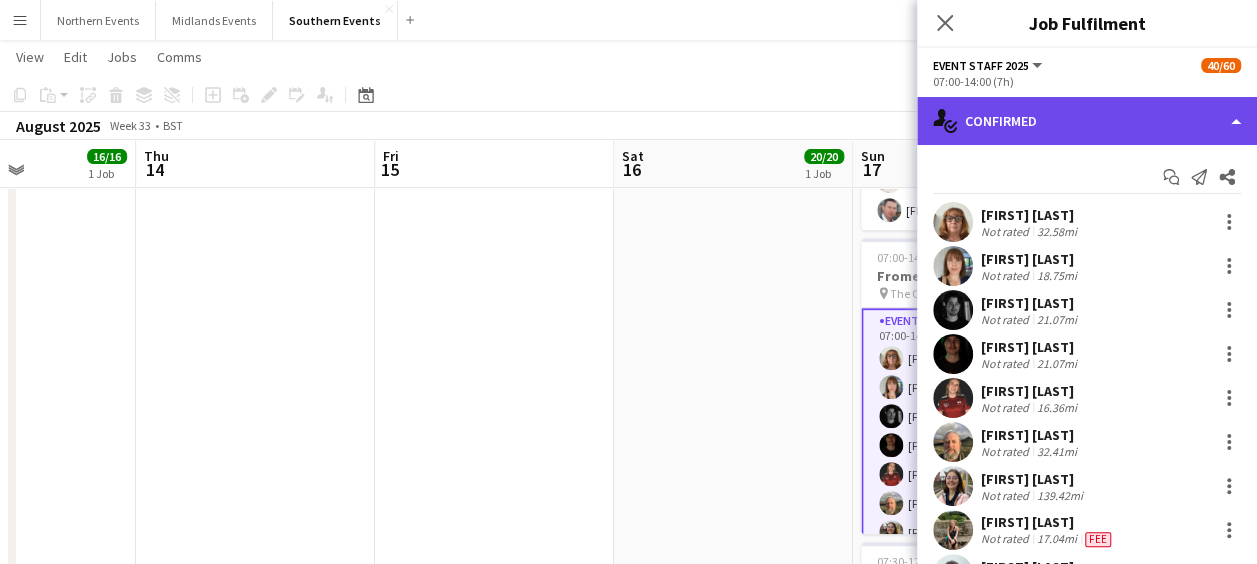 click on "single-neutral-actions-check-2
Confirmed" 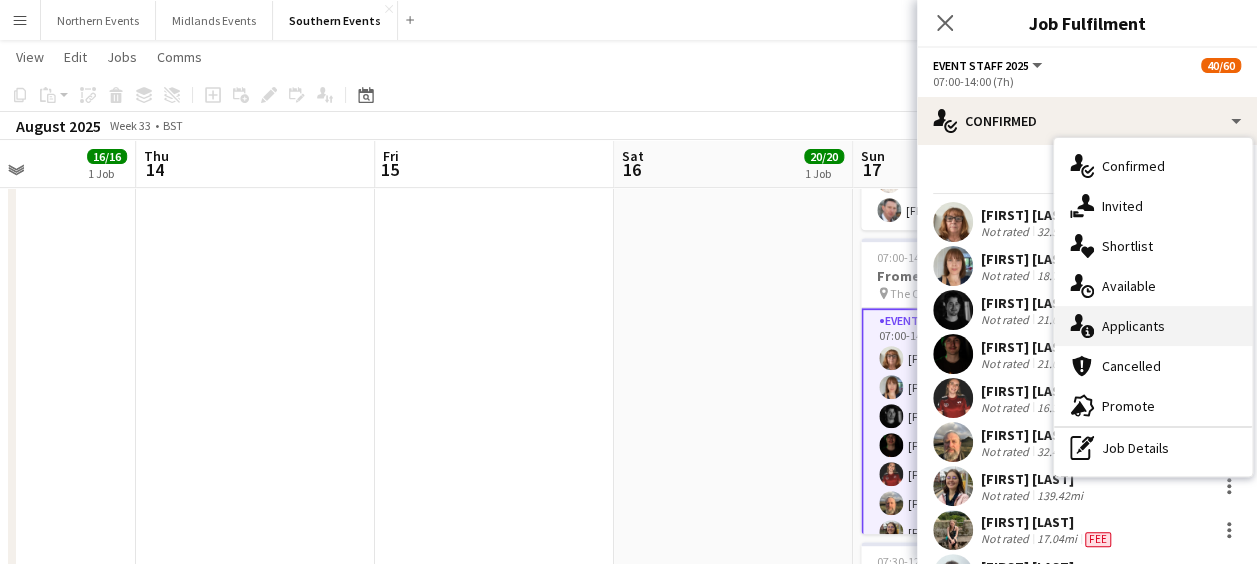 click on "single-neutral-actions-information
Applicants" at bounding box center (1153, 326) 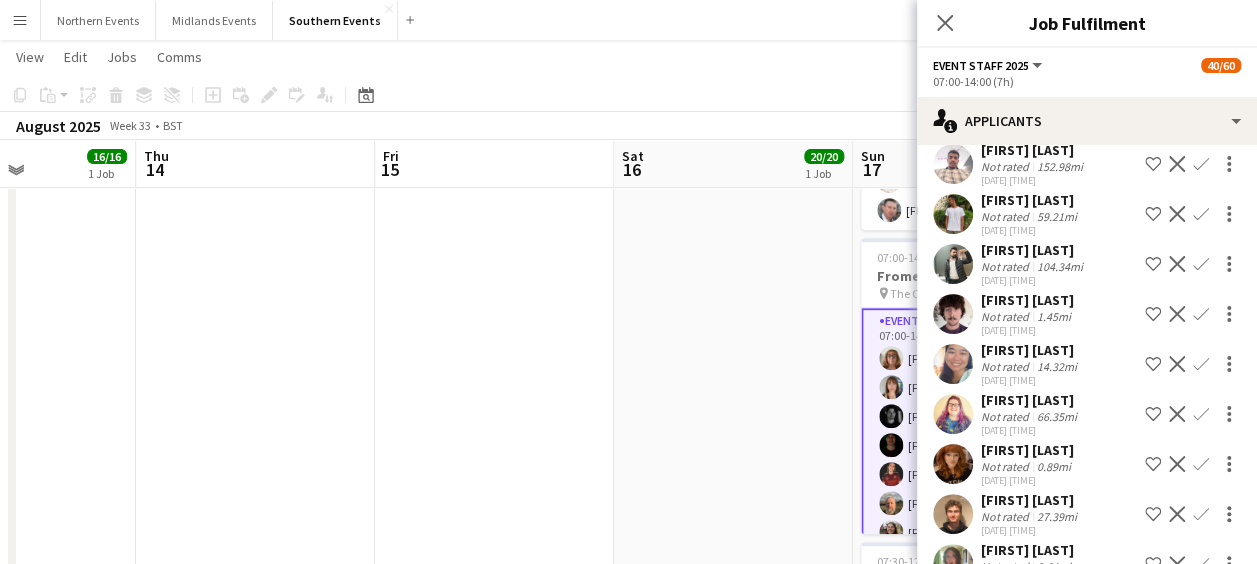 scroll, scrollTop: 175, scrollLeft: 0, axis: vertical 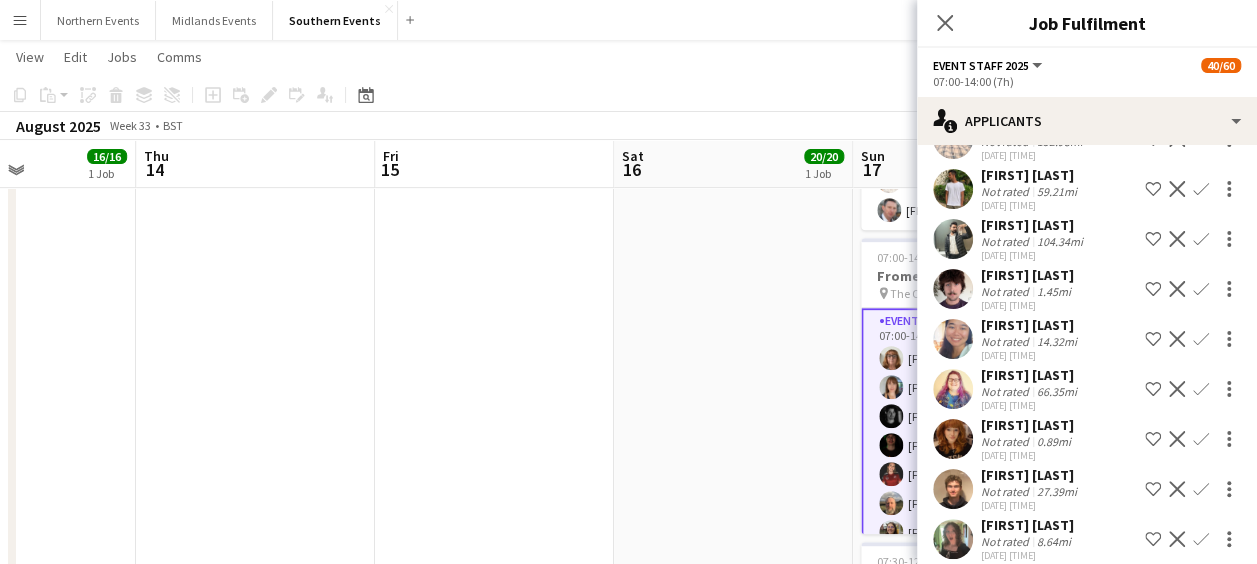 click at bounding box center (953, 339) 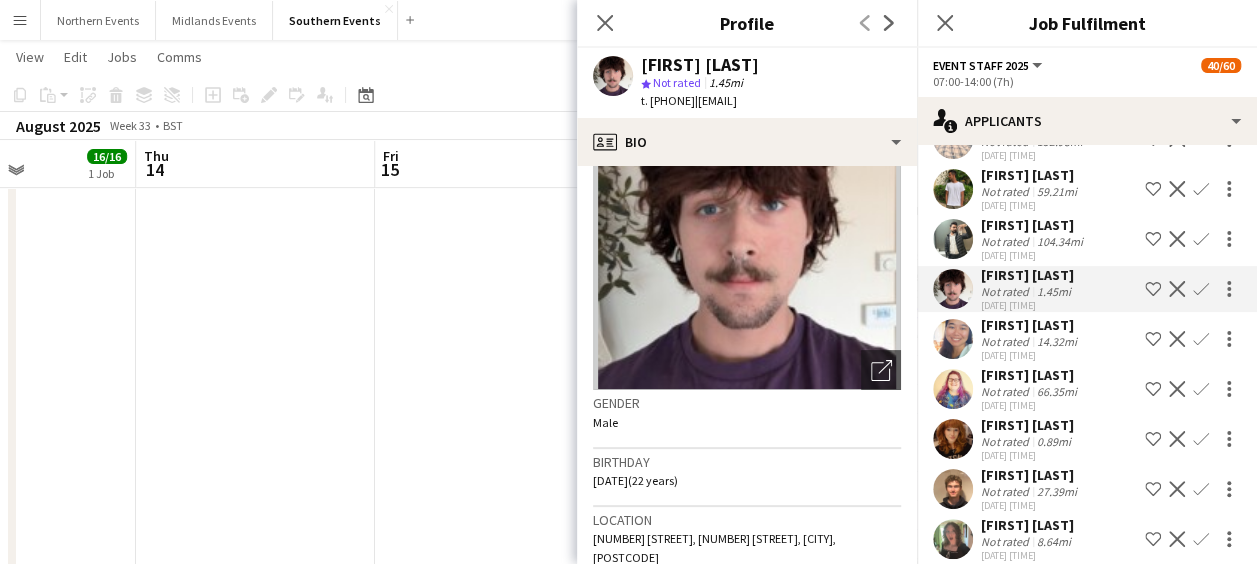 scroll, scrollTop: 0, scrollLeft: 0, axis: both 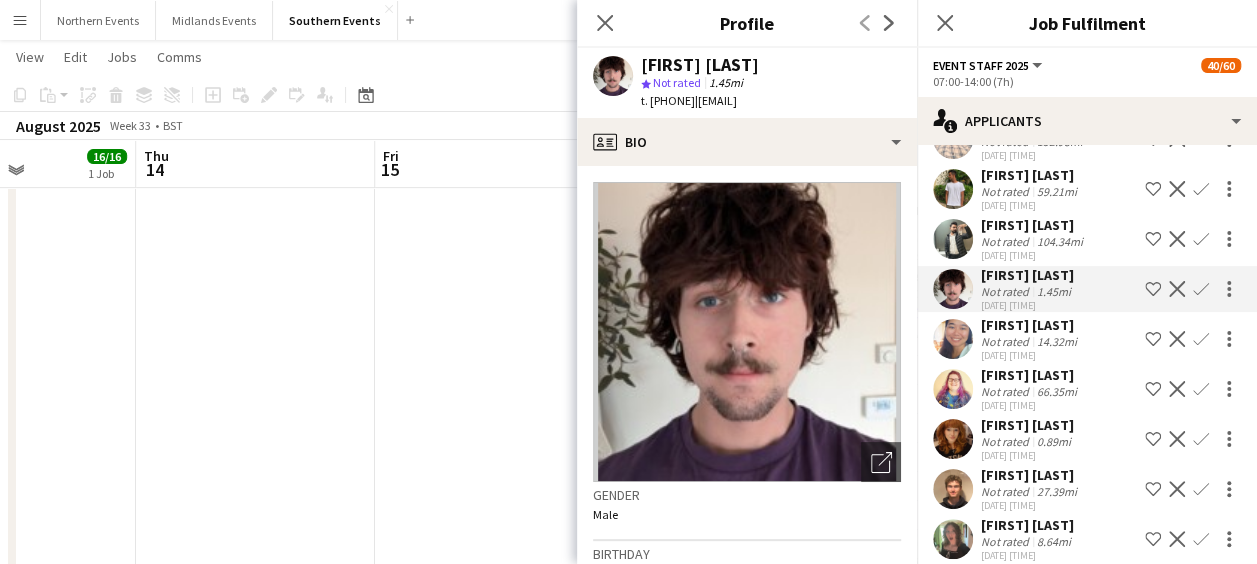 click on "Confirm" 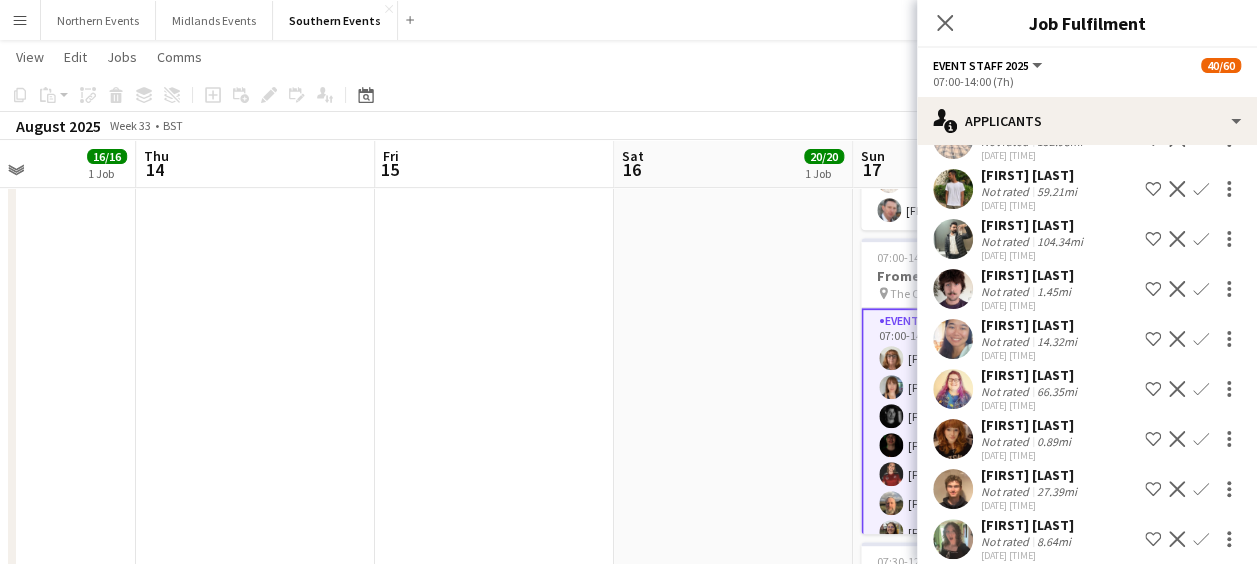 click on "Confirm" at bounding box center (1201, 339) 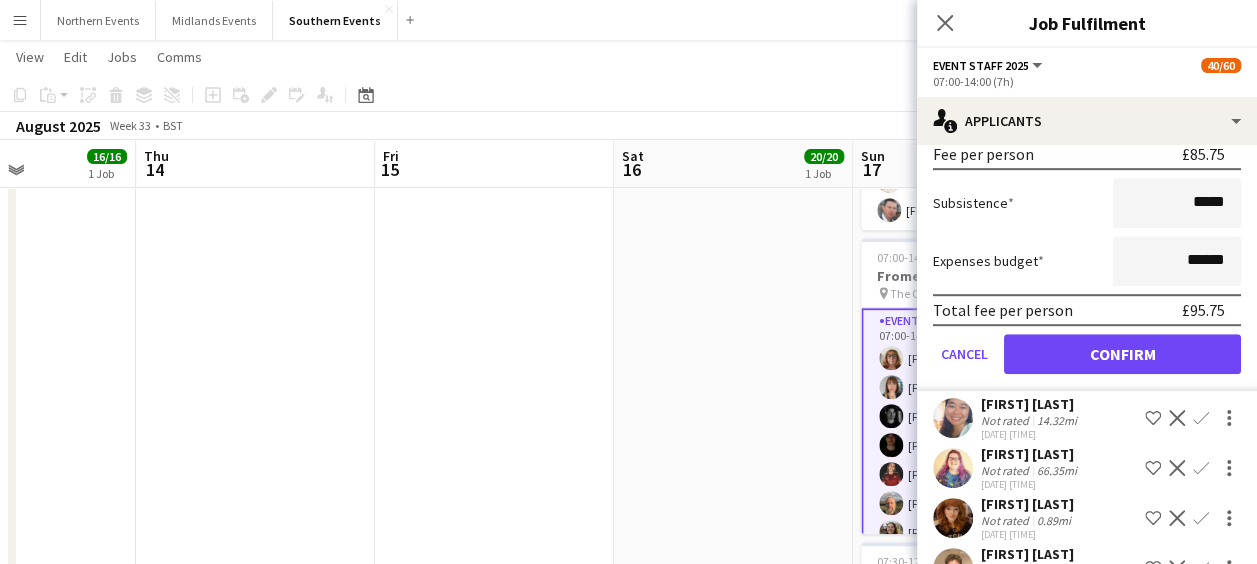 scroll, scrollTop: 555, scrollLeft: 0, axis: vertical 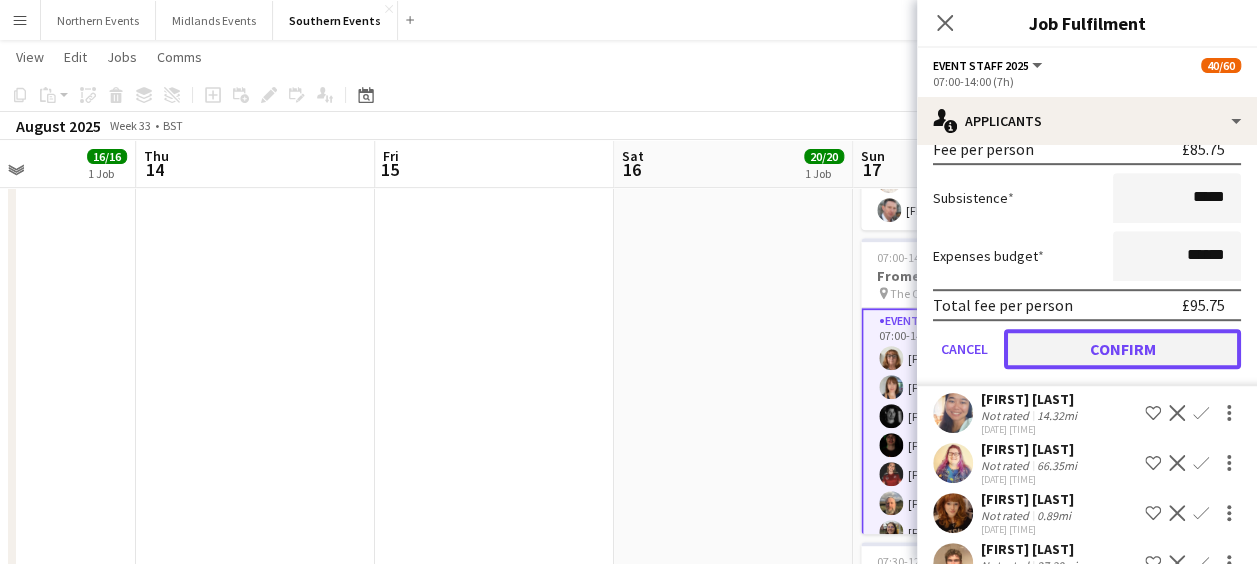 click on "Confirm" 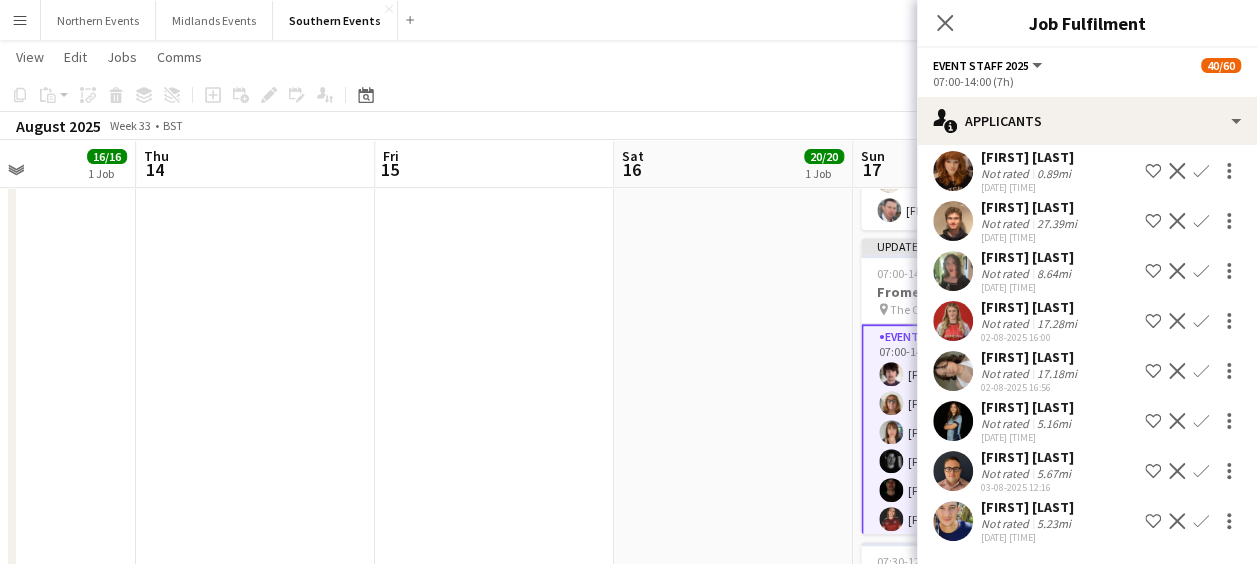 scroll, scrollTop: 34, scrollLeft: 0, axis: vertical 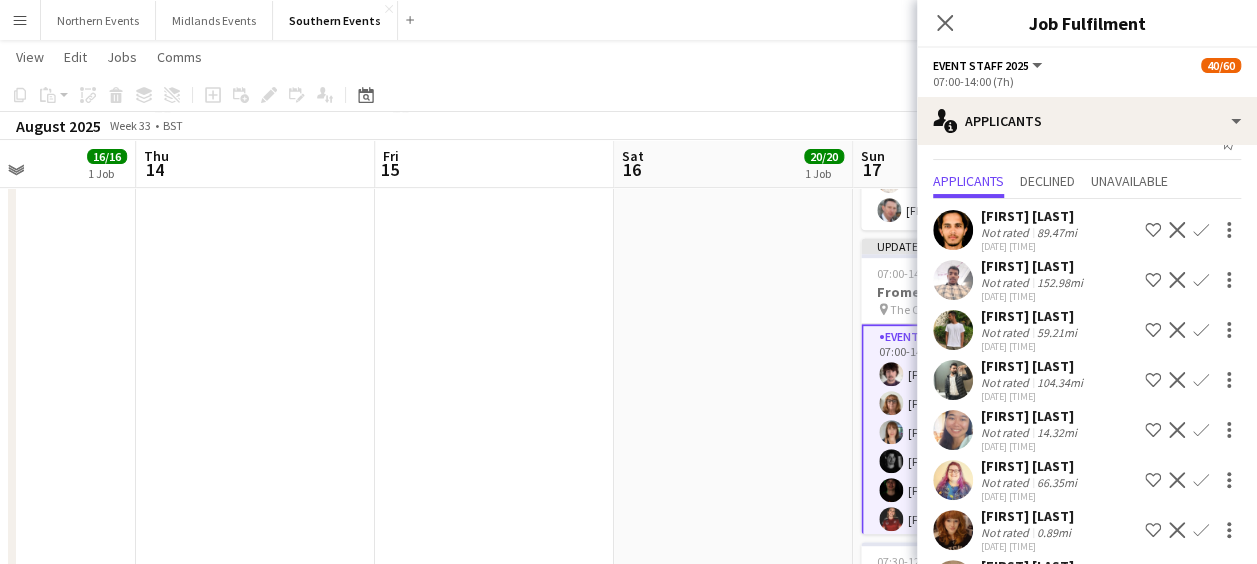 click on "Confirm" at bounding box center [1201, 480] 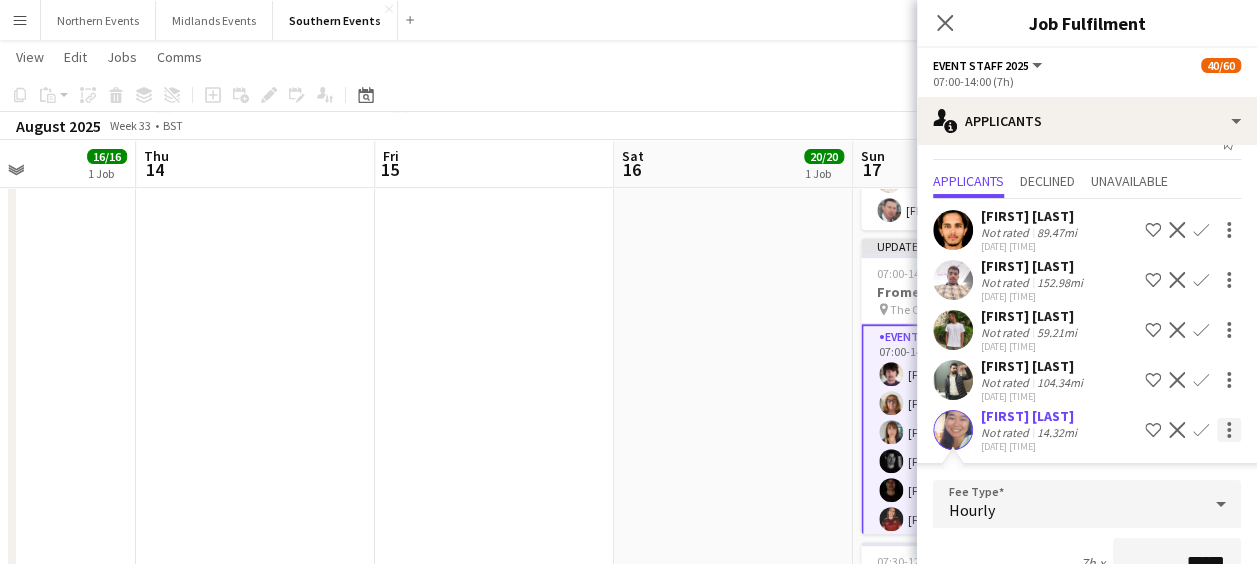 scroll, scrollTop: 75, scrollLeft: 0, axis: vertical 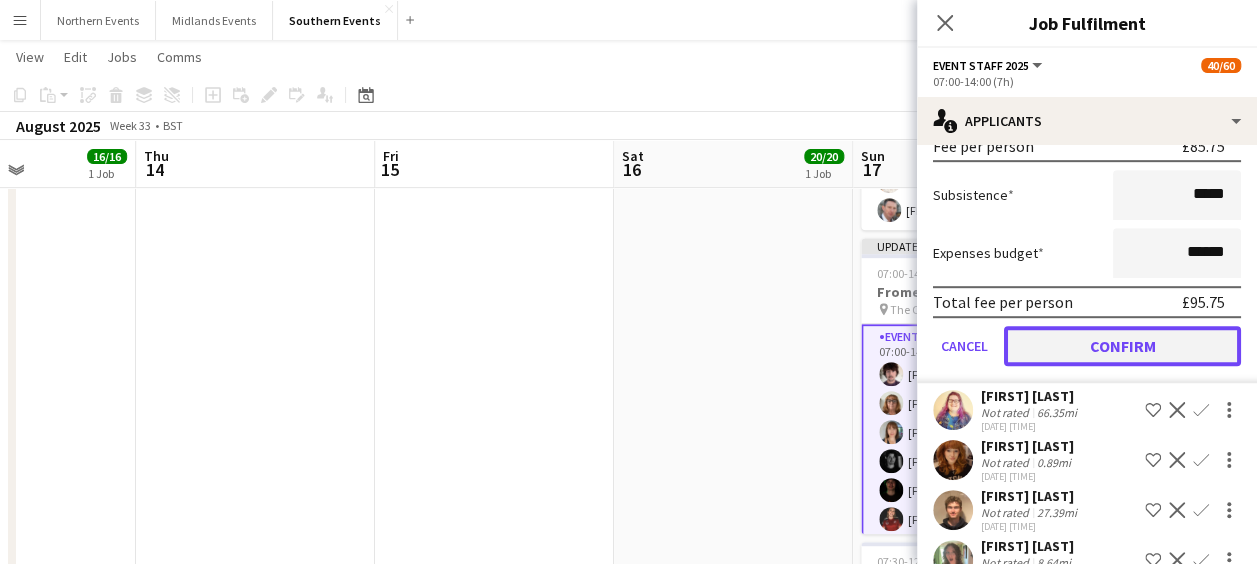 click on "Confirm" 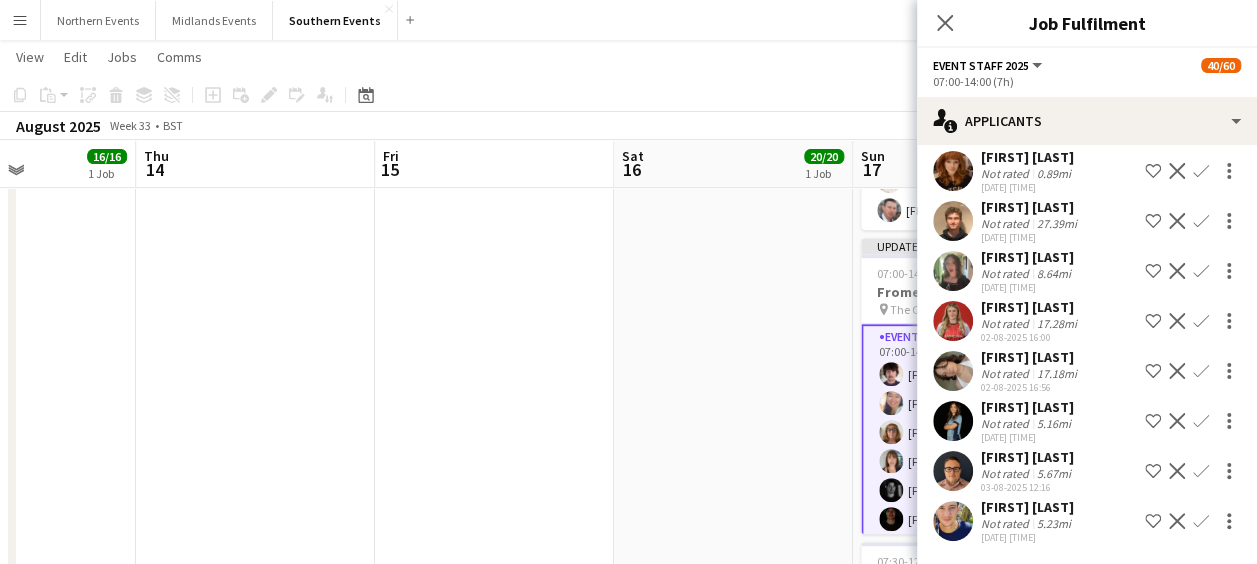 scroll, scrollTop: 54, scrollLeft: 0, axis: vertical 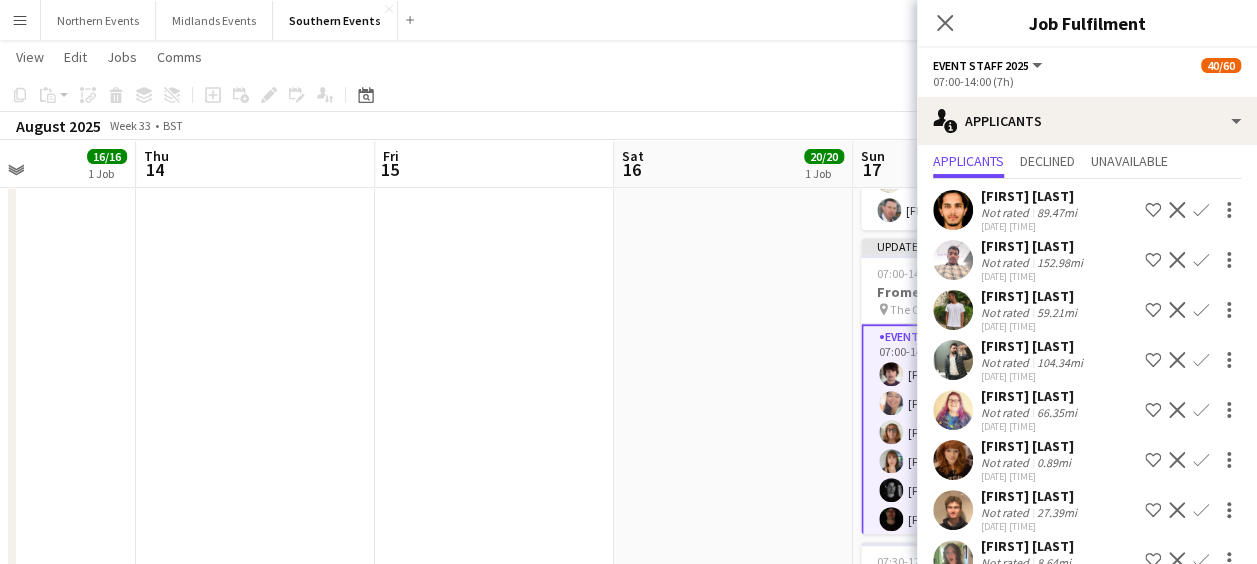 click on "Confirm" at bounding box center (1201, 460) 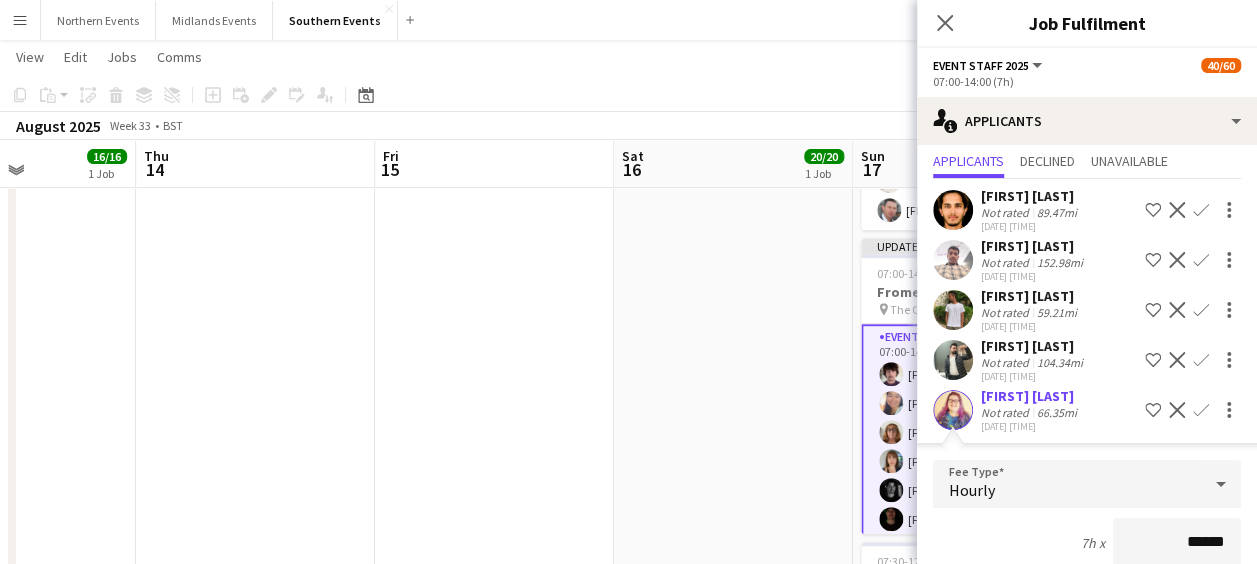 scroll, scrollTop: 75, scrollLeft: 0, axis: vertical 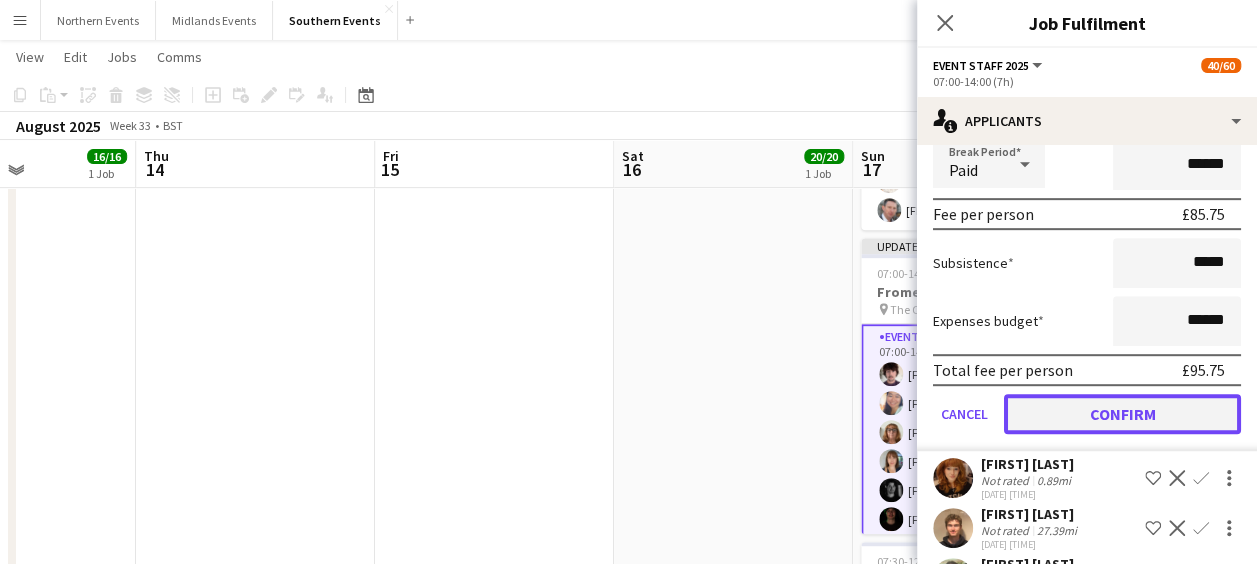 click on "Confirm" 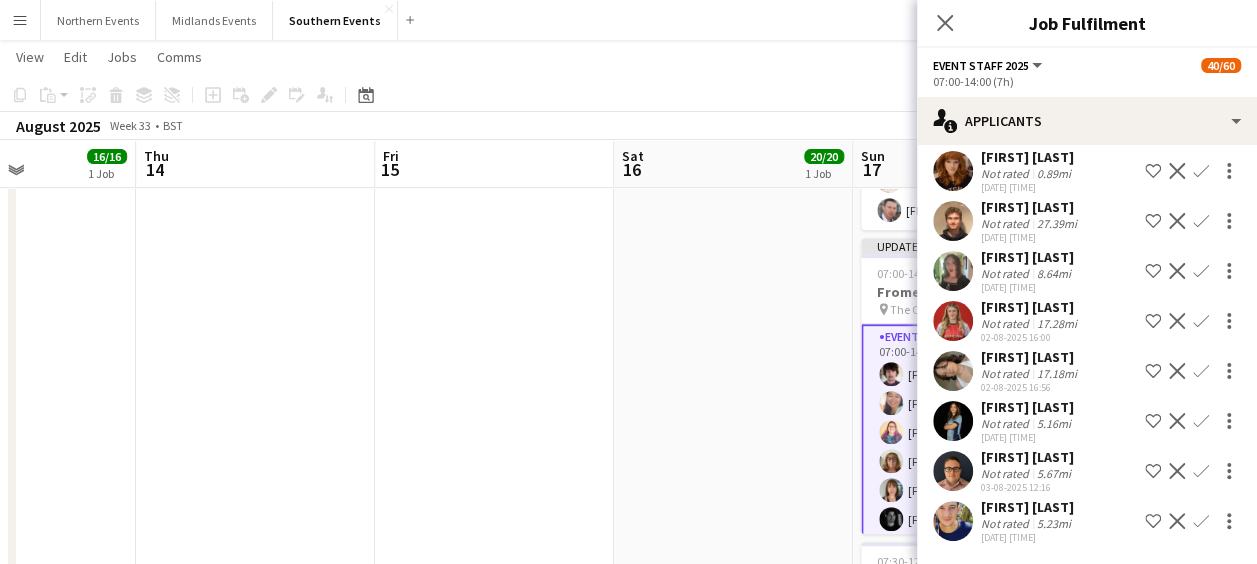 scroll, scrollTop: 0, scrollLeft: 0, axis: both 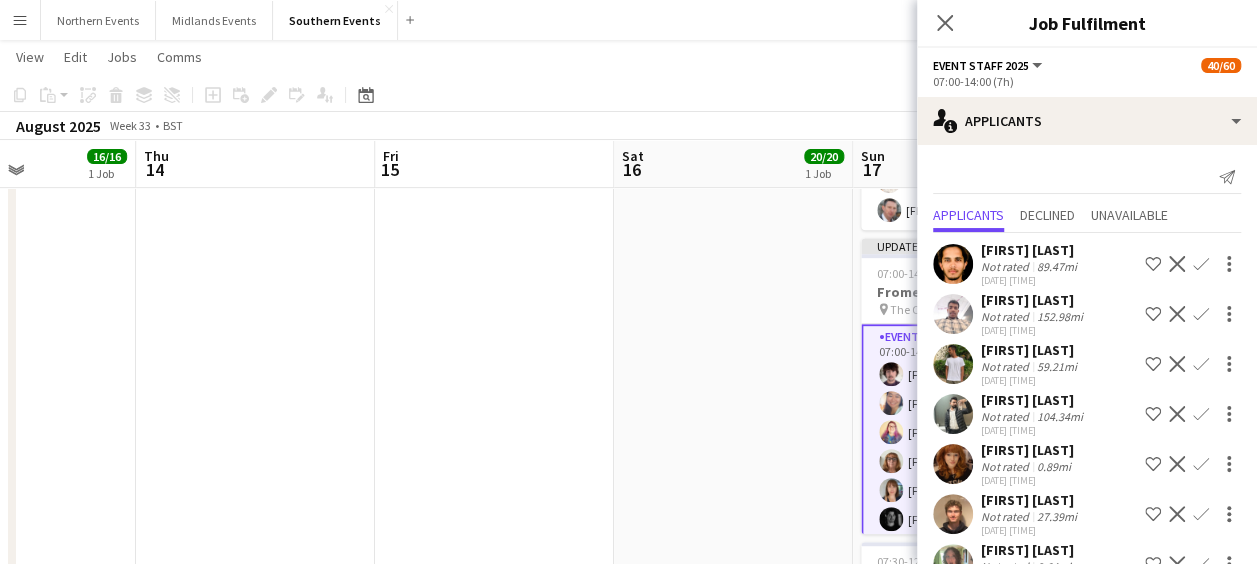 click on "Confirm" at bounding box center [1201, 514] 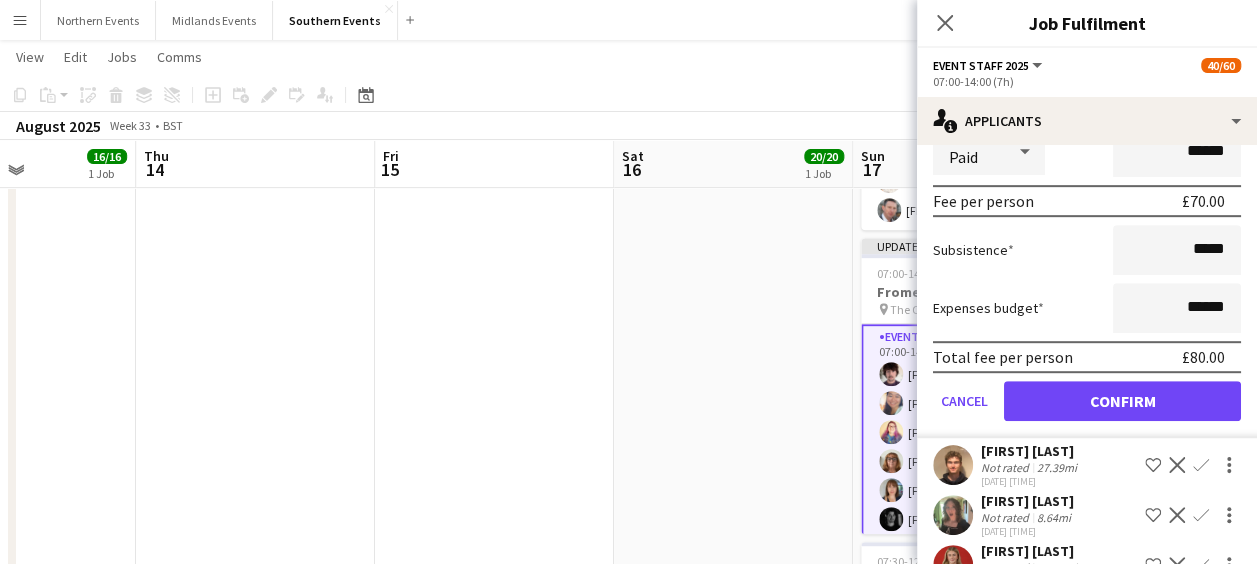 scroll, scrollTop: 580, scrollLeft: 0, axis: vertical 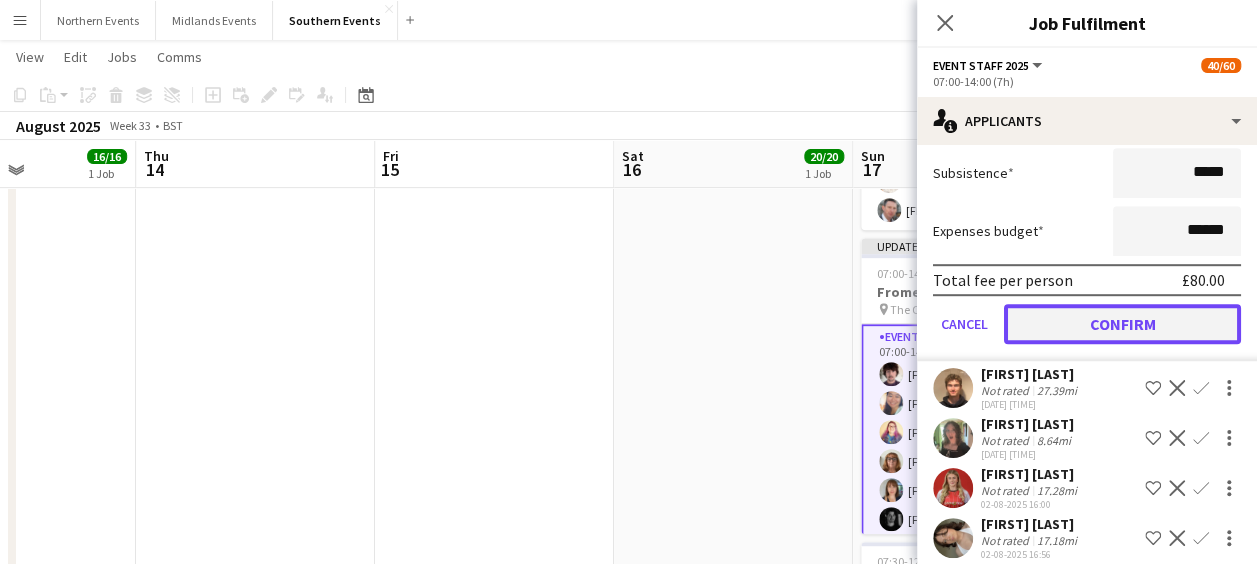 click on "Confirm" 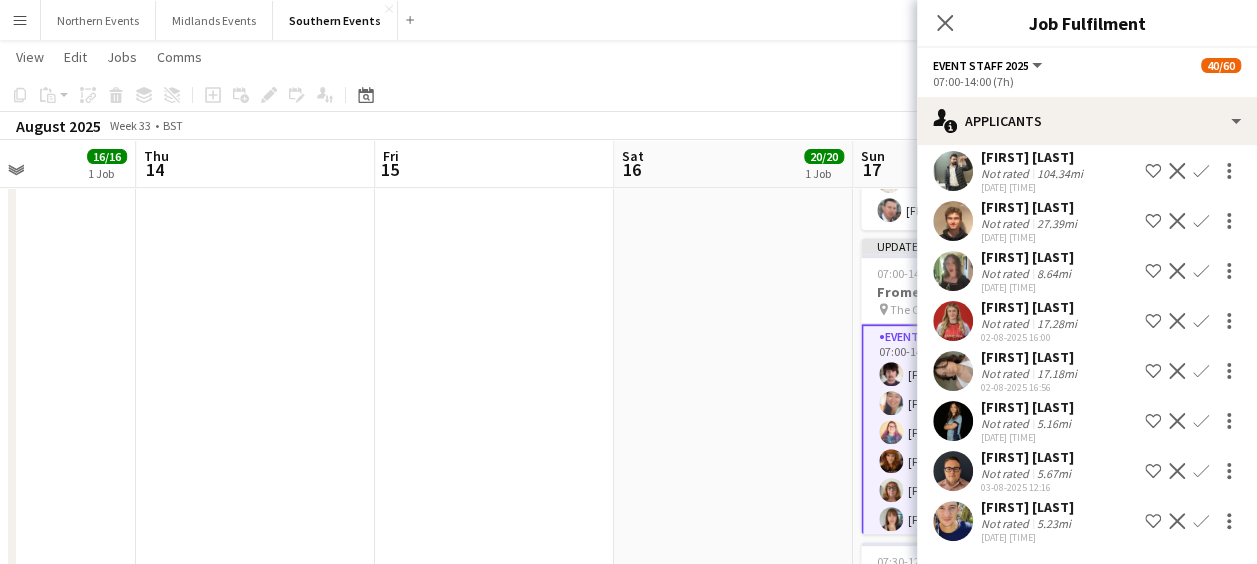 scroll, scrollTop: 76, scrollLeft: 0, axis: vertical 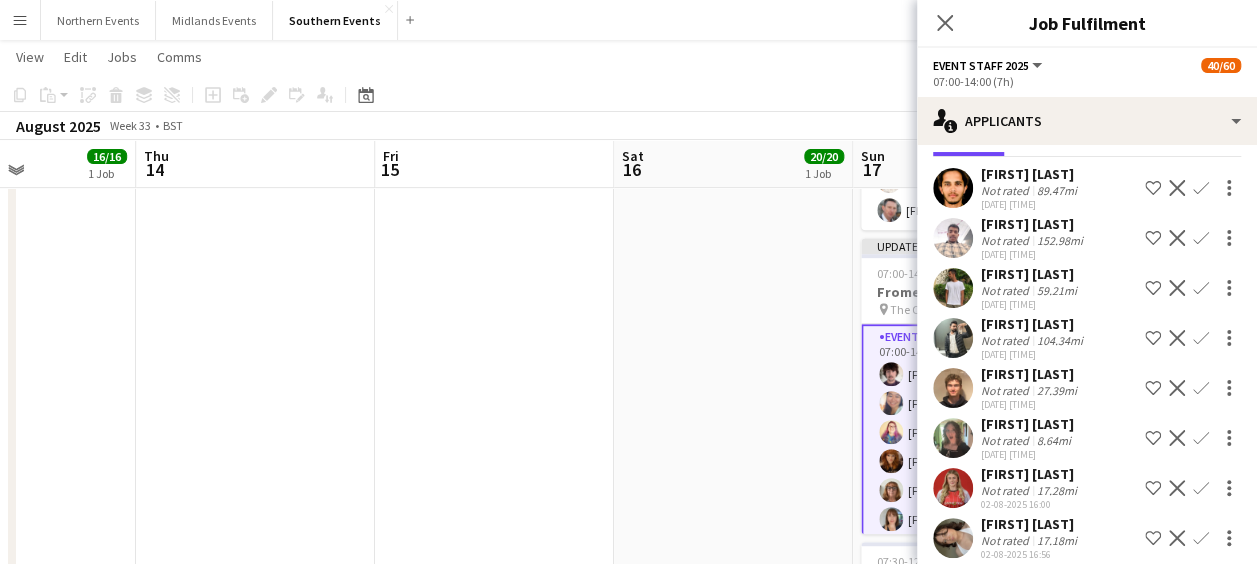 click on "Confirm" at bounding box center (1201, 438) 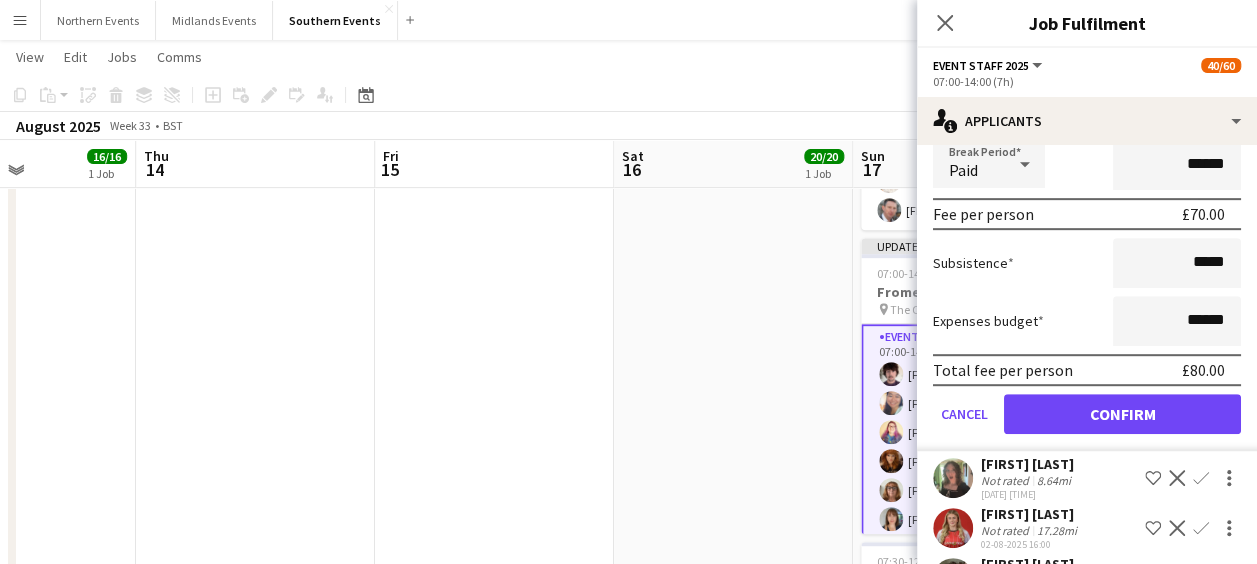 scroll, scrollTop: 496, scrollLeft: 0, axis: vertical 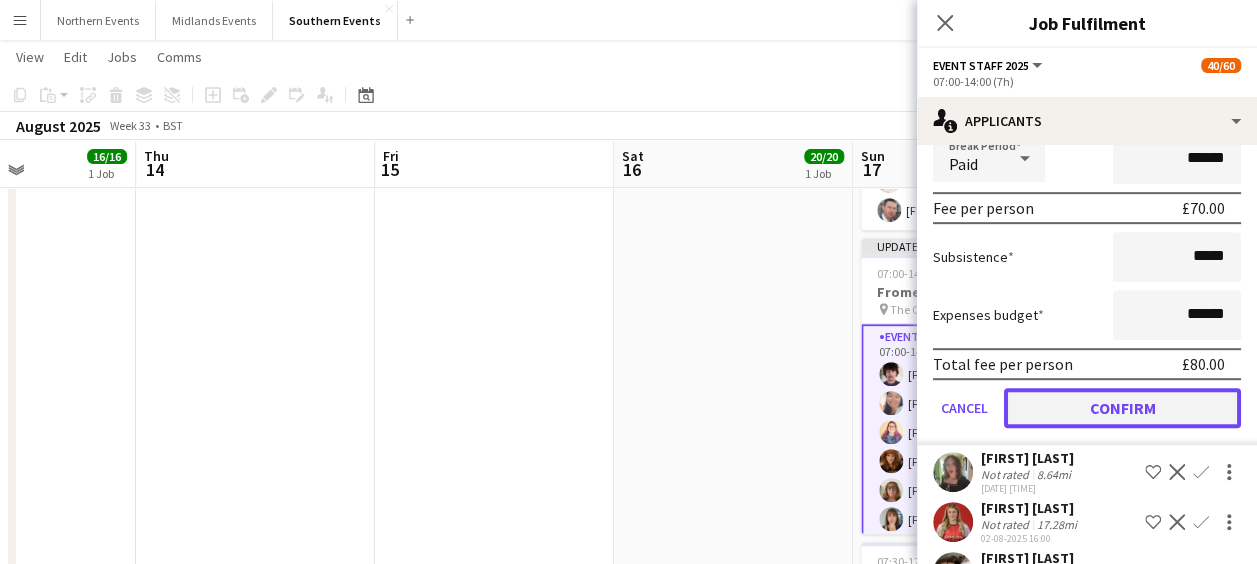 click on "Confirm" 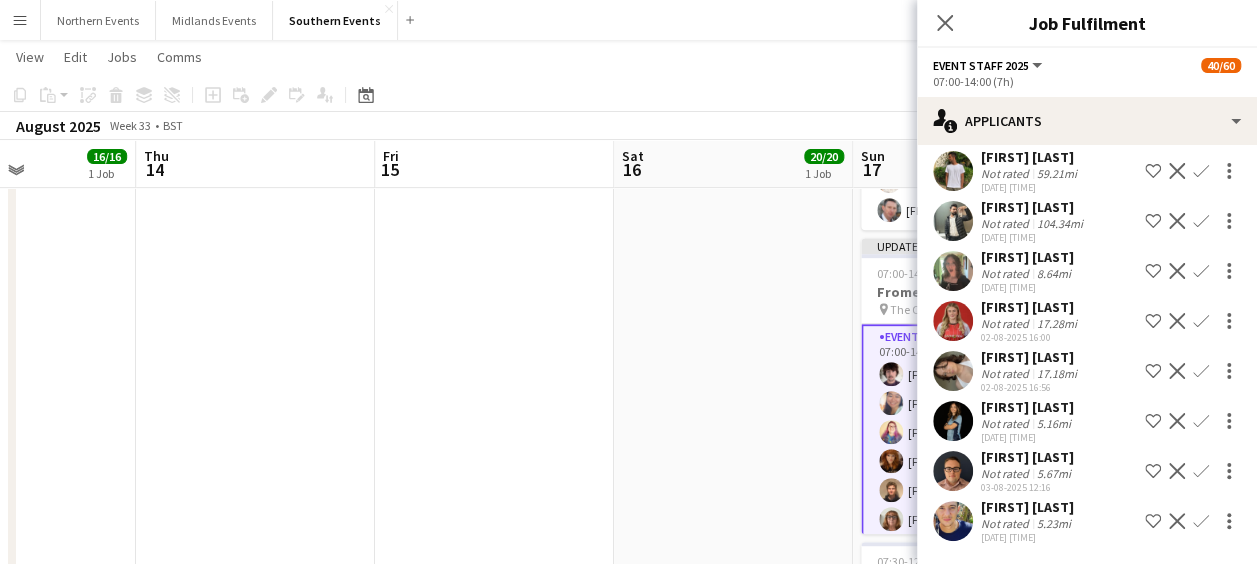 scroll, scrollTop: 0, scrollLeft: 0, axis: both 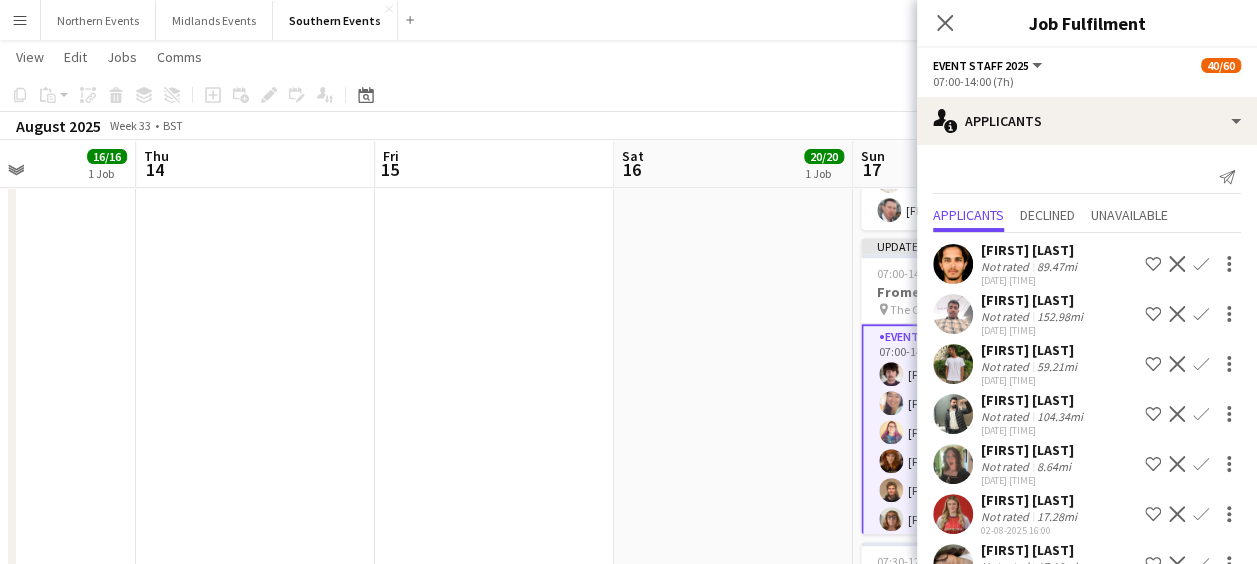 click on "Confirm" at bounding box center (1201, 514) 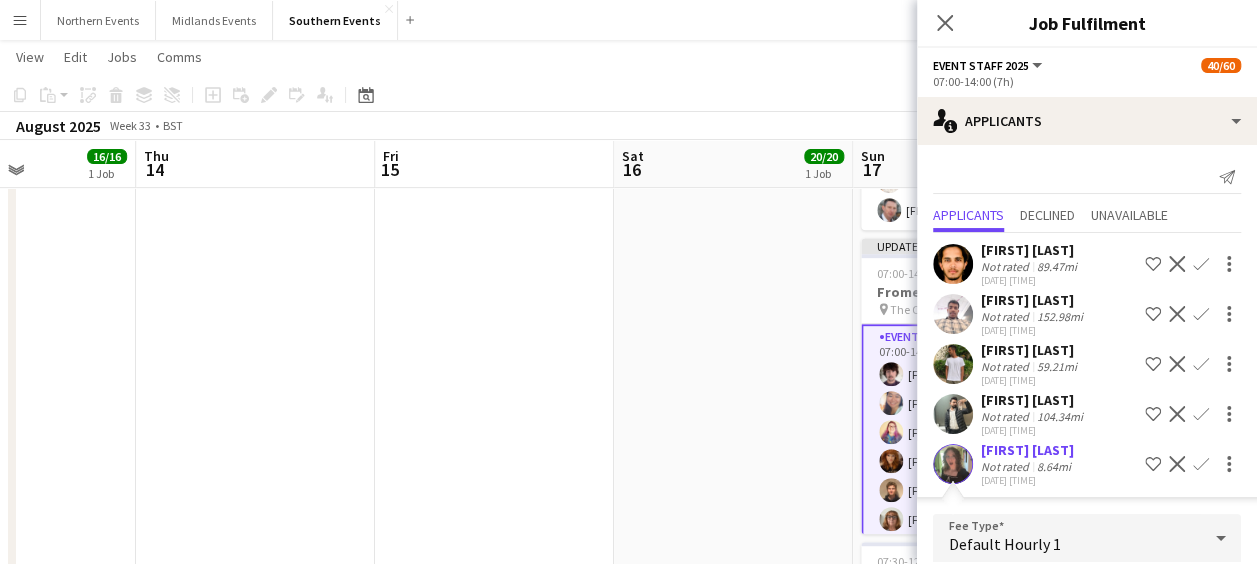 scroll, scrollTop: 259, scrollLeft: 0, axis: vertical 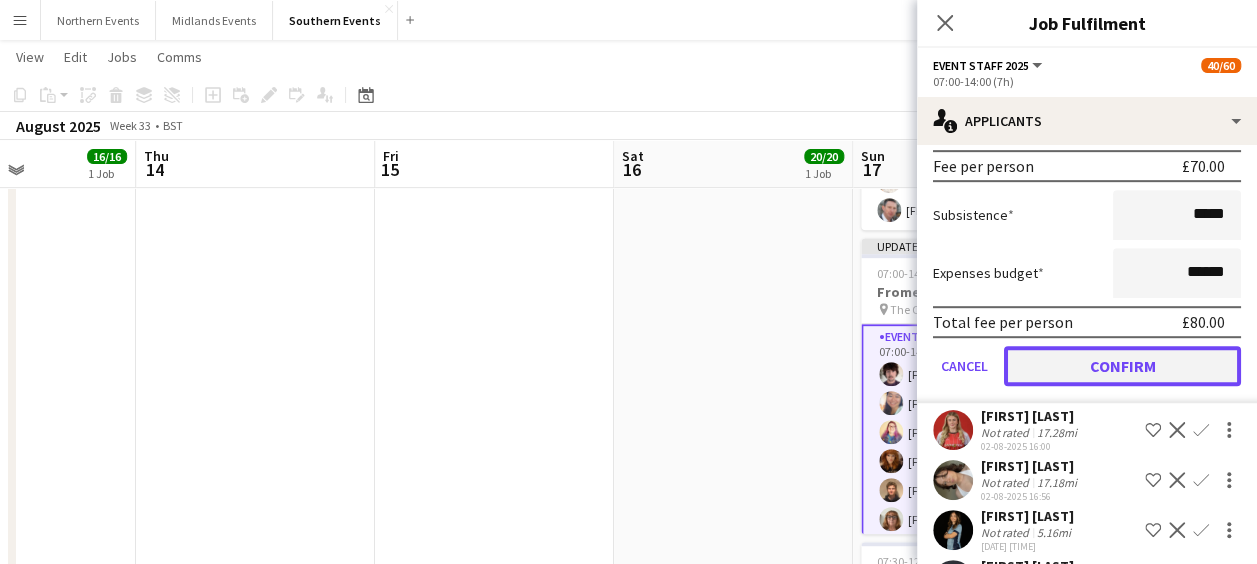click on "Confirm" 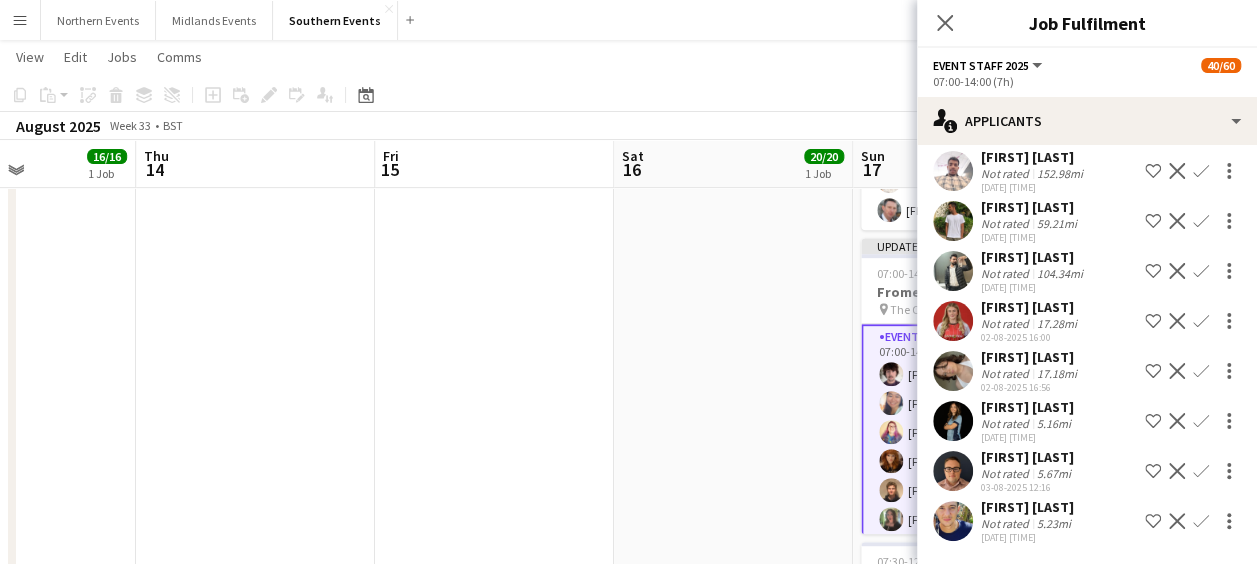 scroll, scrollTop: 35, scrollLeft: 0, axis: vertical 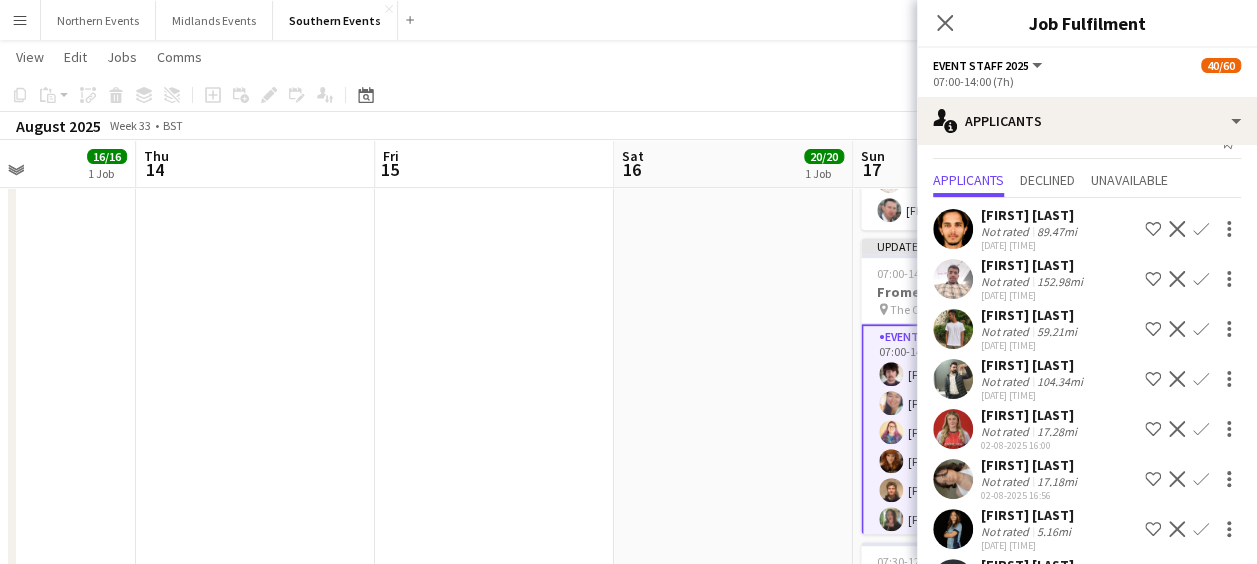 click on "Confirm" at bounding box center (1201, 479) 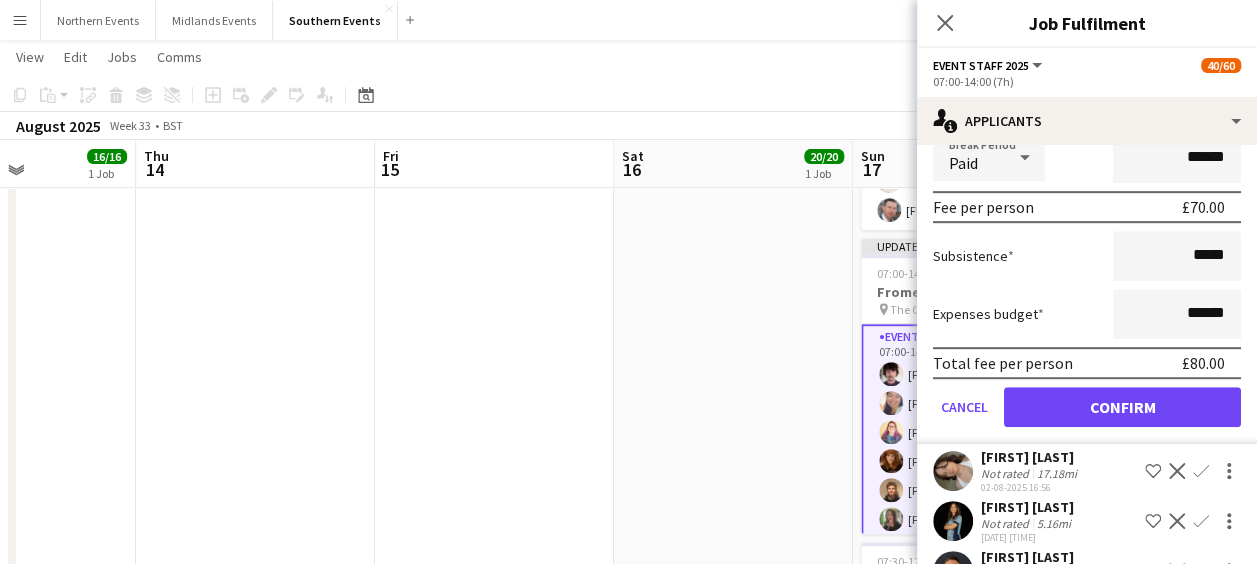 scroll, scrollTop: 512, scrollLeft: 0, axis: vertical 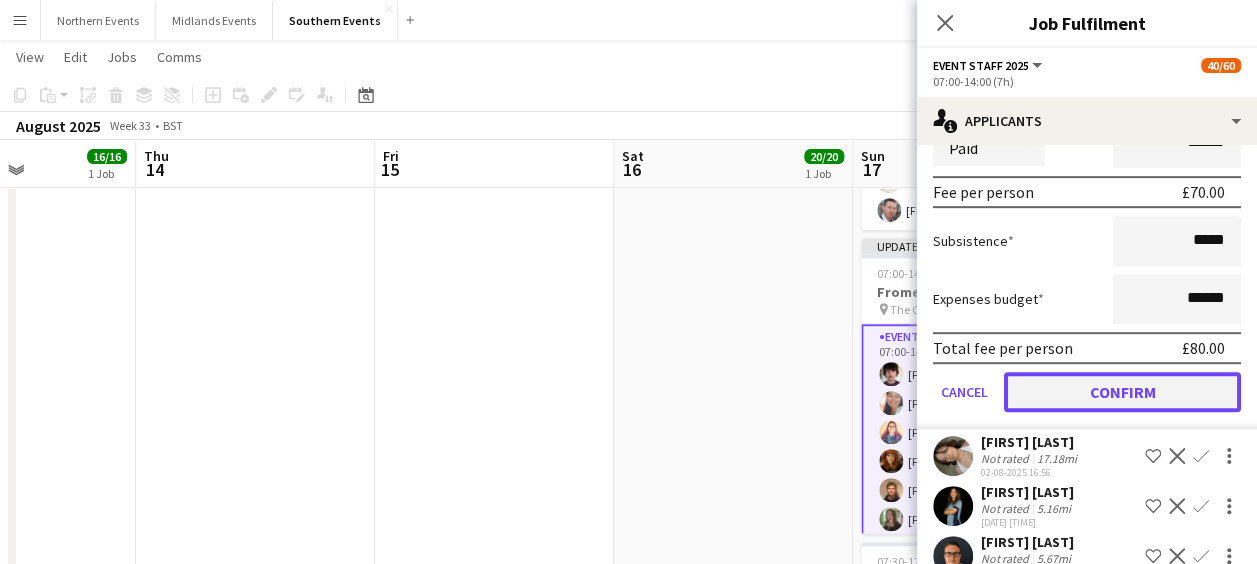 click on "Confirm" 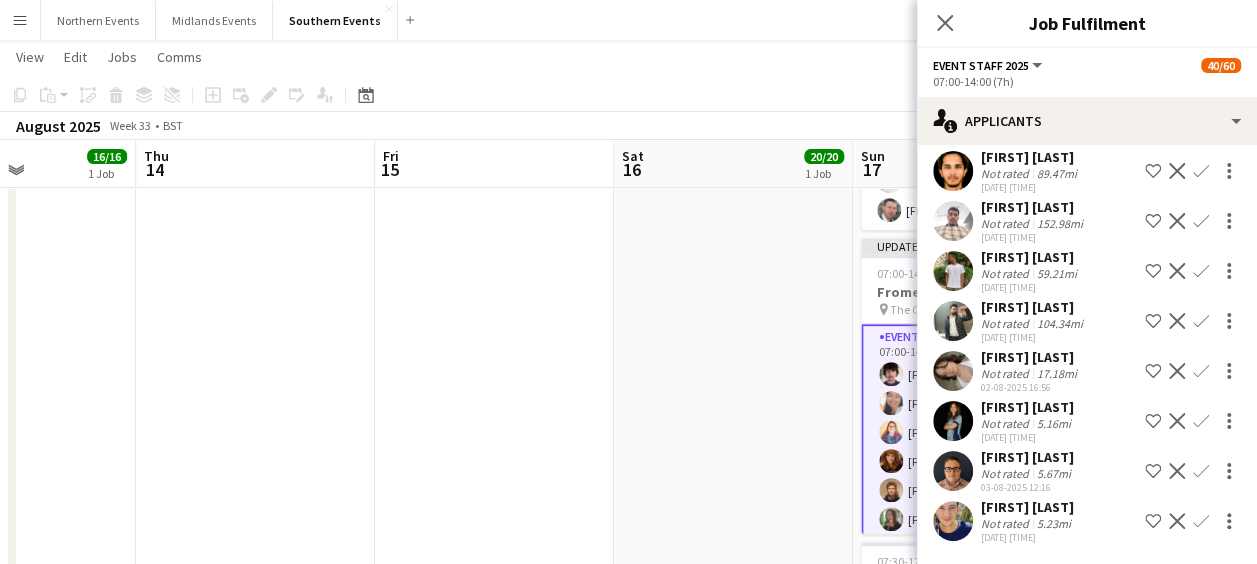 scroll, scrollTop: 8, scrollLeft: 0, axis: vertical 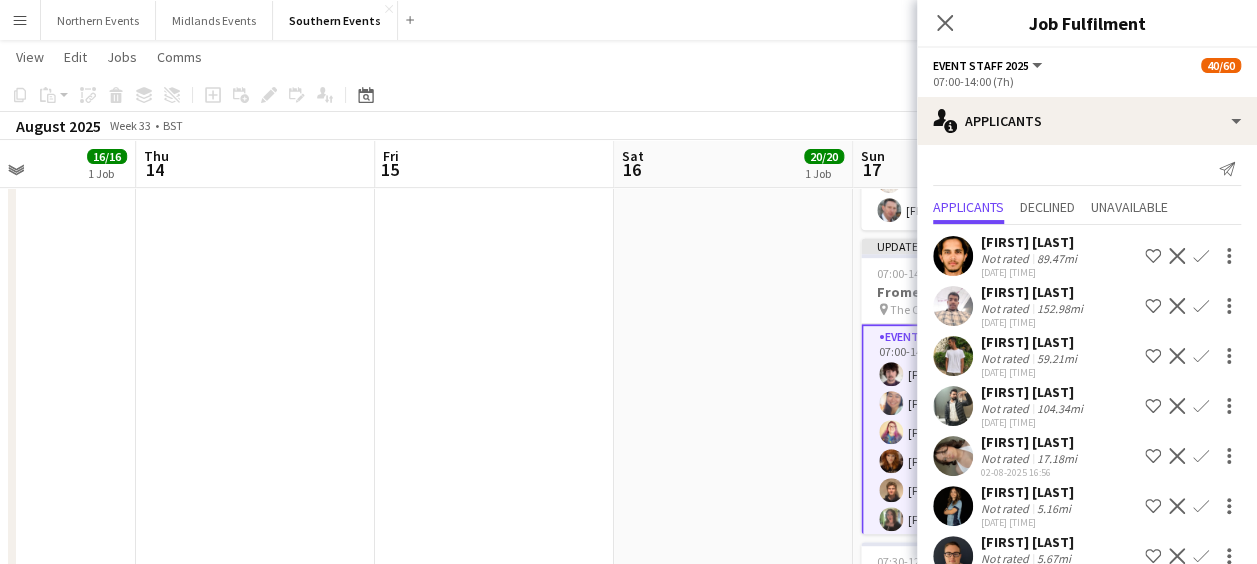 click on "Confirm" at bounding box center (1201, 506) 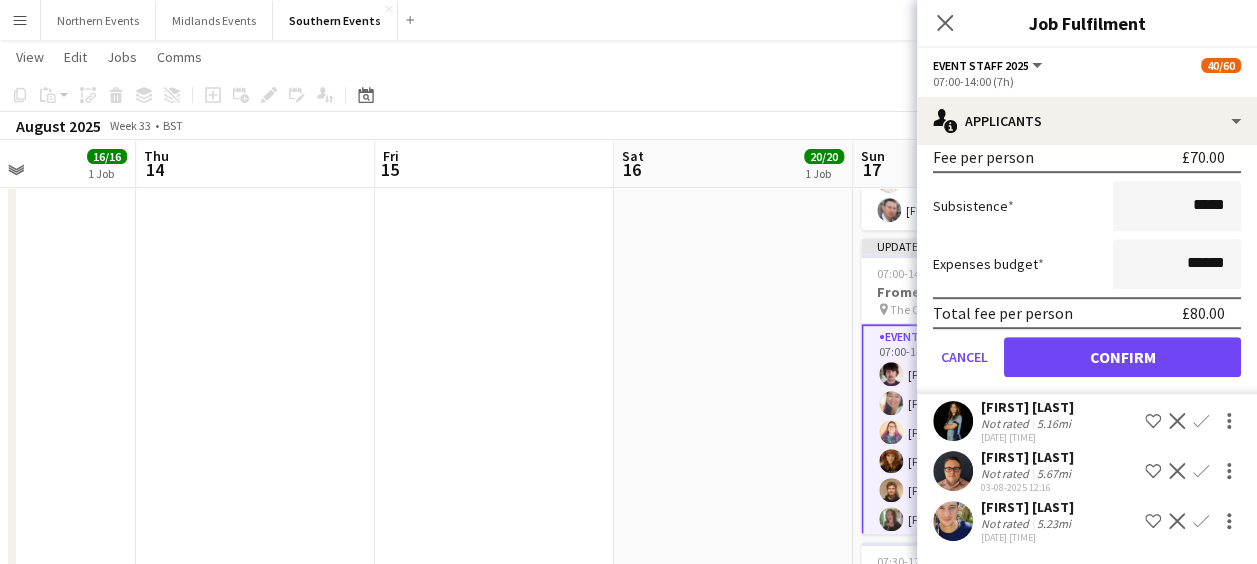 scroll, scrollTop: 564, scrollLeft: 0, axis: vertical 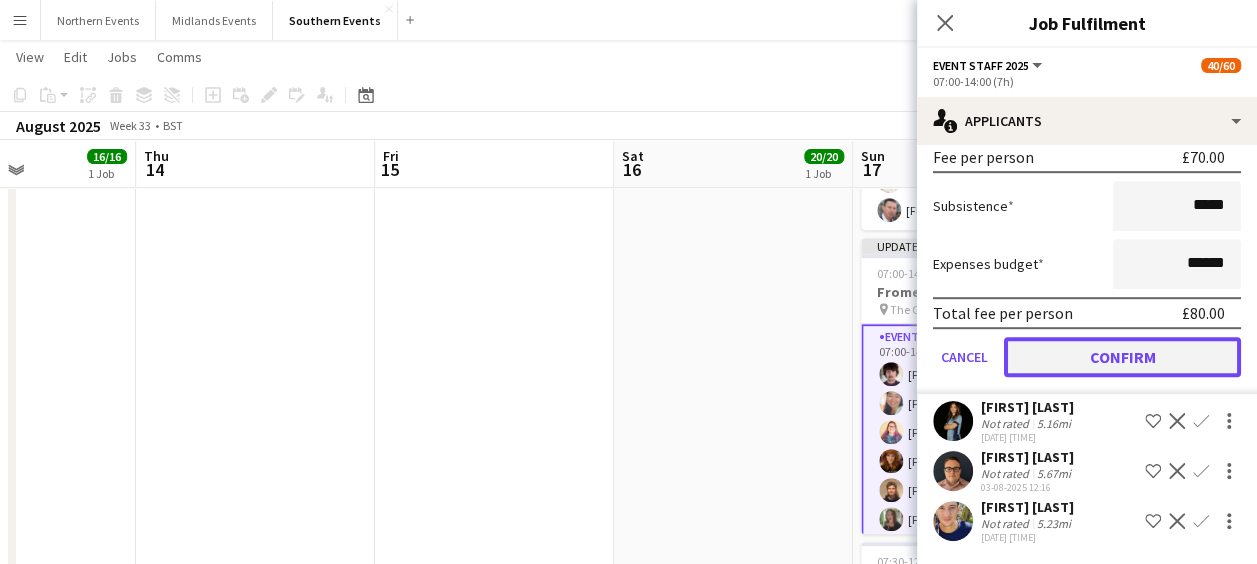 click on "Confirm" 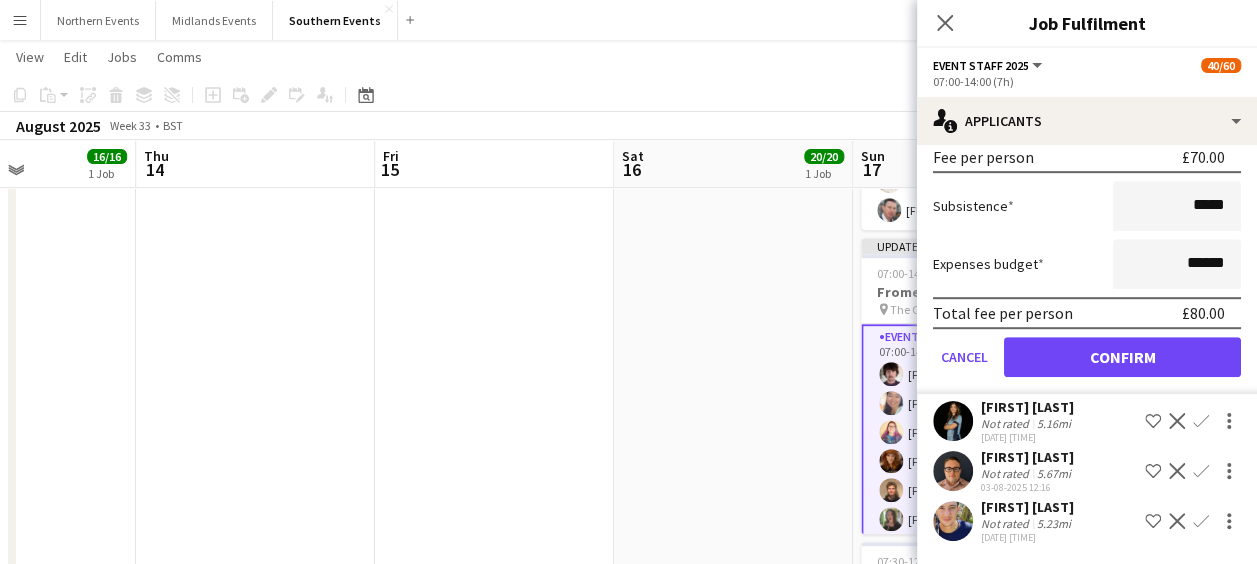 scroll, scrollTop: 60, scrollLeft: 0, axis: vertical 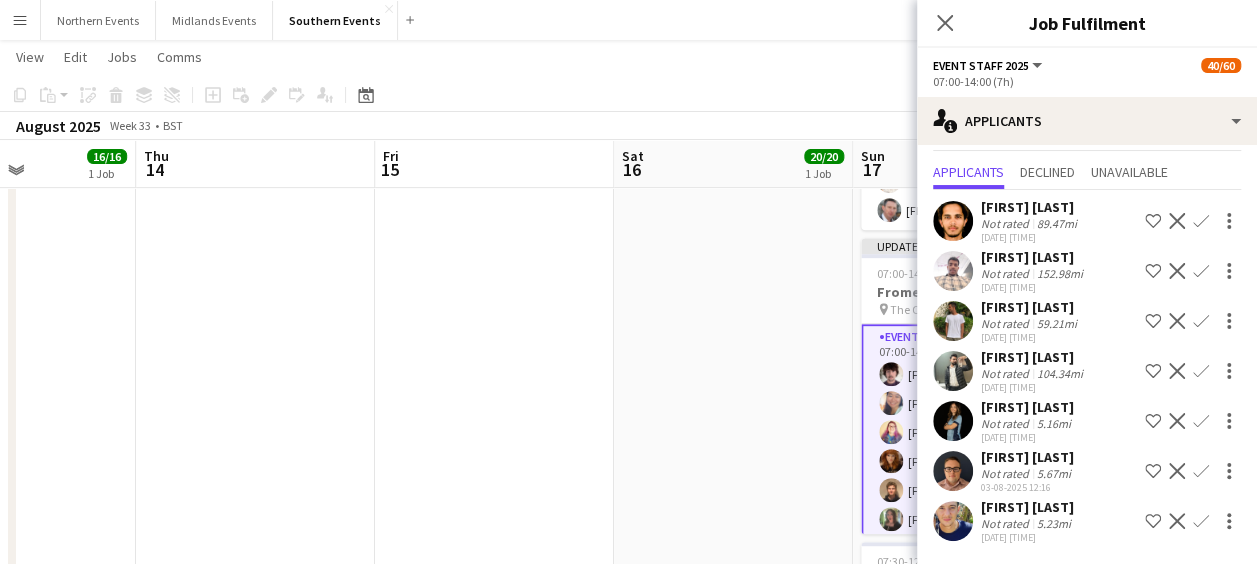 click on "Confirm" at bounding box center [1201, 471] 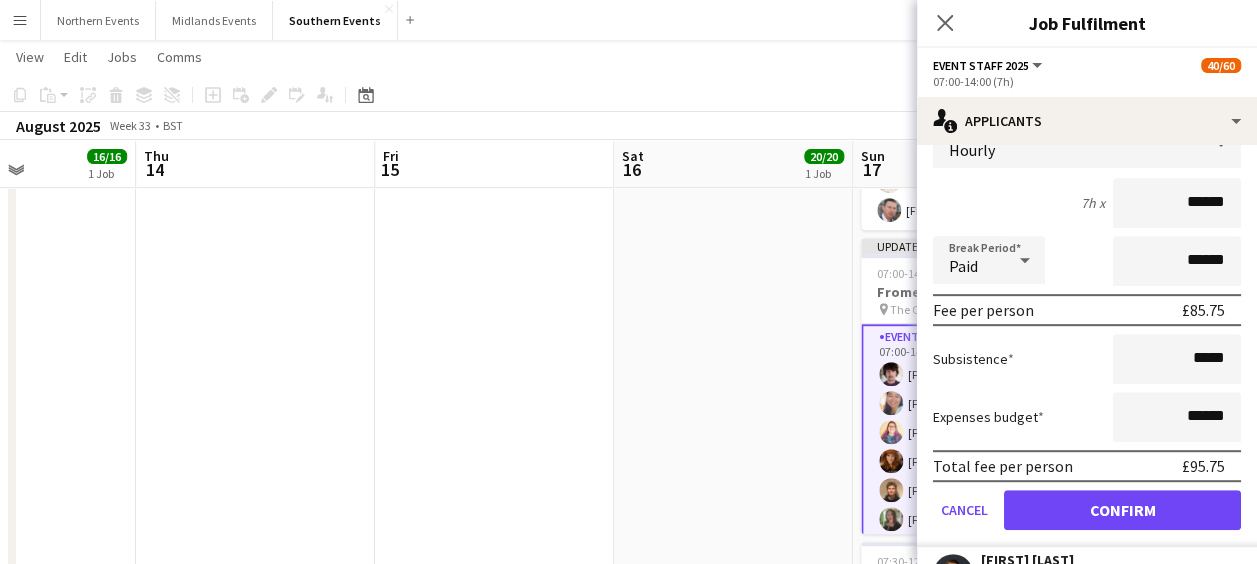 scroll, scrollTop: 464, scrollLeft: 0, axis: vertical 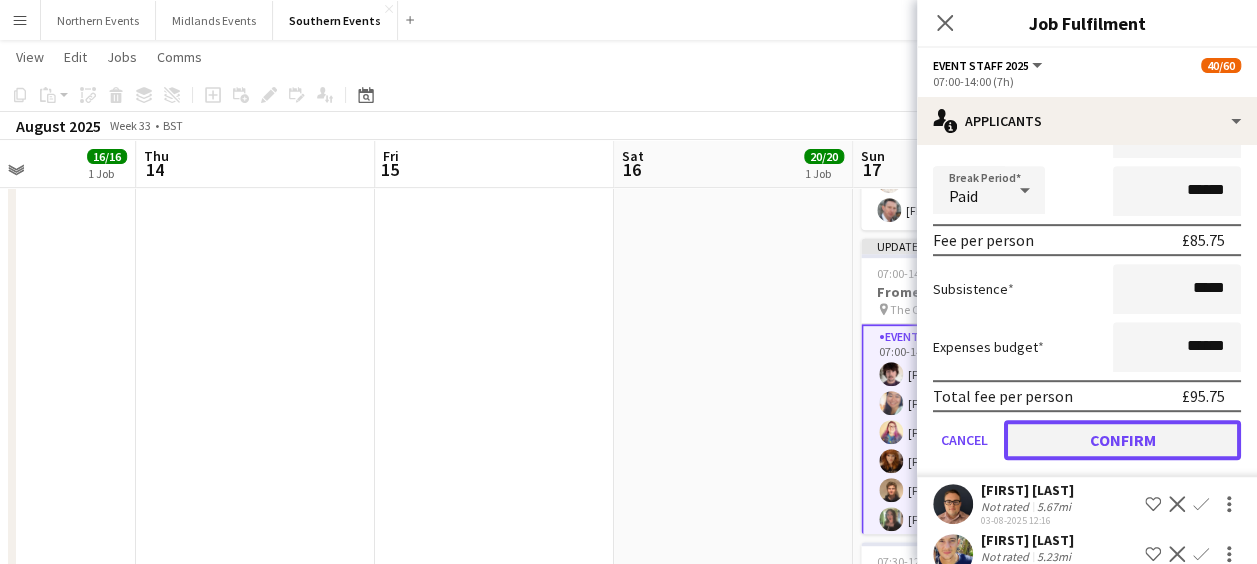 click on "Confirm" 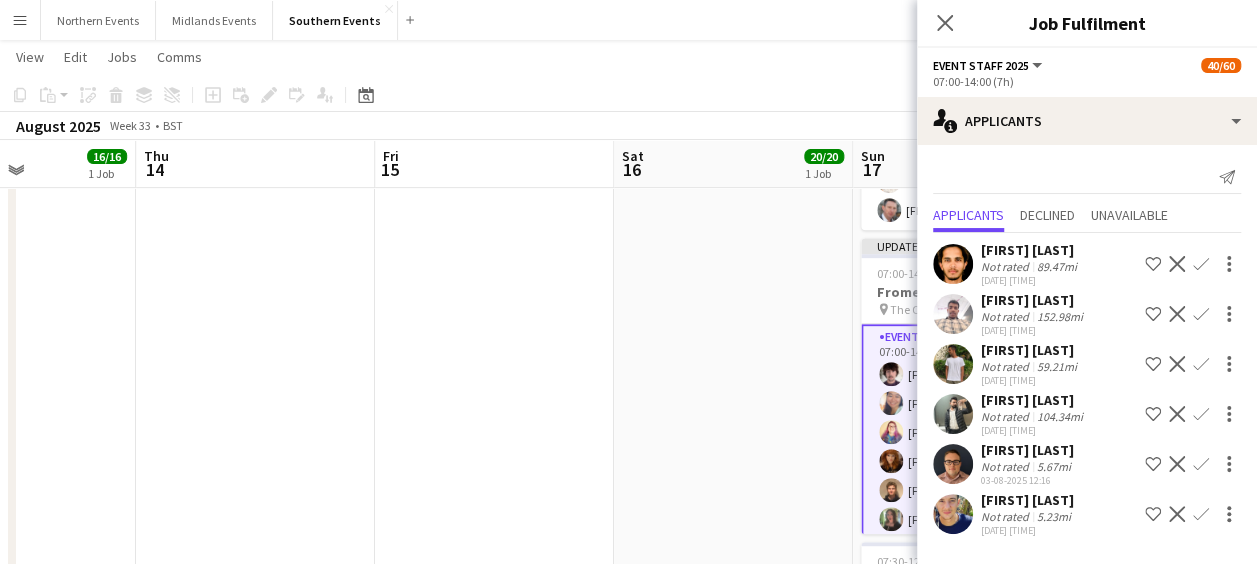 scroll, scrollTop: 0, scrollLeft: 0, axis: both 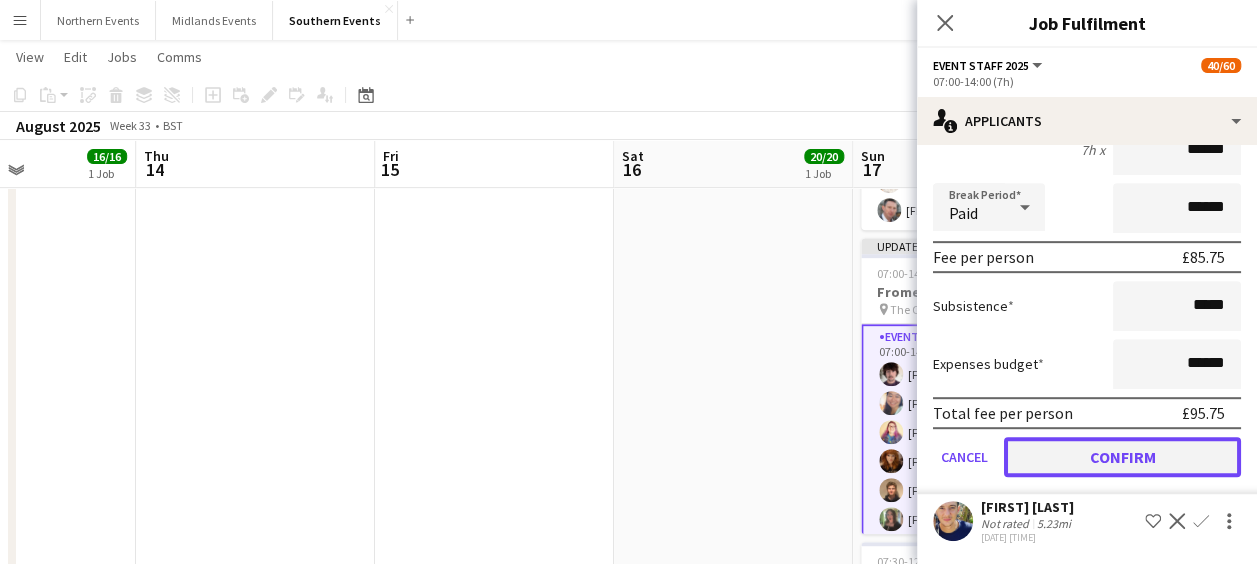 click on "Confirm" 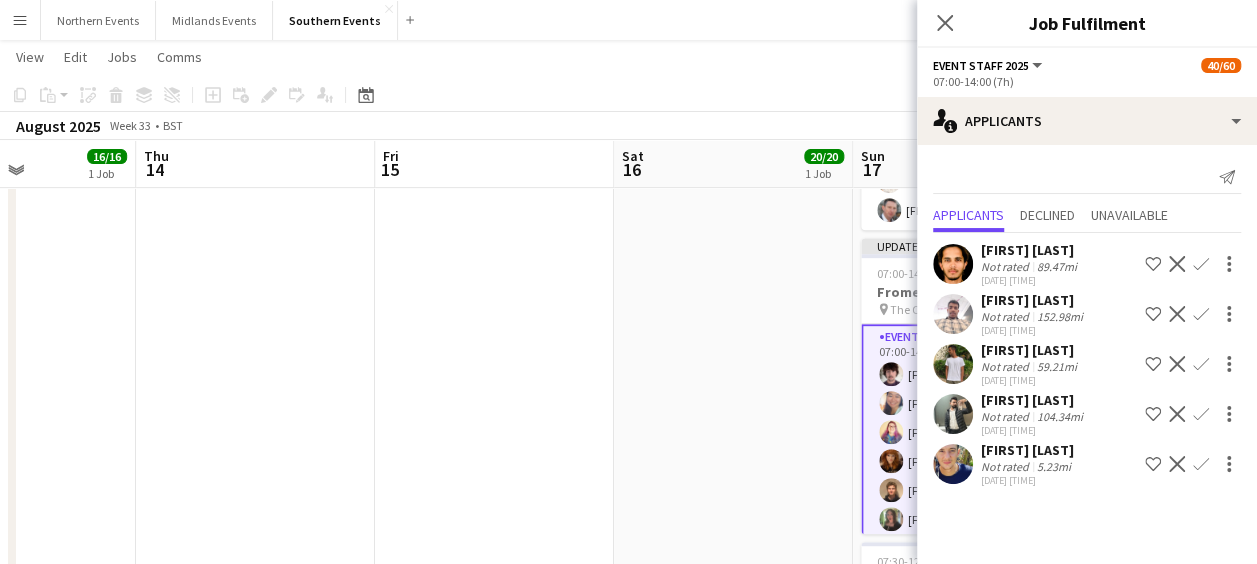 scroll 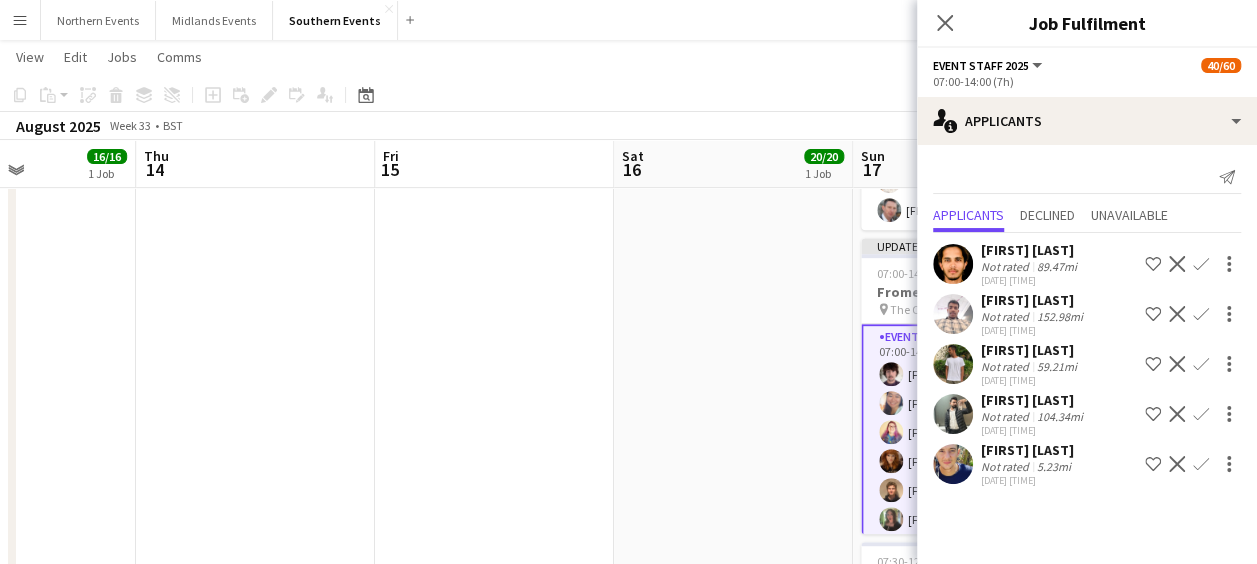click on "Confirm" 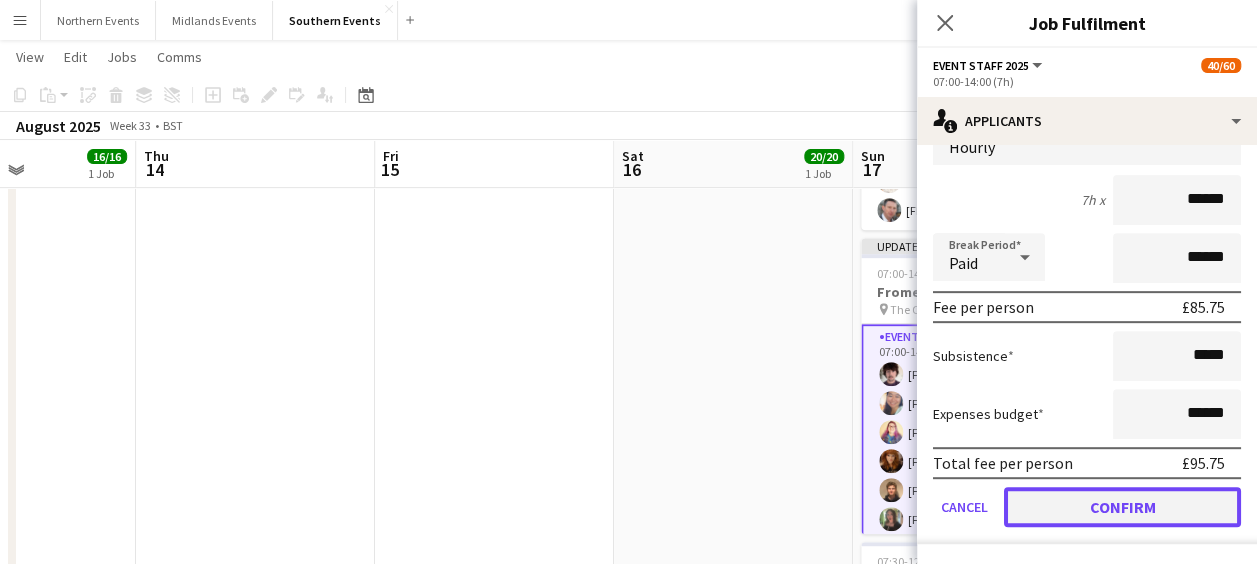 click on "Confirm" 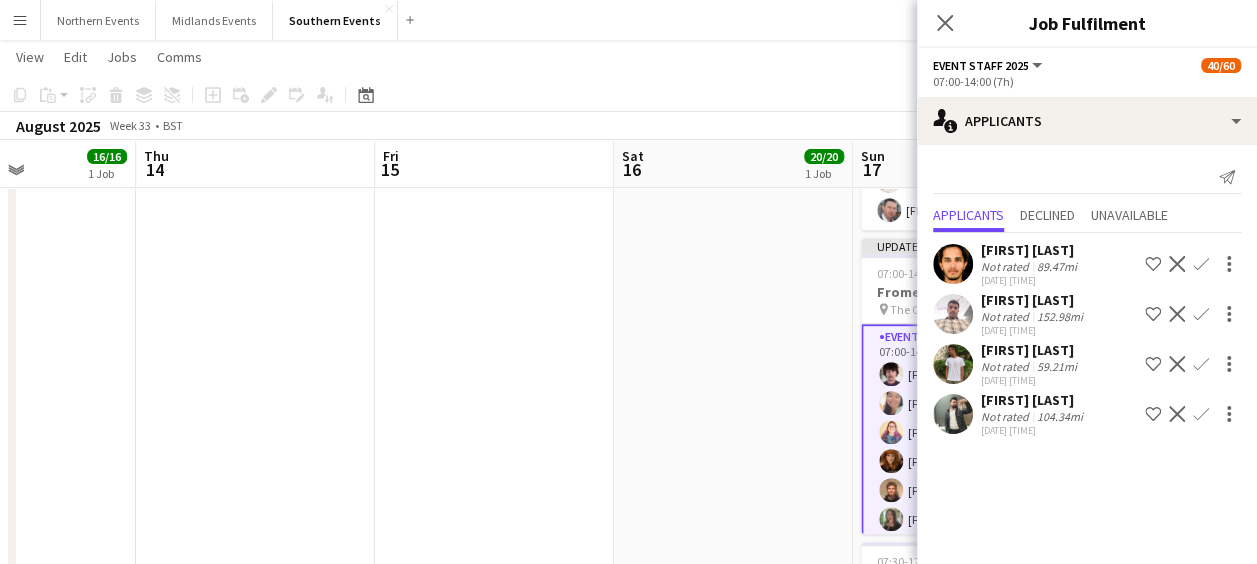 click on "[TIME] ([DURATION]) [LOCATION] [EVENT] [ROLE] [DURATION]
[ROLE]
[LOCATION] [ROLE] [DURATION]
[FIRST] [LAST] [LAST] [LAST] [FIRST] [LAST] [FIRST] [LAST] [FIRST] [LAST] [FIRST] [LAST] [FIRST] [LAST] [FIRST] [LAST] [FIRST] [LAST] [FIRST] [LAST] [FIRST] [LAST] [FIRST] [LAST] [FIRST] [LAST] [FIRST] [LAST] [FIRST] [LAST] [FIRST] [LAST] [FIRST] [LAST] [FIRST] [LAST] [FIRST] [LAST] [FIRST] [LAST]" at bounding box center [733, 406] 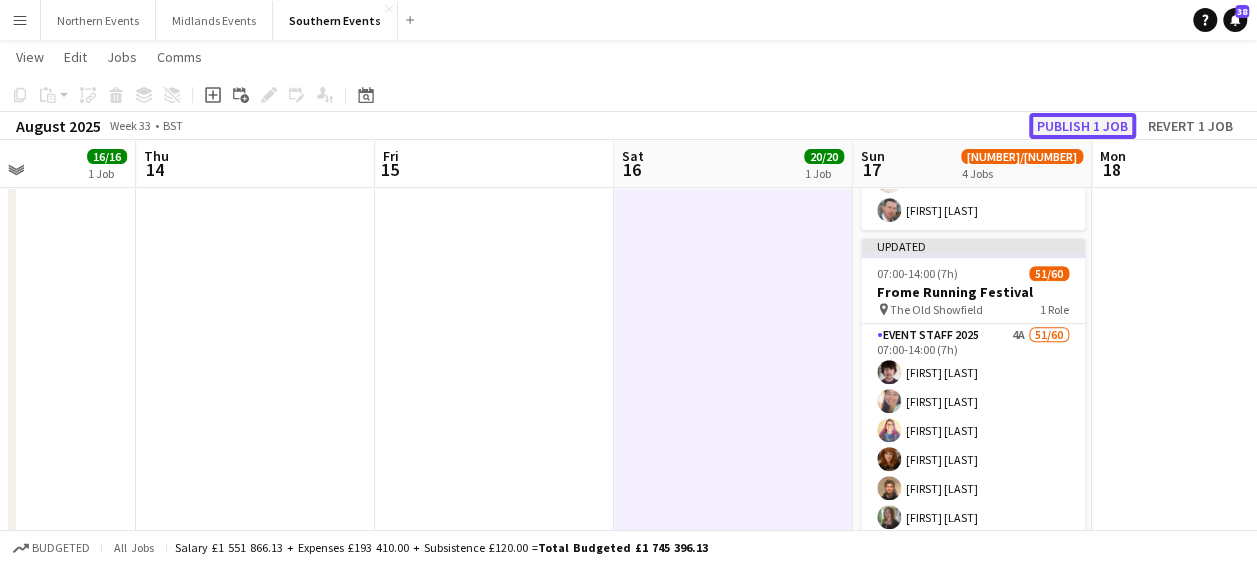click on "Publish 1 job" 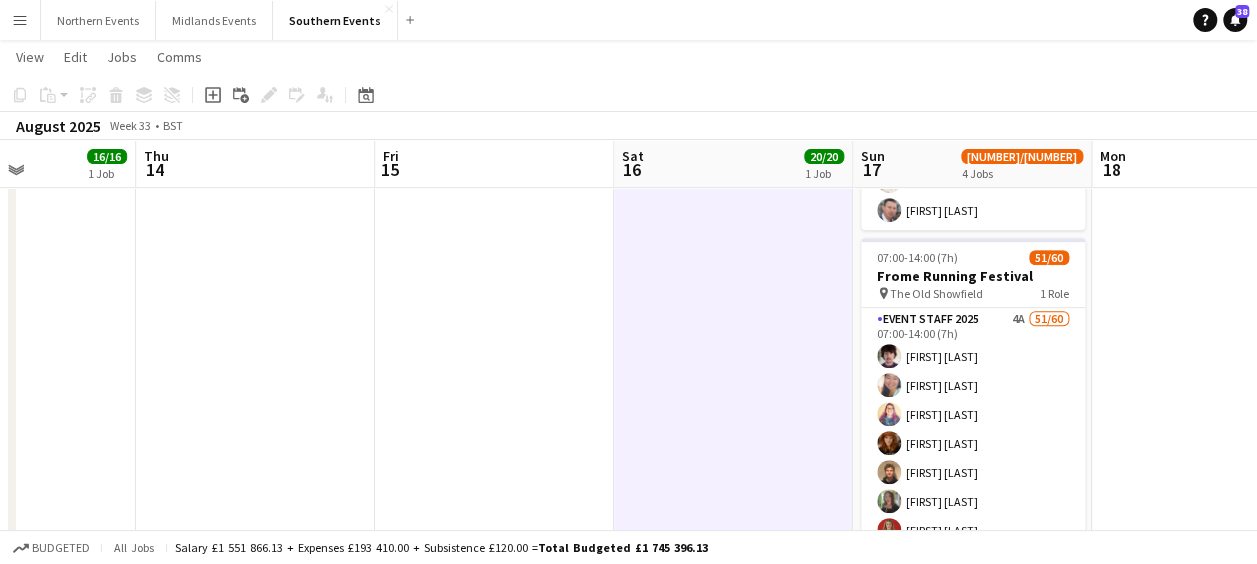 click on "Menu" at bounding box center [20, 20] 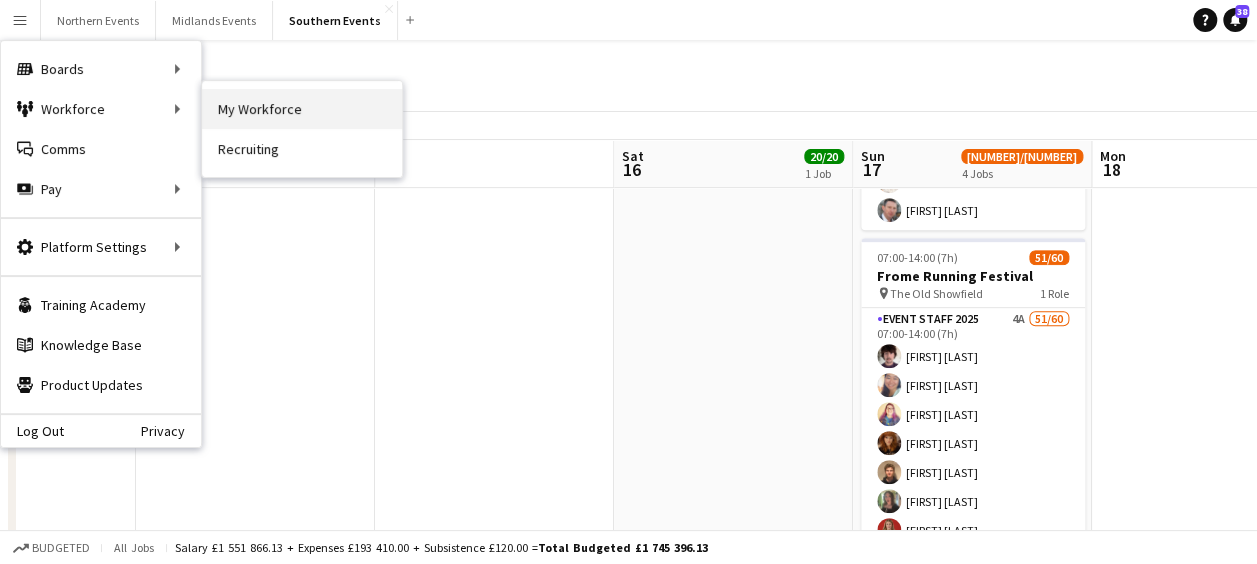 click on "My Workforce" at bounding box center (302, 109) 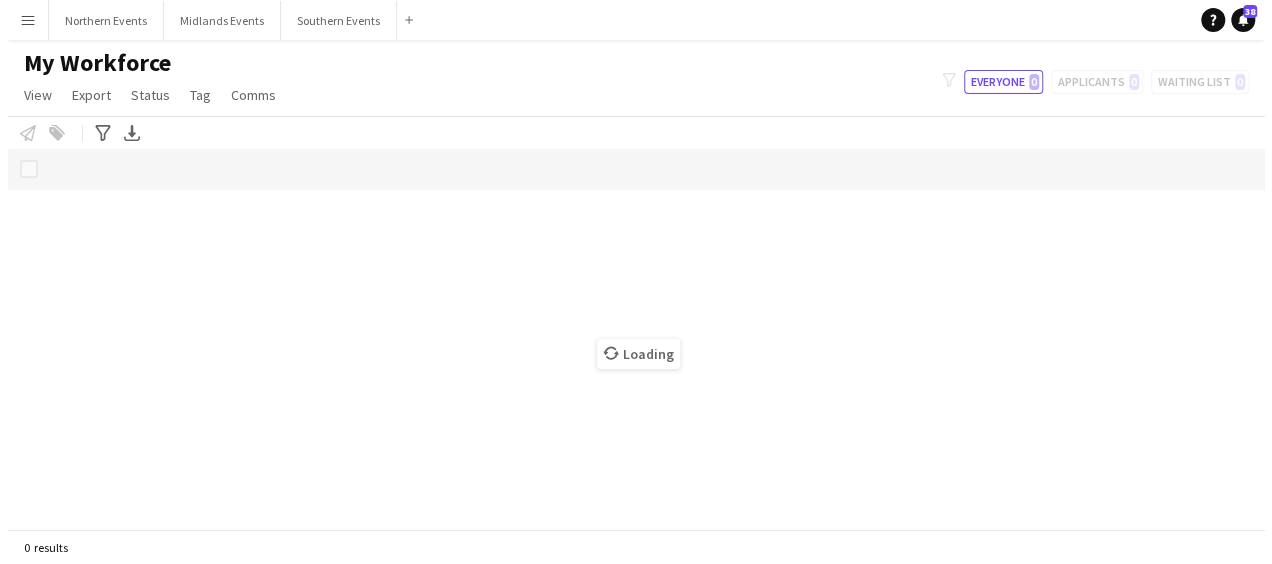 scroll, scrollTop: 0, scrollLeft: 0, axis: both 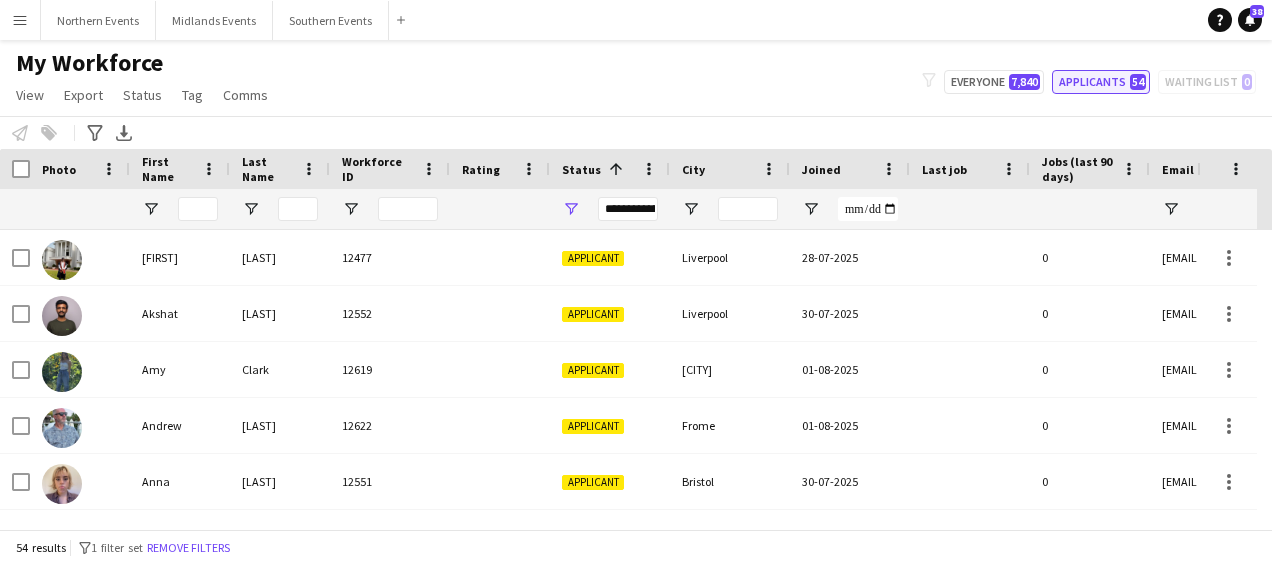 click on "Applicants 54" 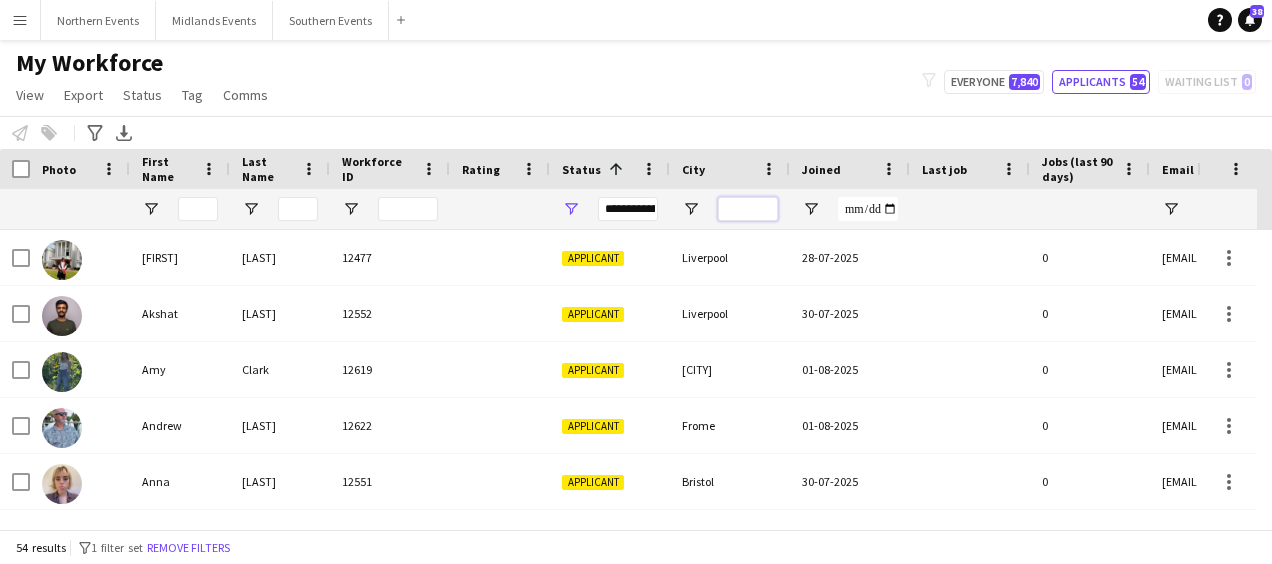click at bounding box center (748, 209) 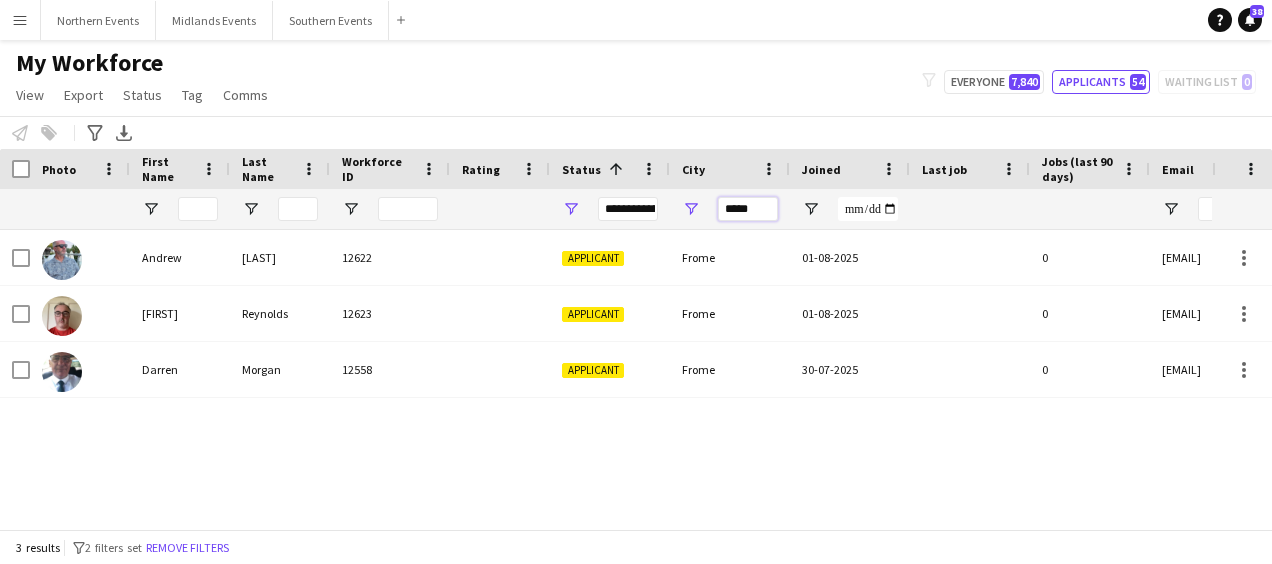 type on "*****" 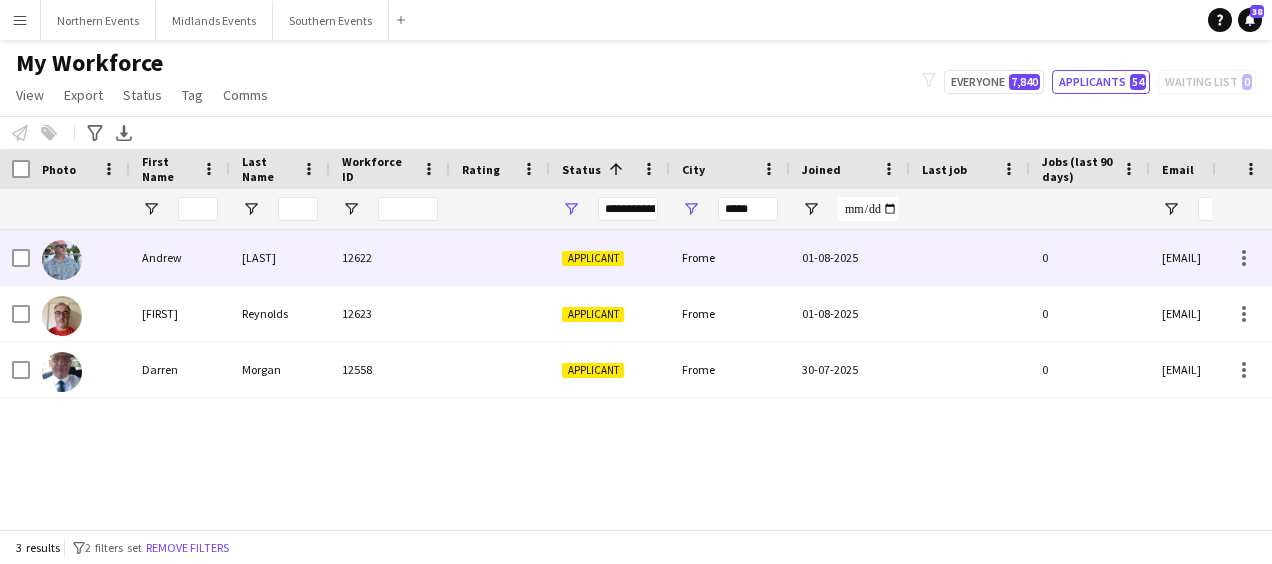 click at bounding box center (500, 257) 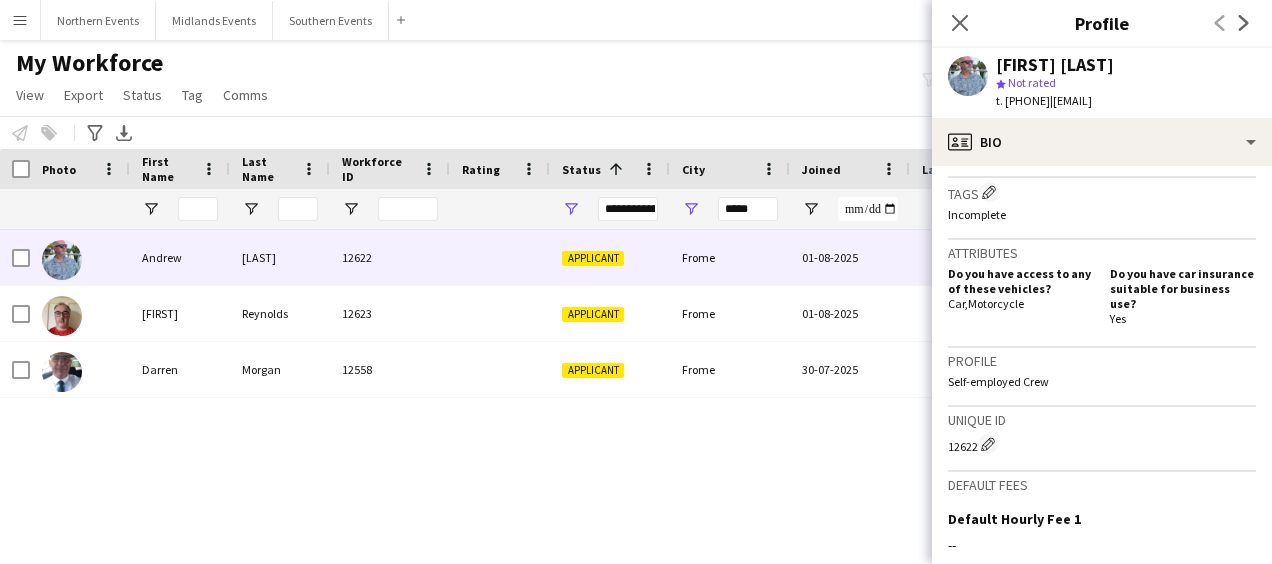 scroll, scrollTop: 844, scrollLeft: 0, axis: vertical 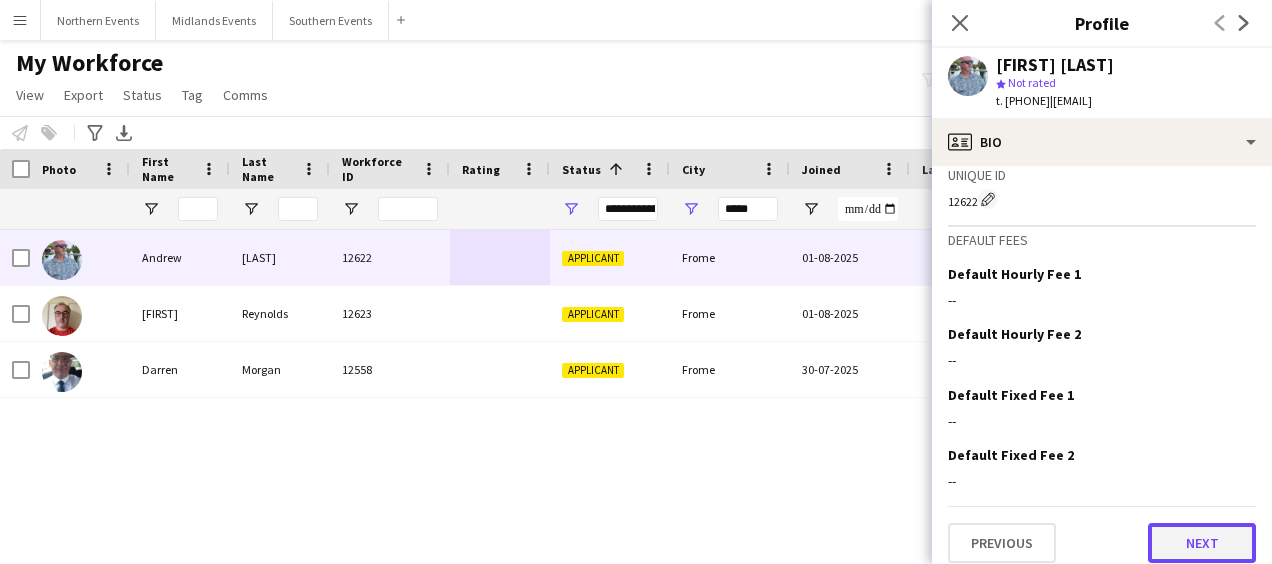 click on "Next" 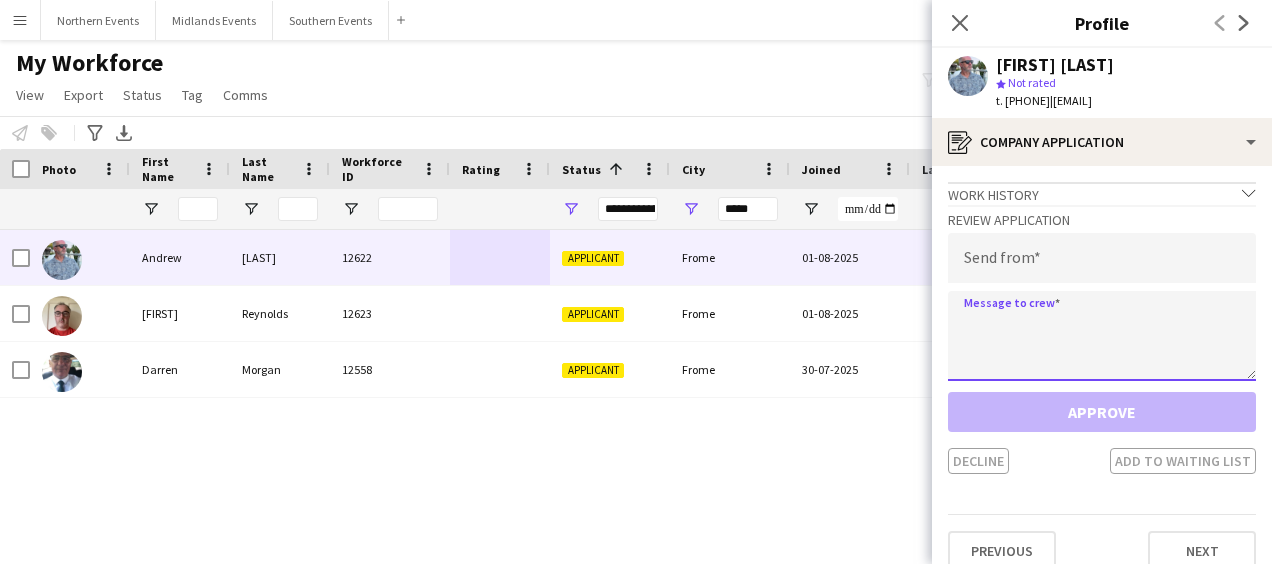 click 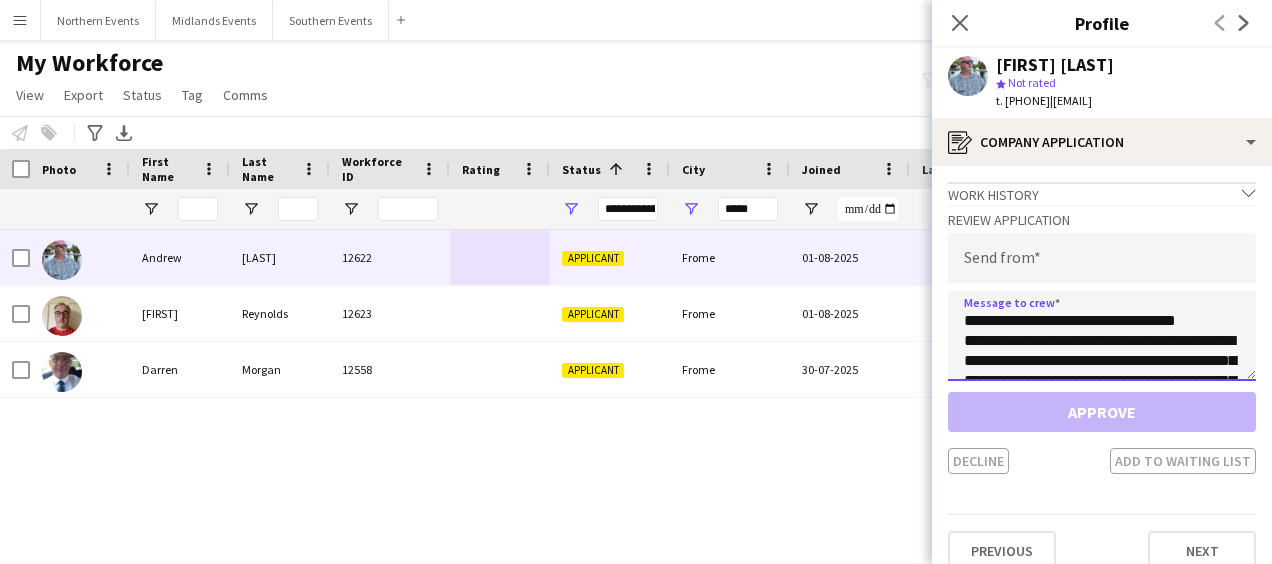 scroll, scrollTop: 112, scrollLeft: 0, axis: vertical 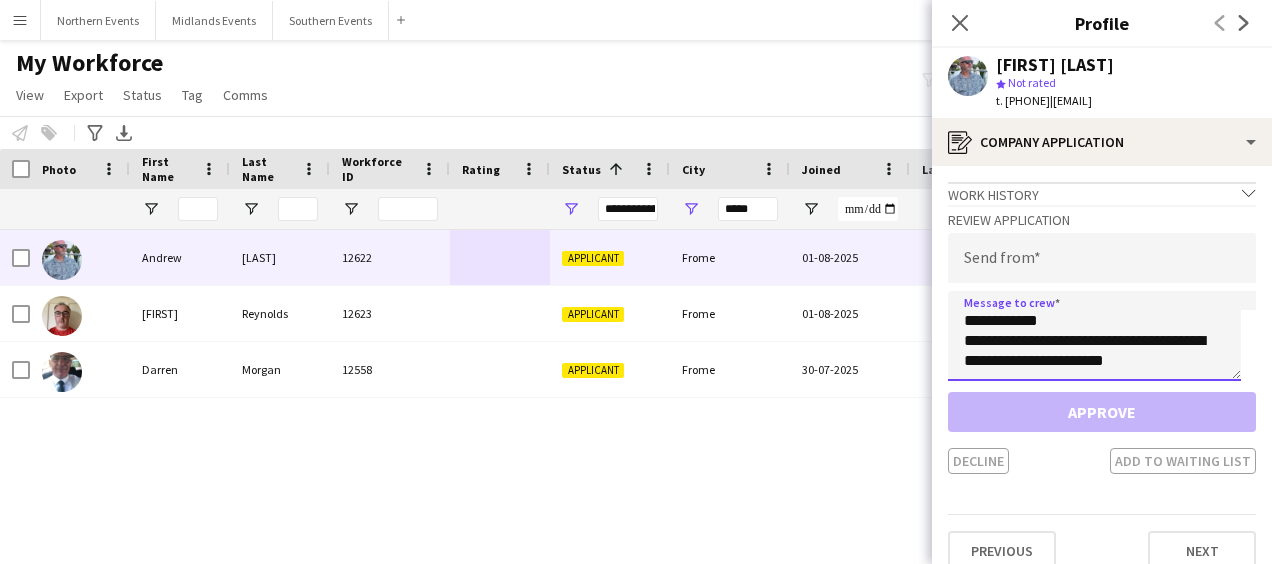 type on "**********" 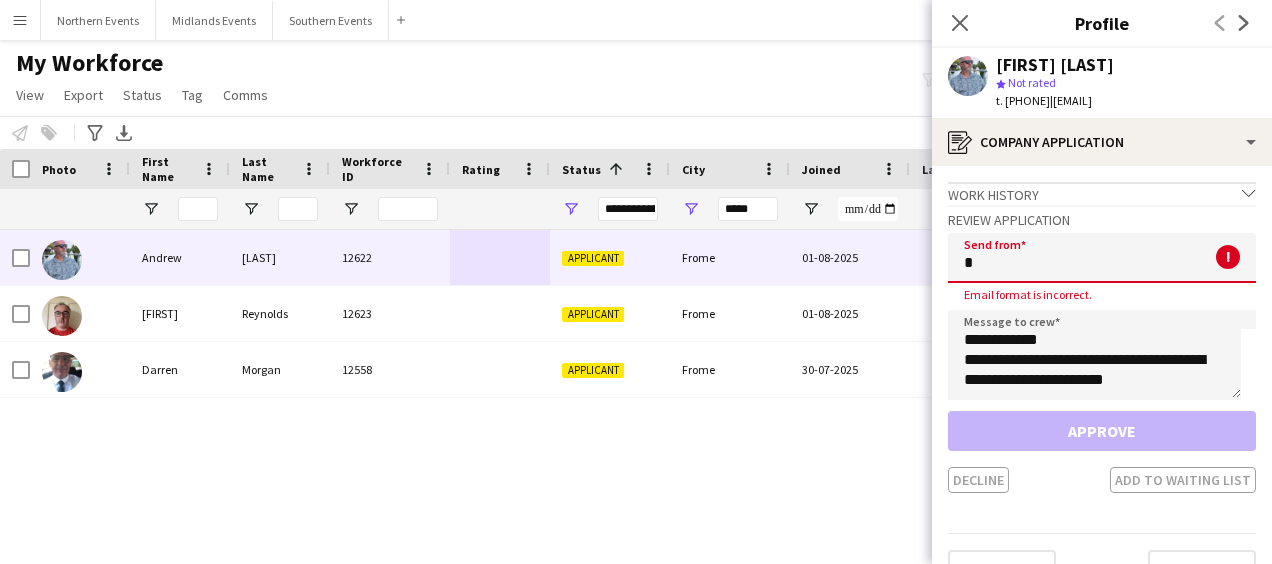 click on "*" 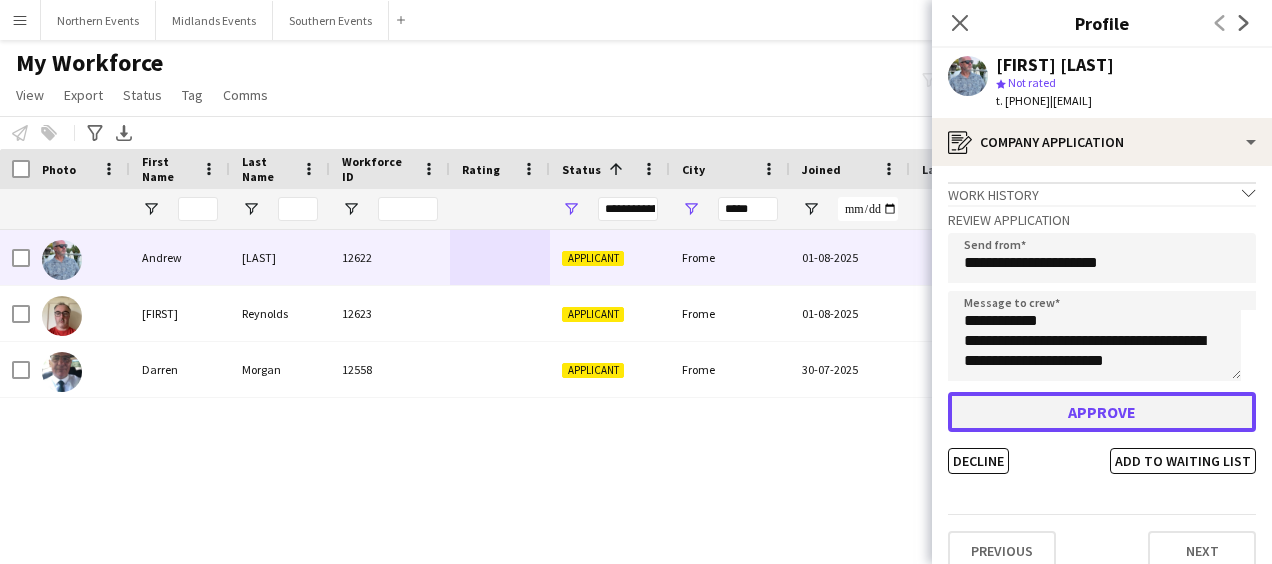 click on "Approve" 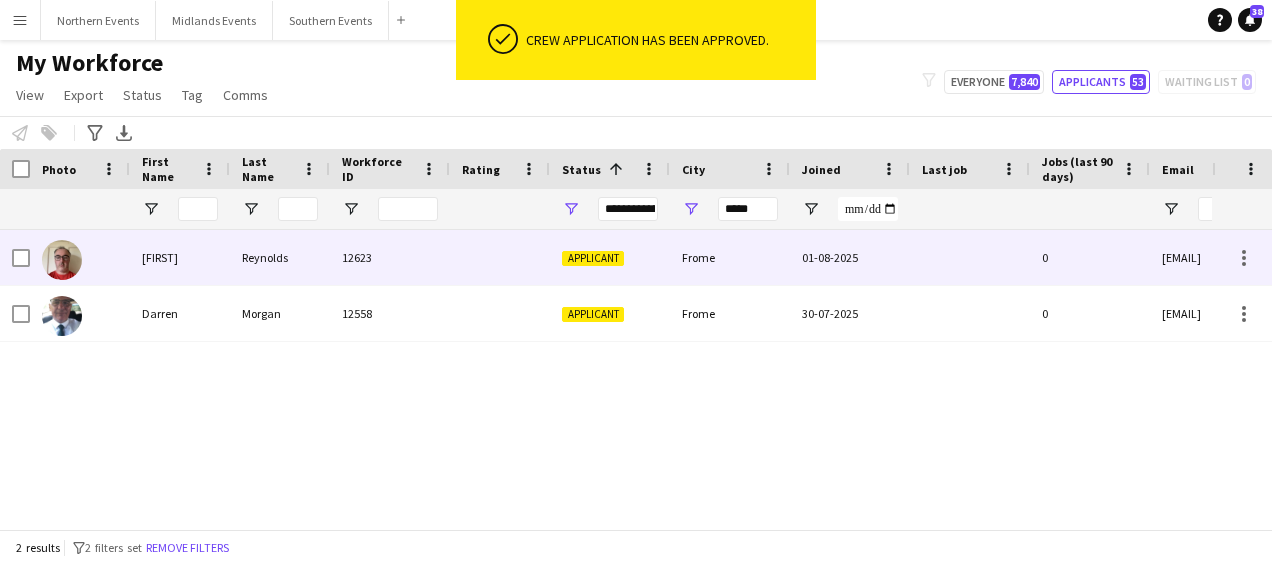 click on "Applicant" at bounding box center (593, 258) 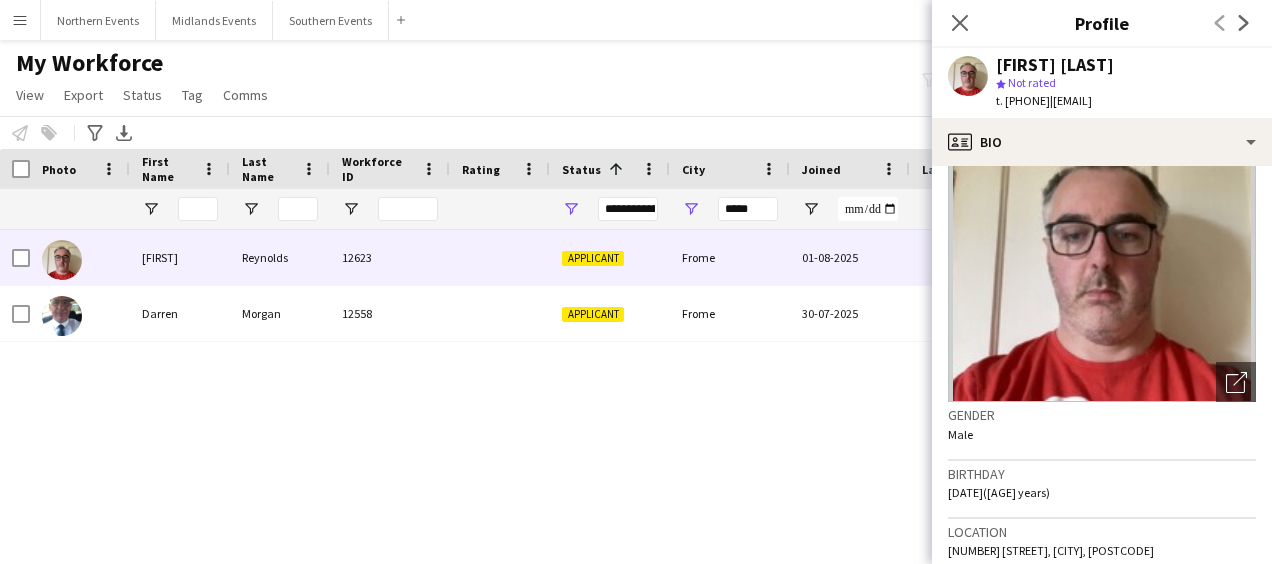 scroll, scrollTop: 795, scrollLeft: 0, axis: vertical 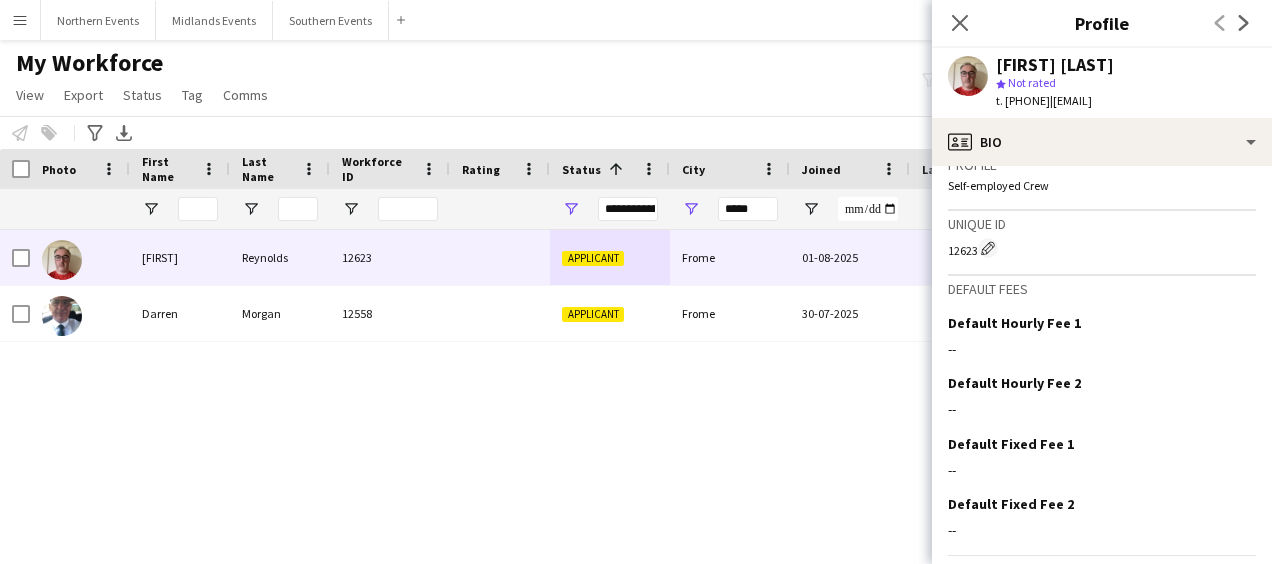 click on "Next" 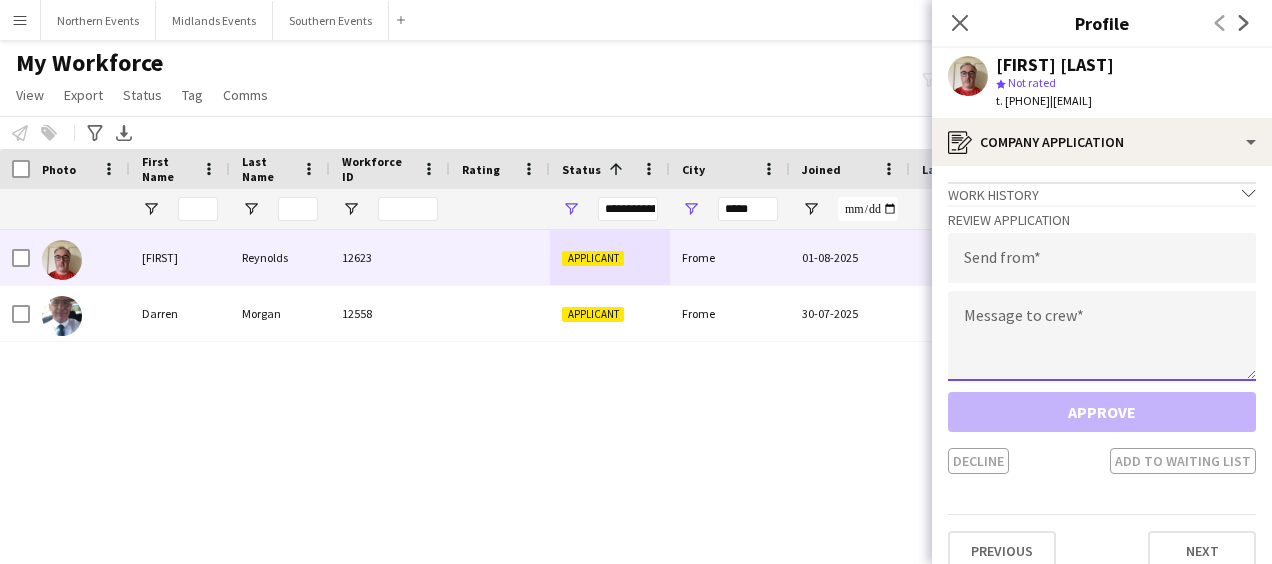 click 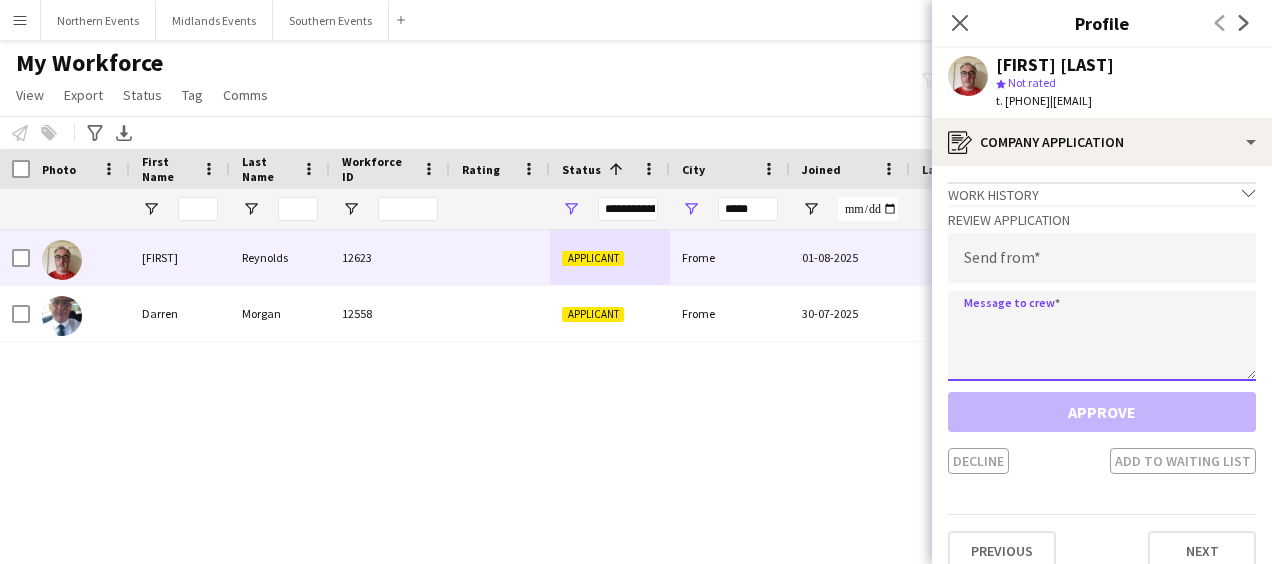 paste on "**********" 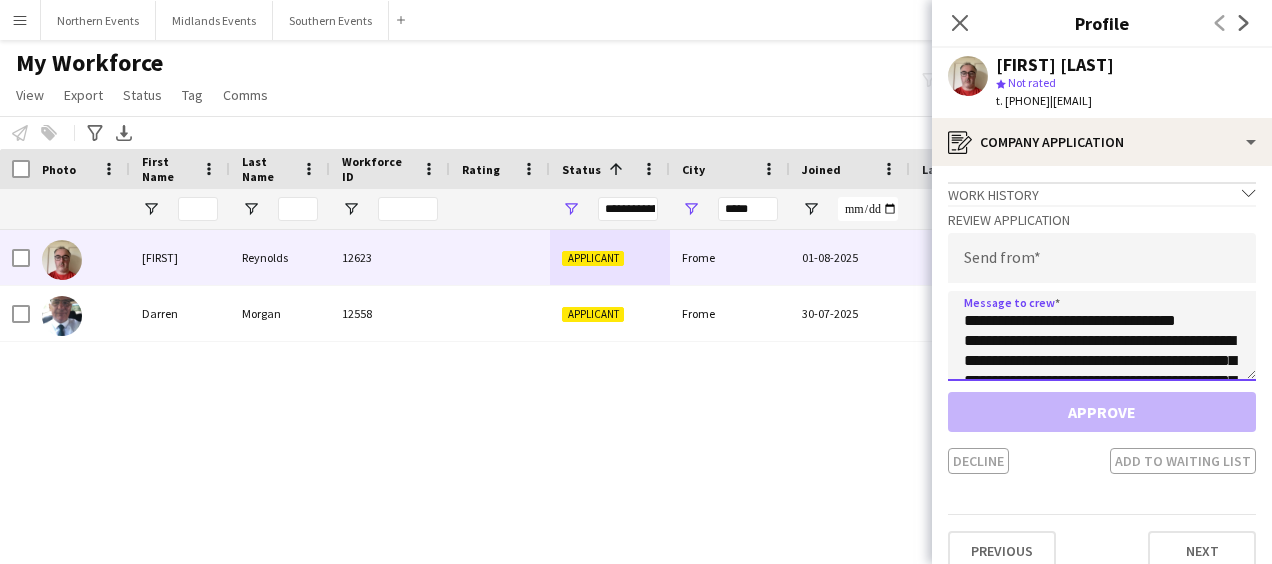 scroll, scrollTop: 112, scrollLeft: 0, axis: vertical 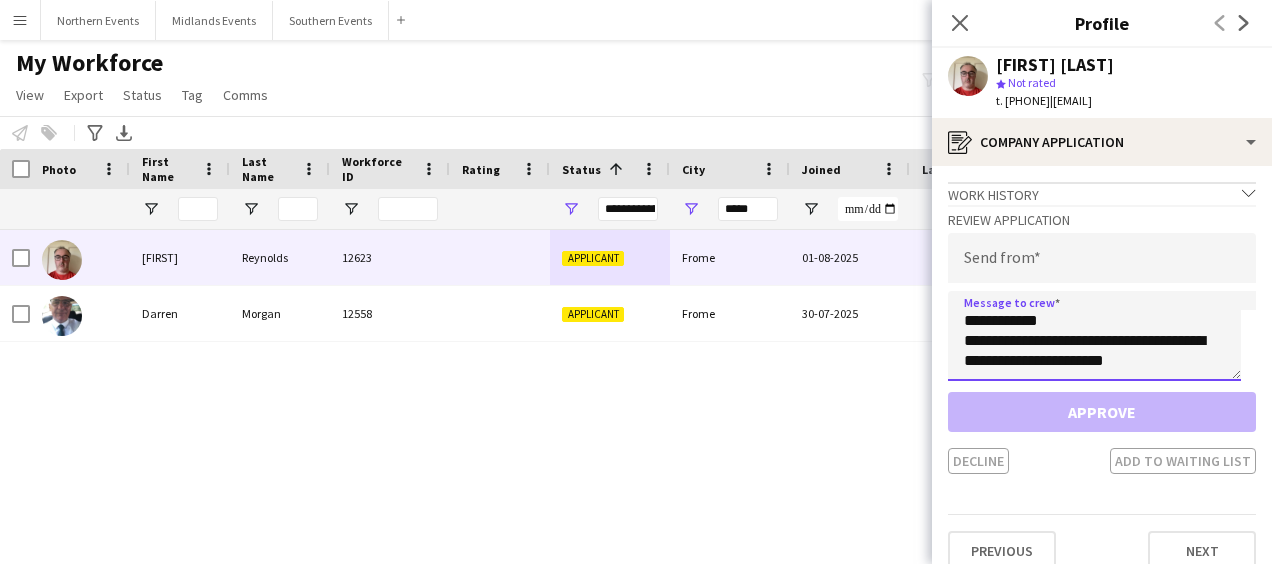 type on "**********" 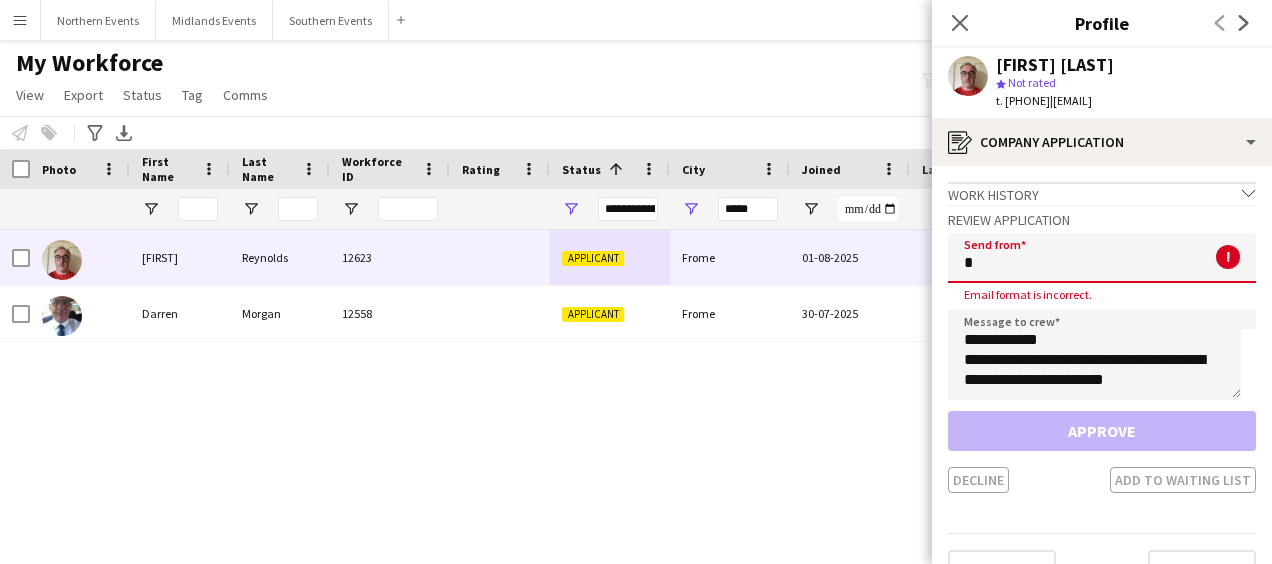 click on "*" 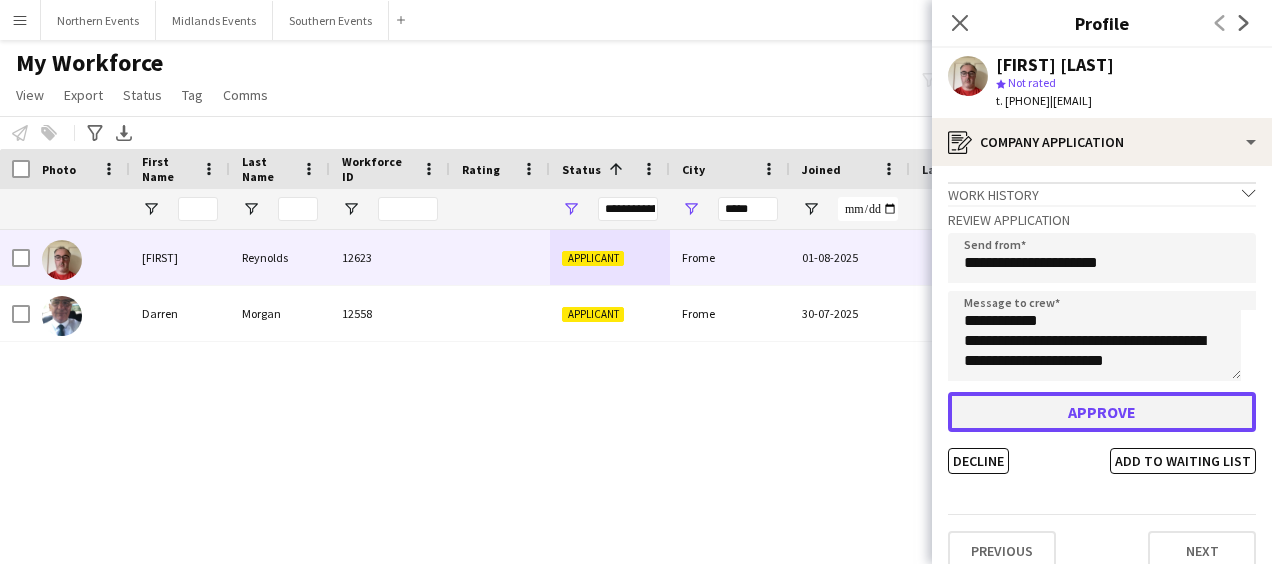 click on "Approve" 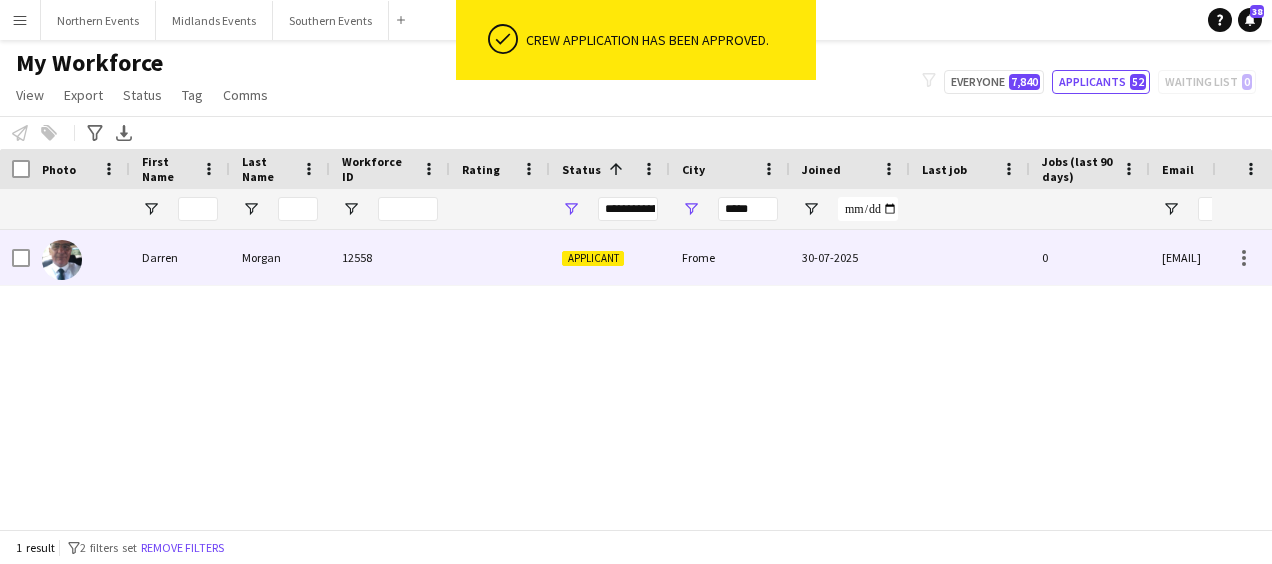 click on "Applicant" at bounding box center (610, 257) 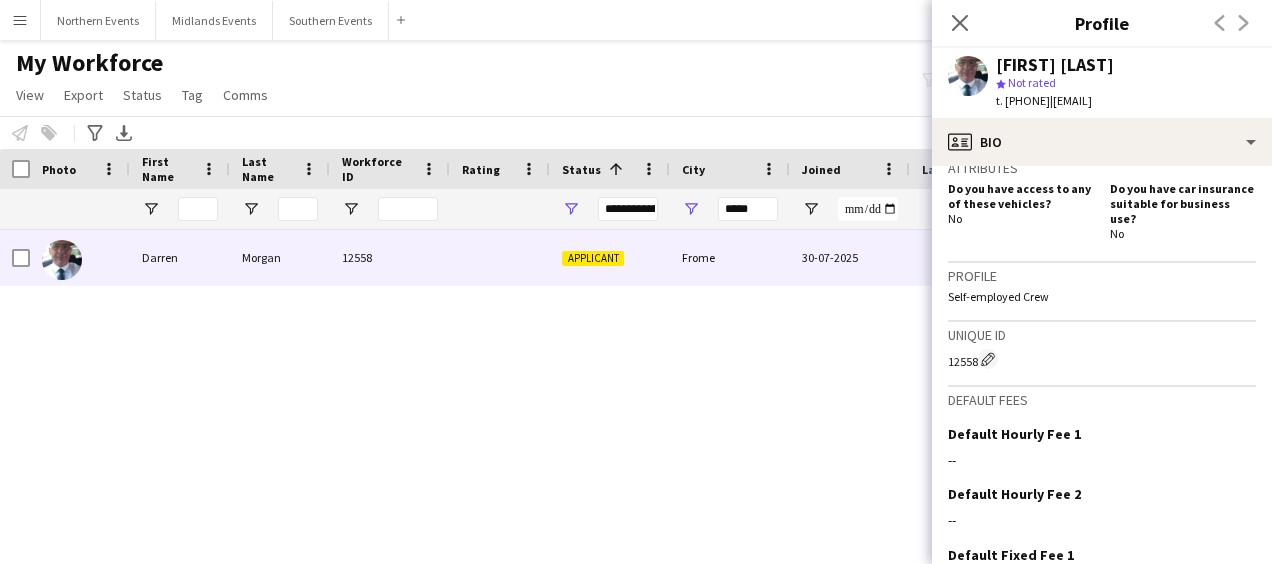 scroll, scrollTop: 844, scrollLeft: 0, axis: vertical 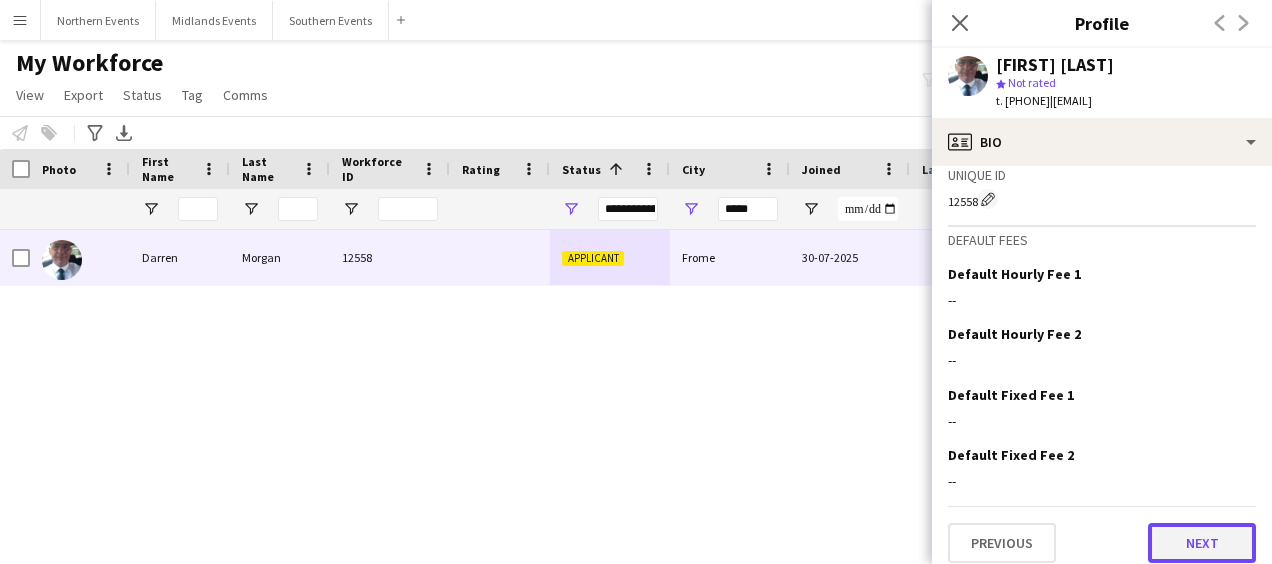click on "Next" 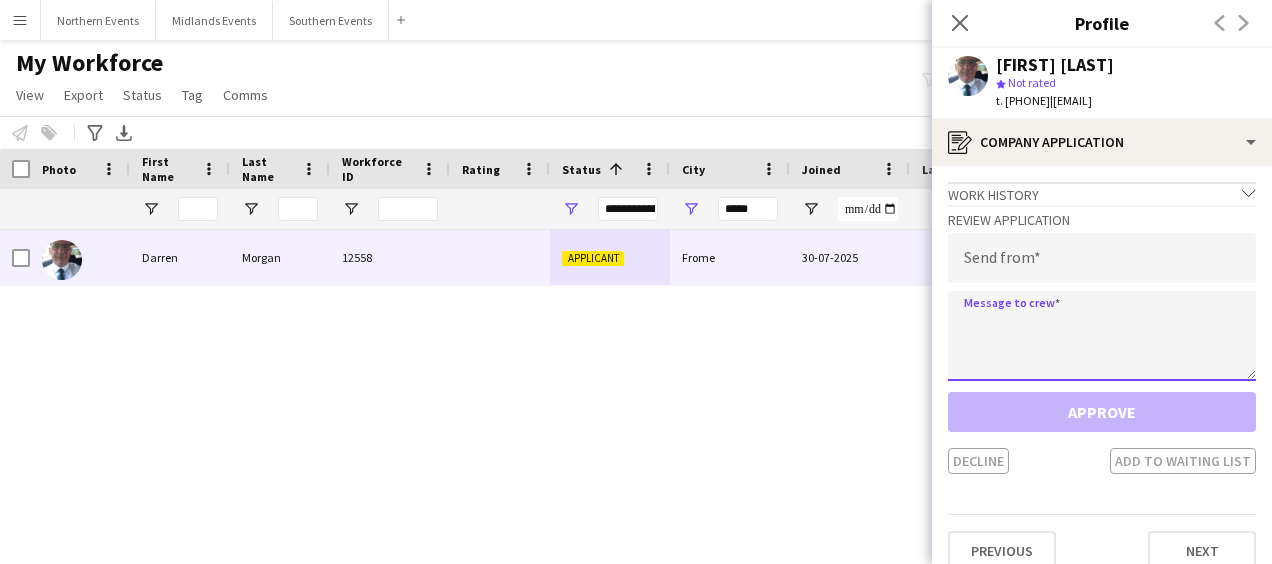 click 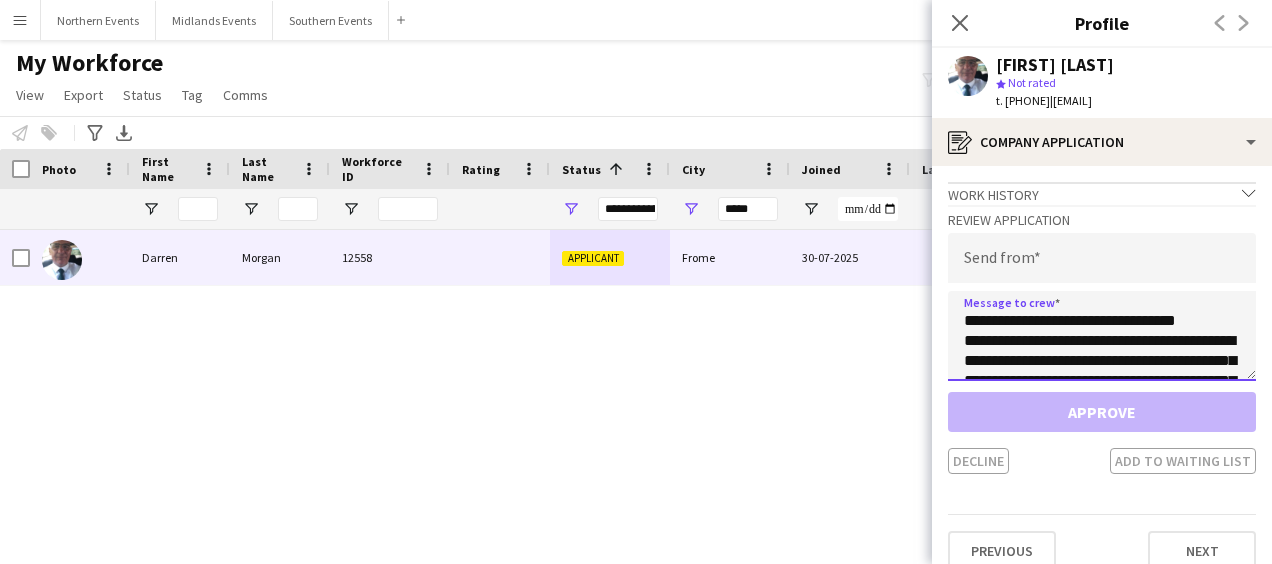 scroll, scrollTop: 112, scrollLeft: 0, axis: vertical 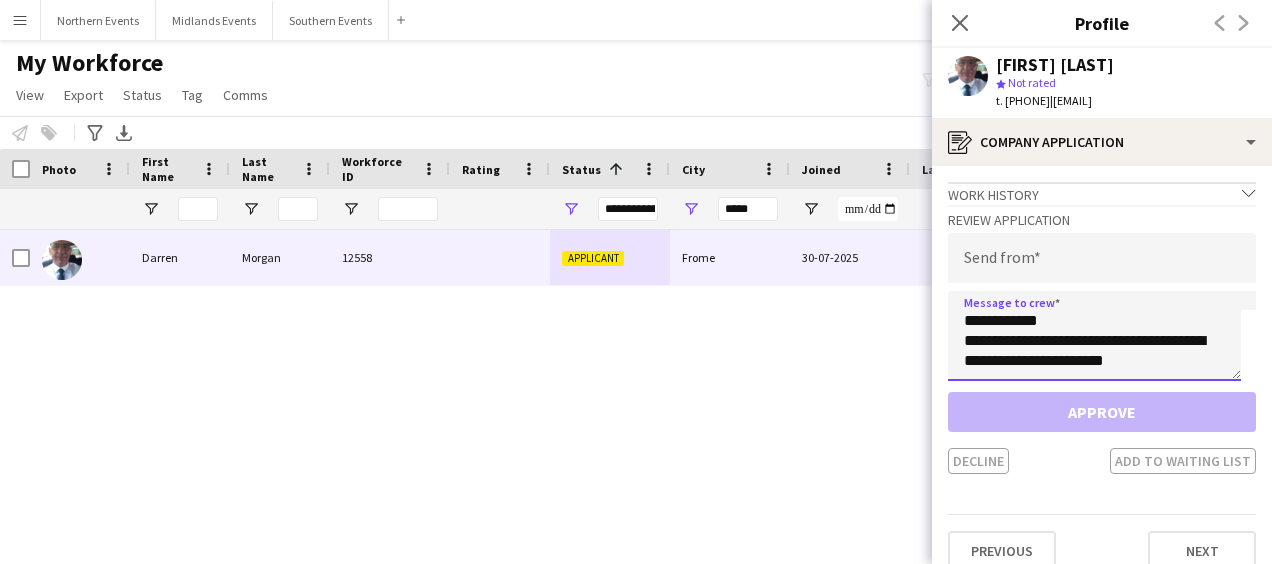 type on "**********" 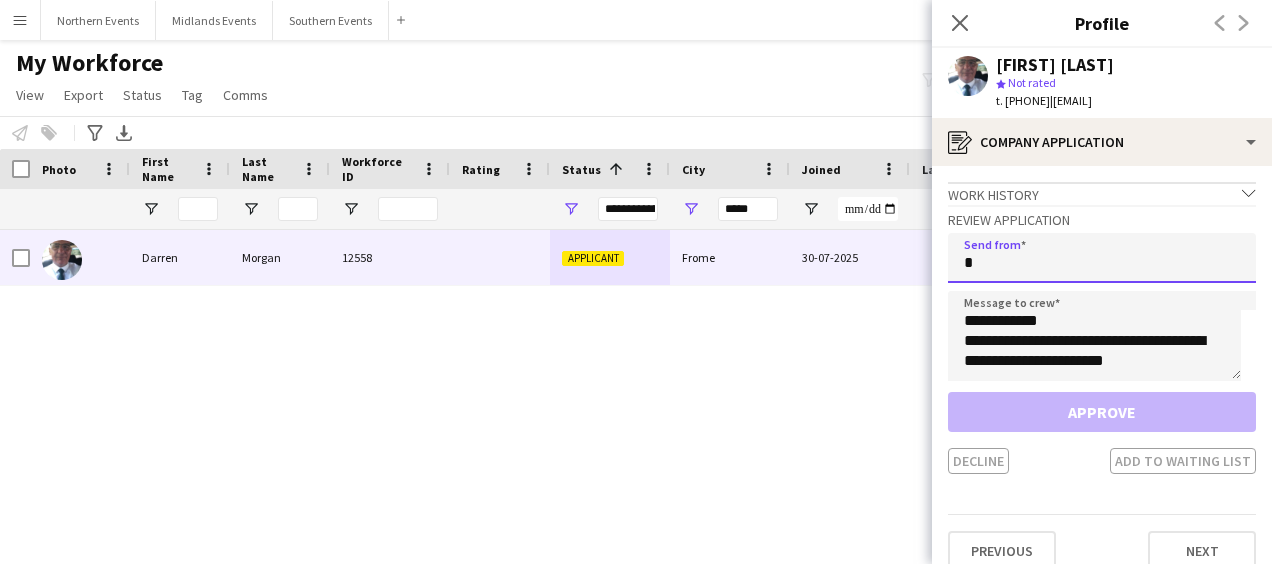click on "*" 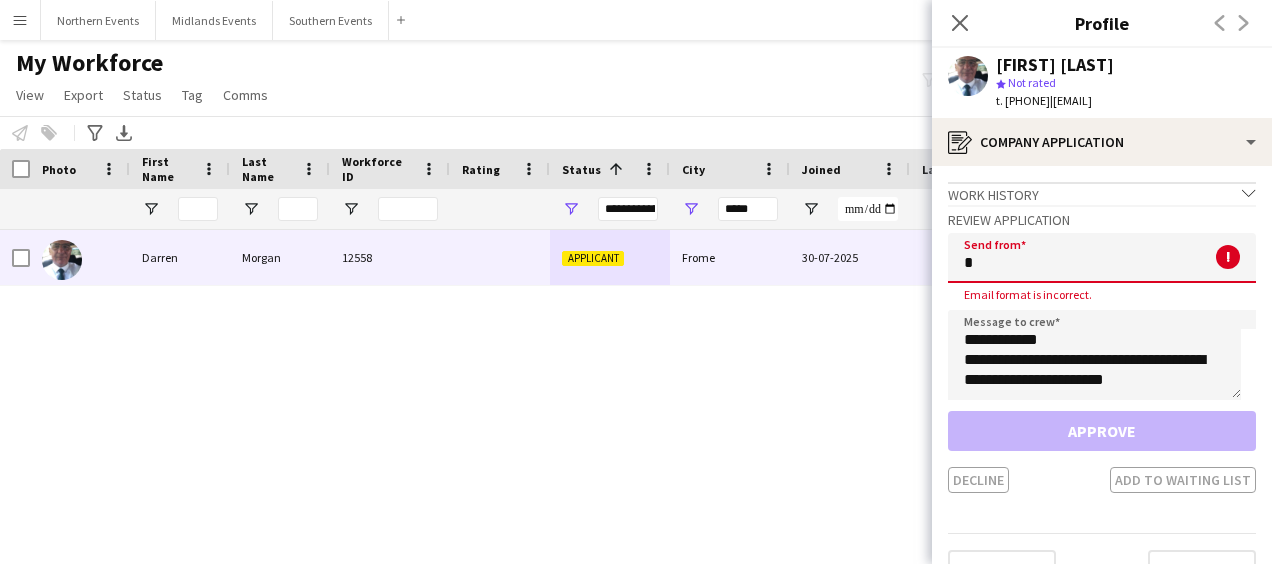type on "**********" 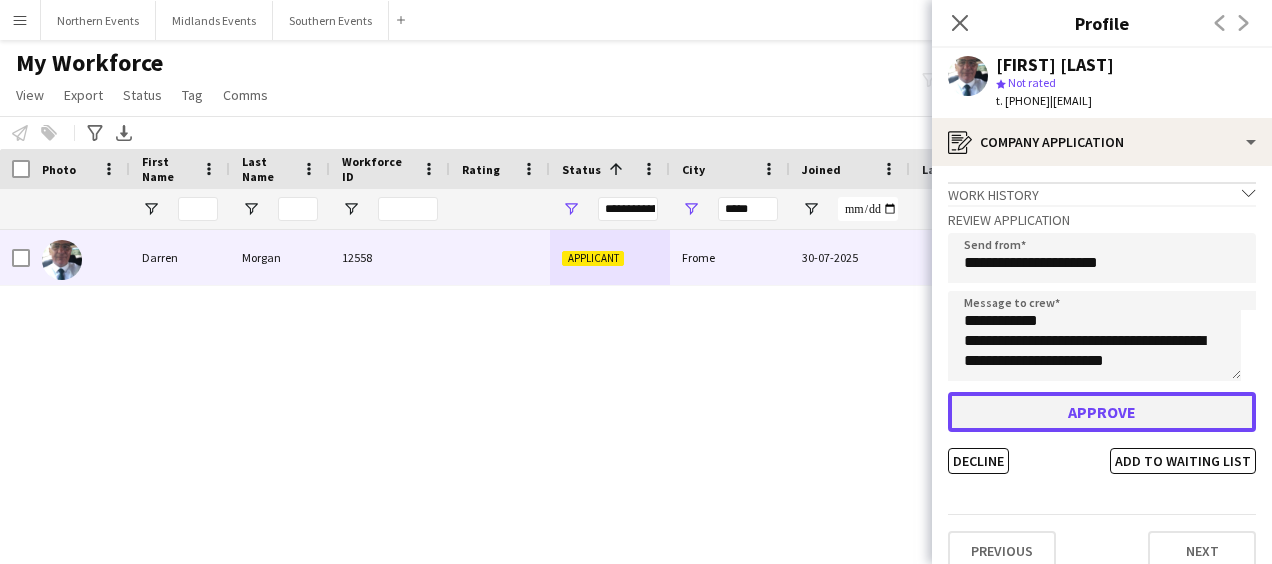 click on "Approve" 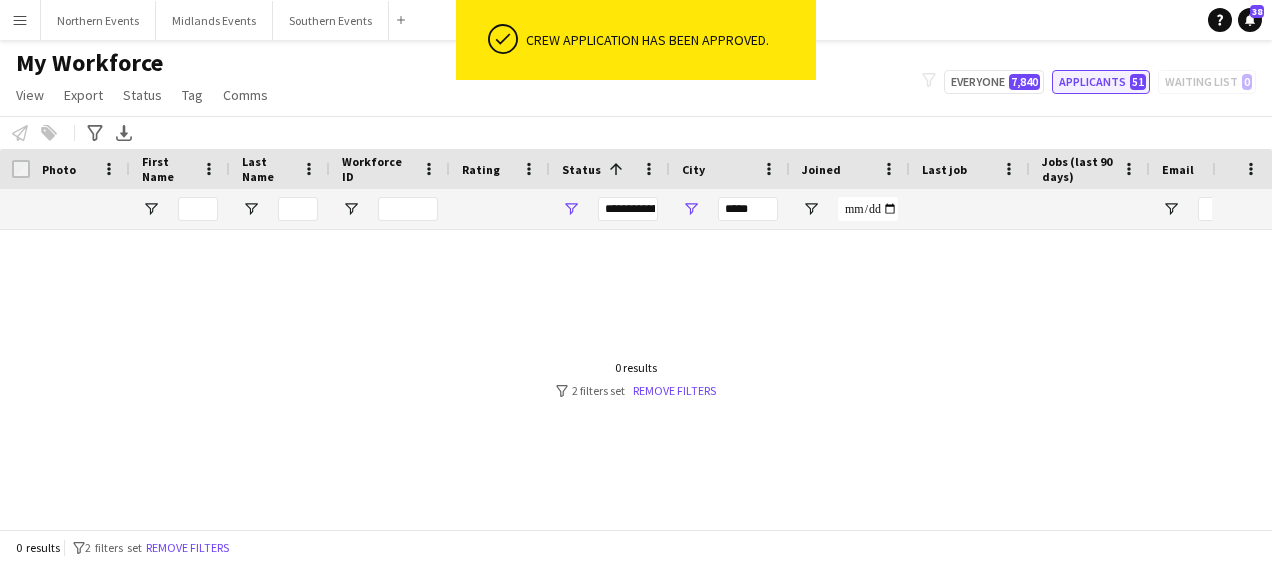 click on "Applicants   51" 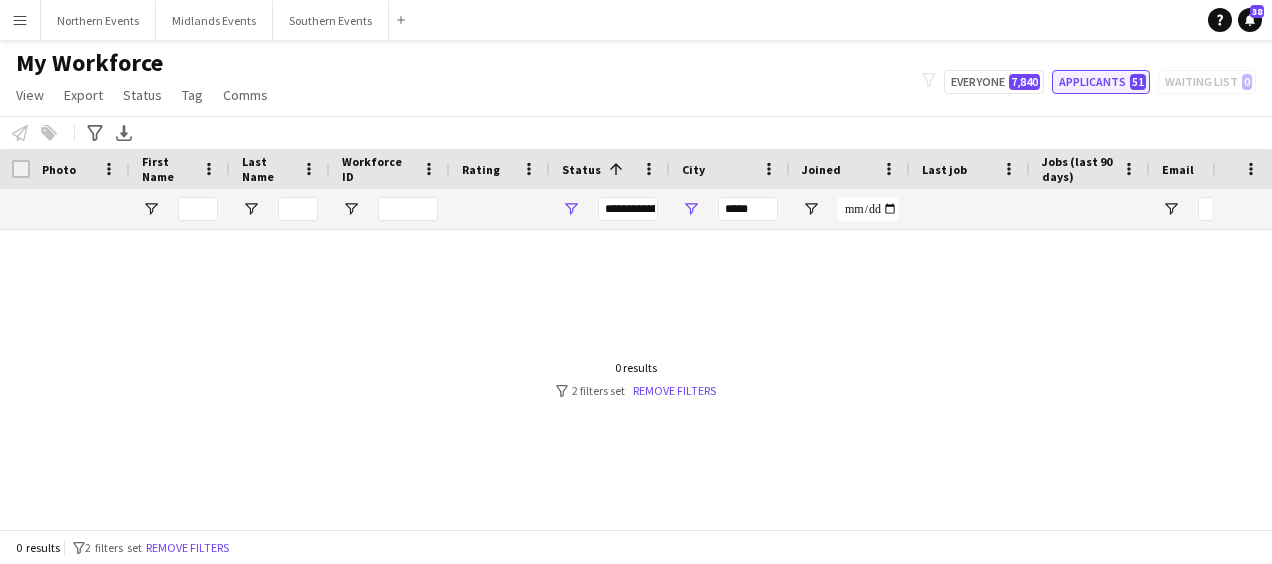 type 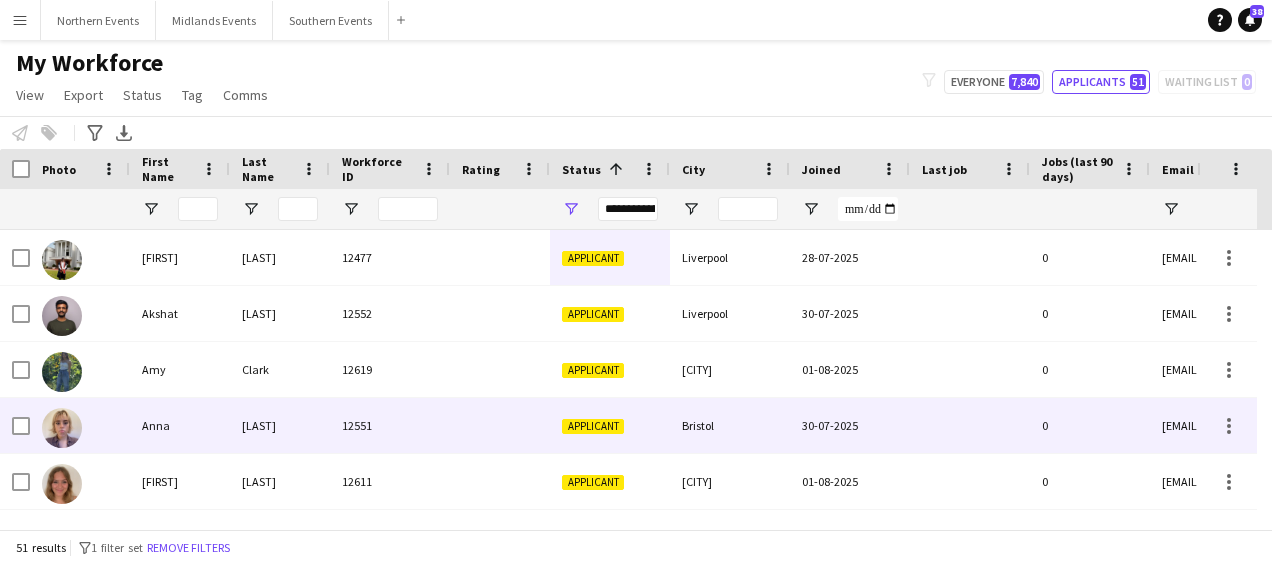 click on "Applicant" at bounding box center (610, 425) 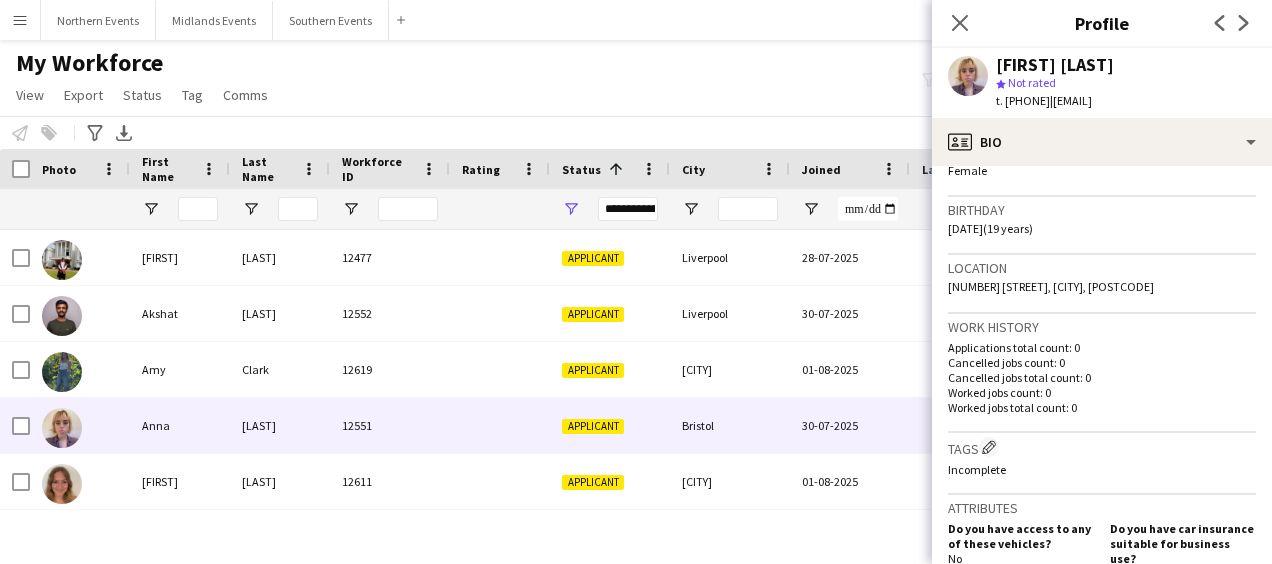 scroll, scrollTop: 823, scrollLeft: 0, axis: vertical 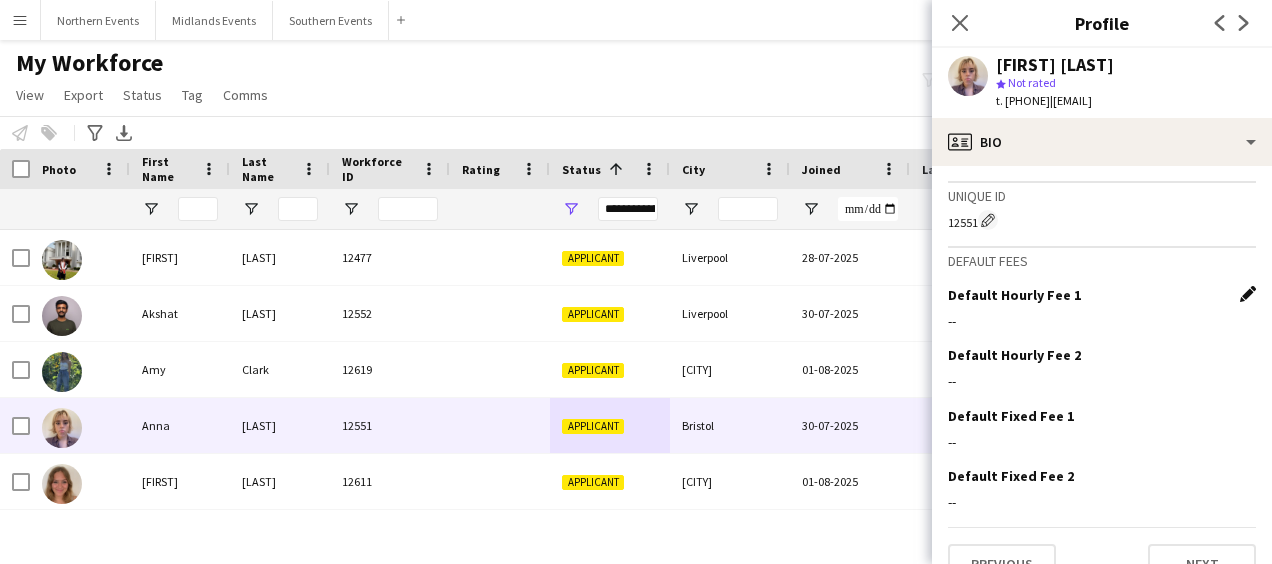 click on "Edit this field" 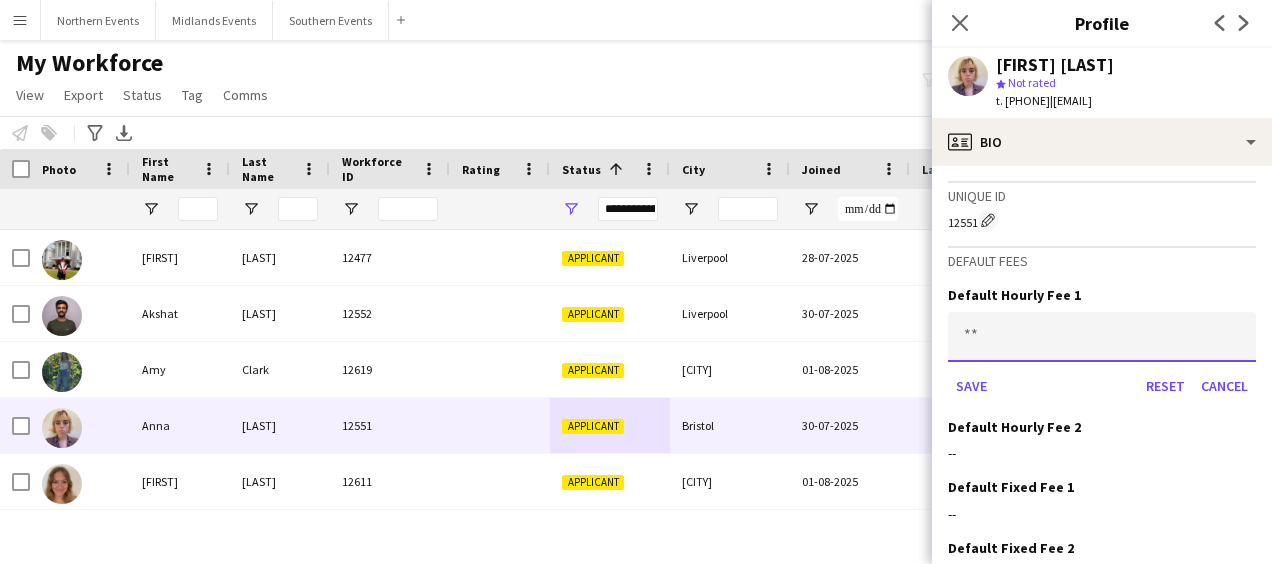 click at bounding box center [1102, 337] 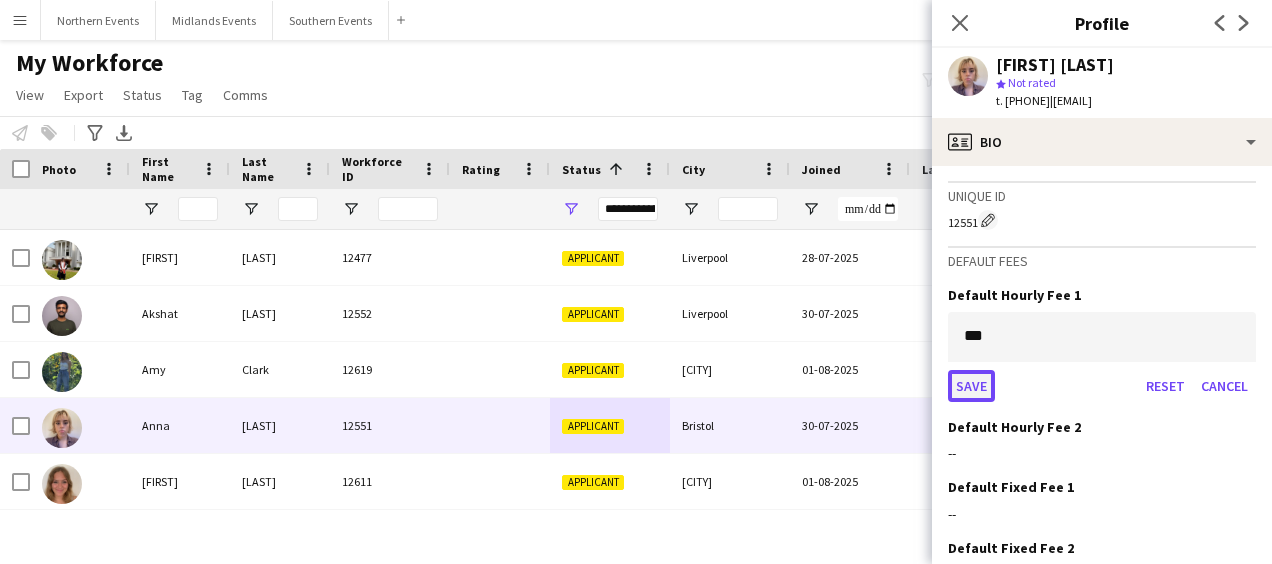 click on "Save" 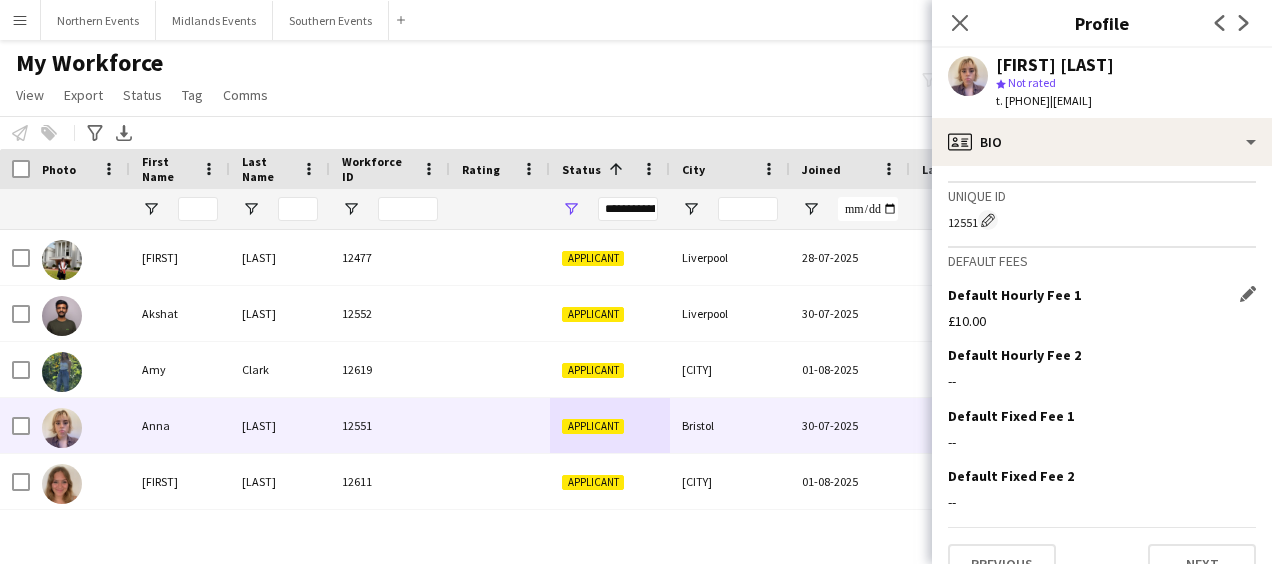 scroll, scrollTop: 844, scrollLeft: 0, axis: vertical 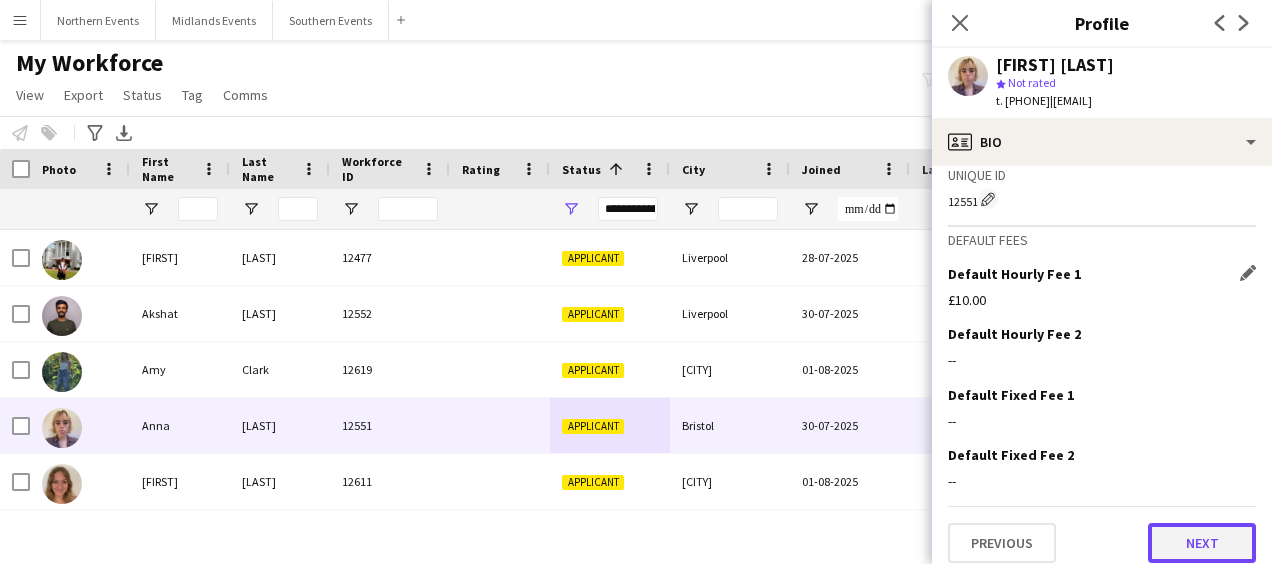 click on "Next" 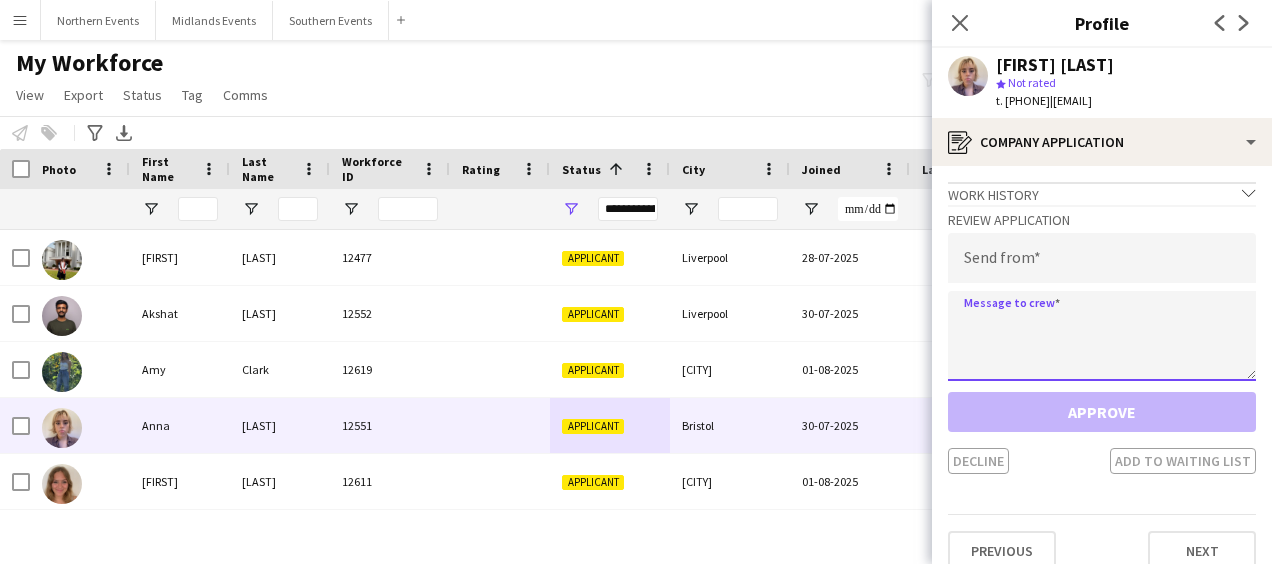 click 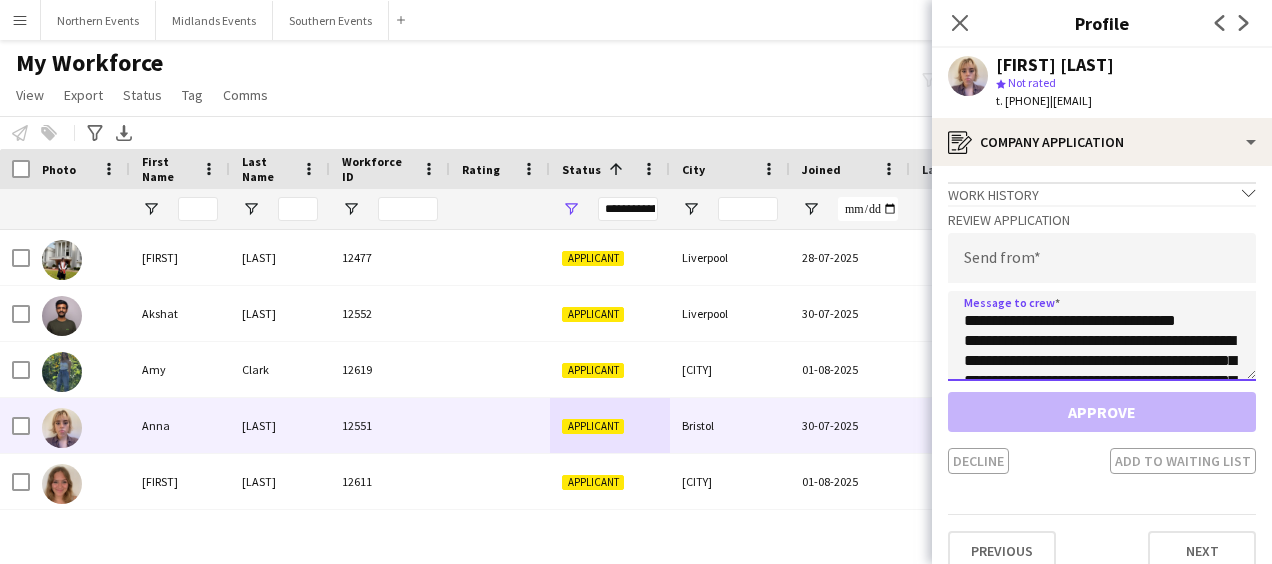 scroll, scrollTop: 112, scrollLeft: 0, axis: vertical 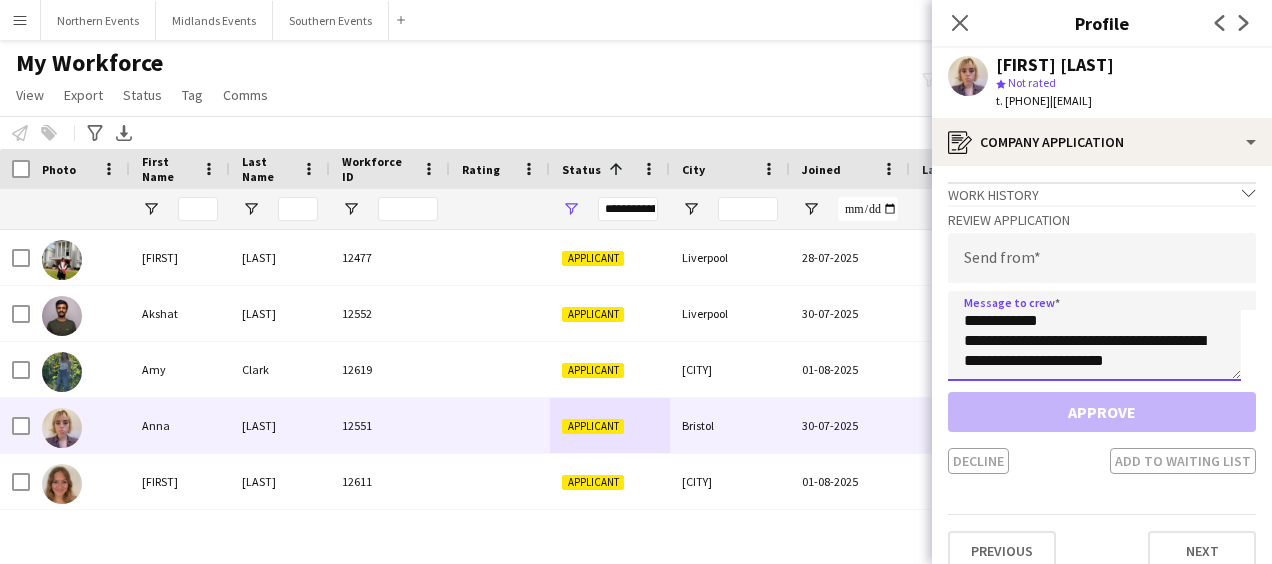 type on "**********" 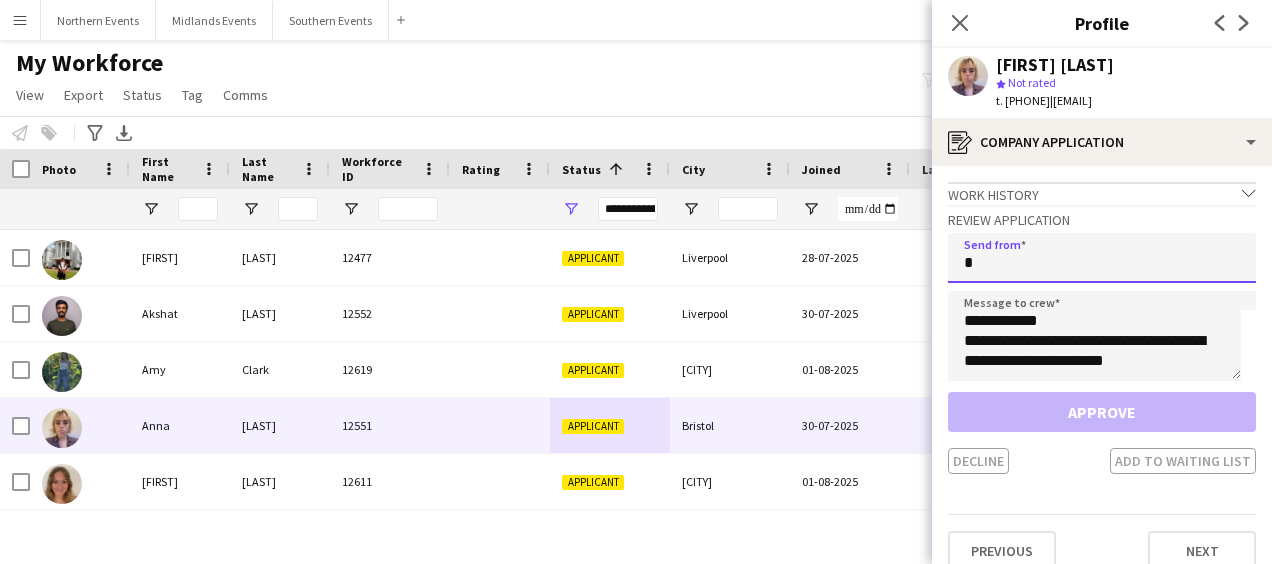 click on "*" 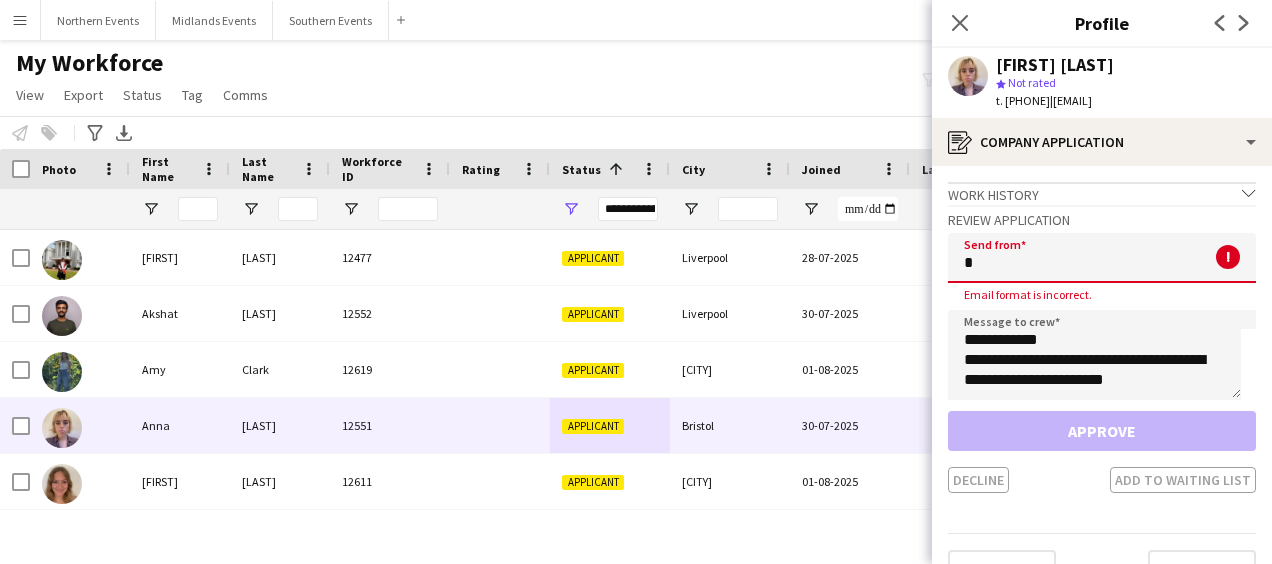 type on "**********" 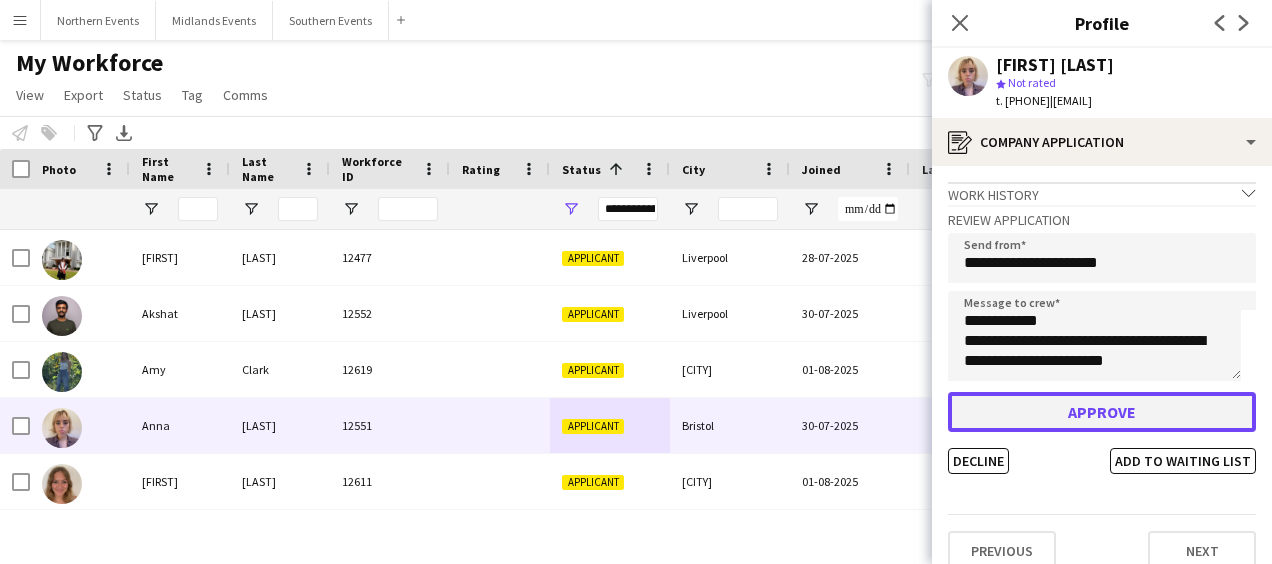click on "Approve" 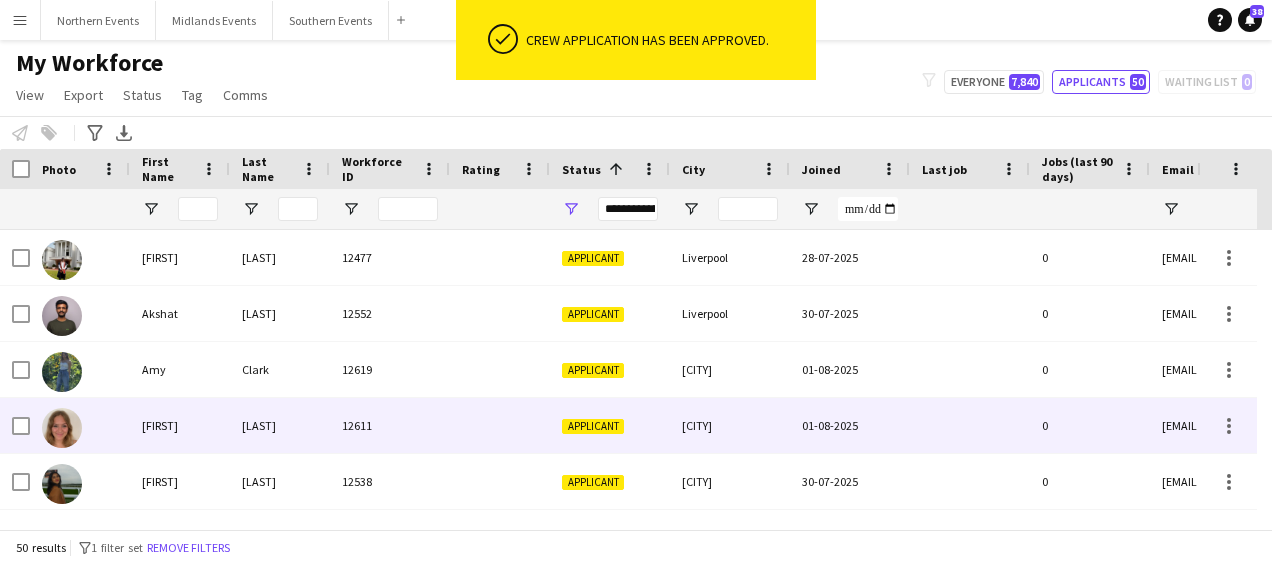 click on "[CITY]" at bounding box center (730, 425) 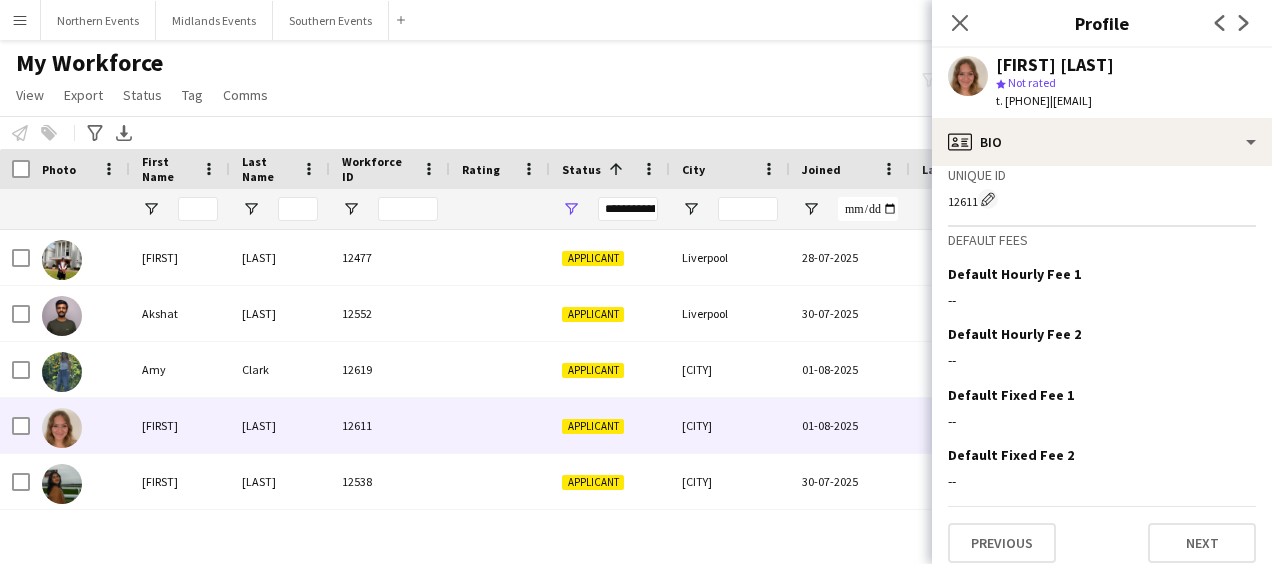 scroll, scrollTop: 766, scrollLeft: 0, axis: vertical 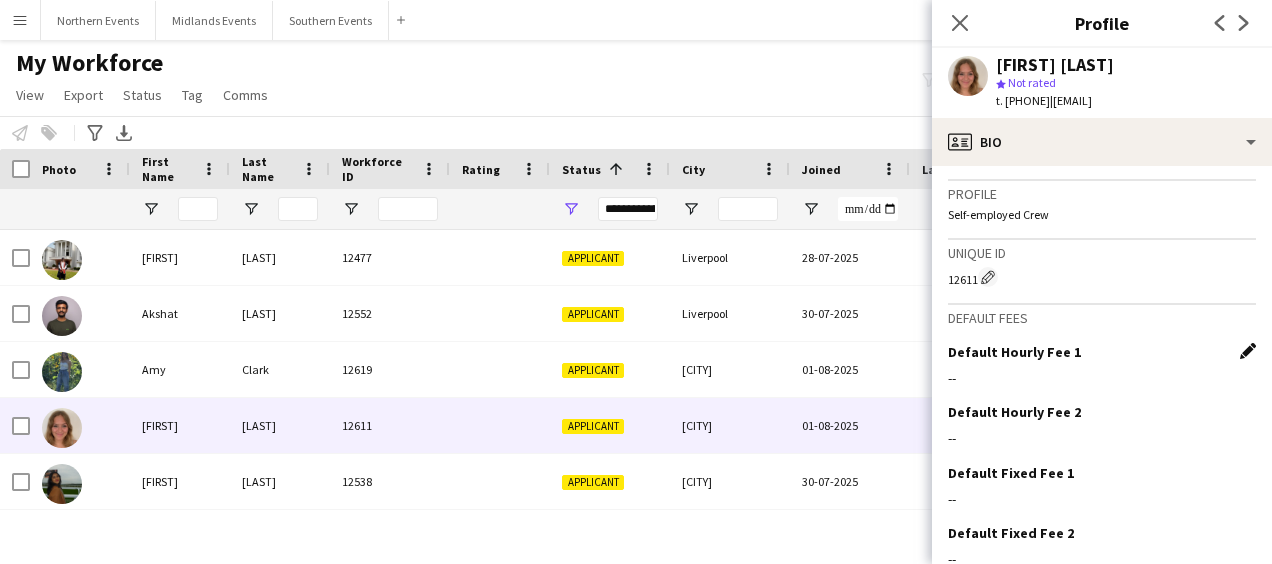 click on "Edit this field" 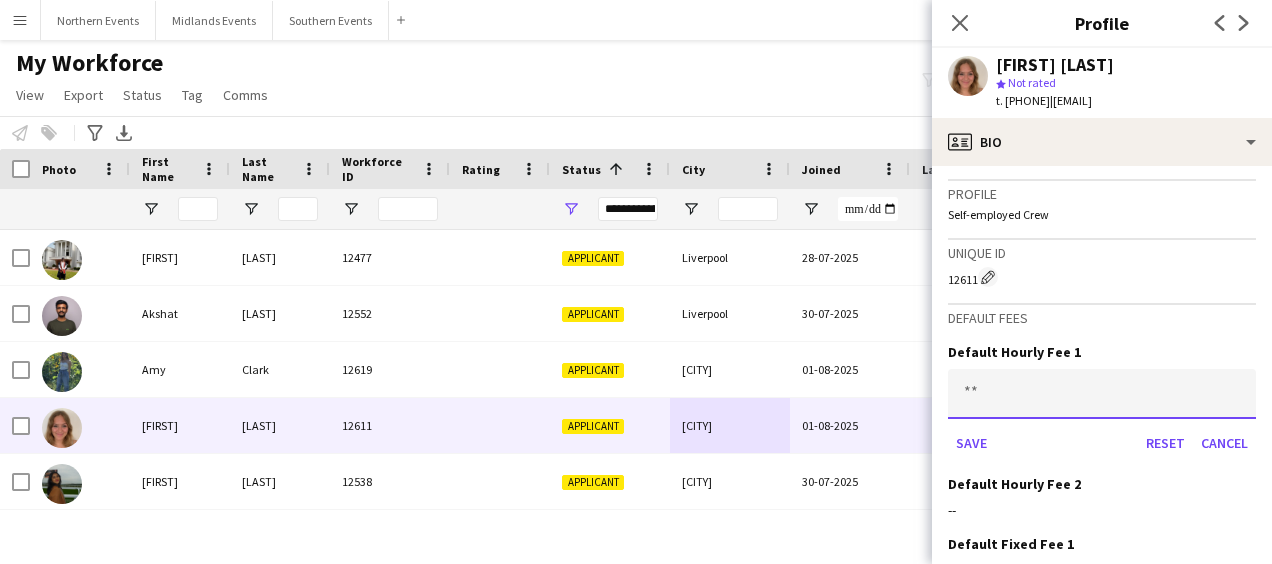 click at bounding box center [1102, 394] 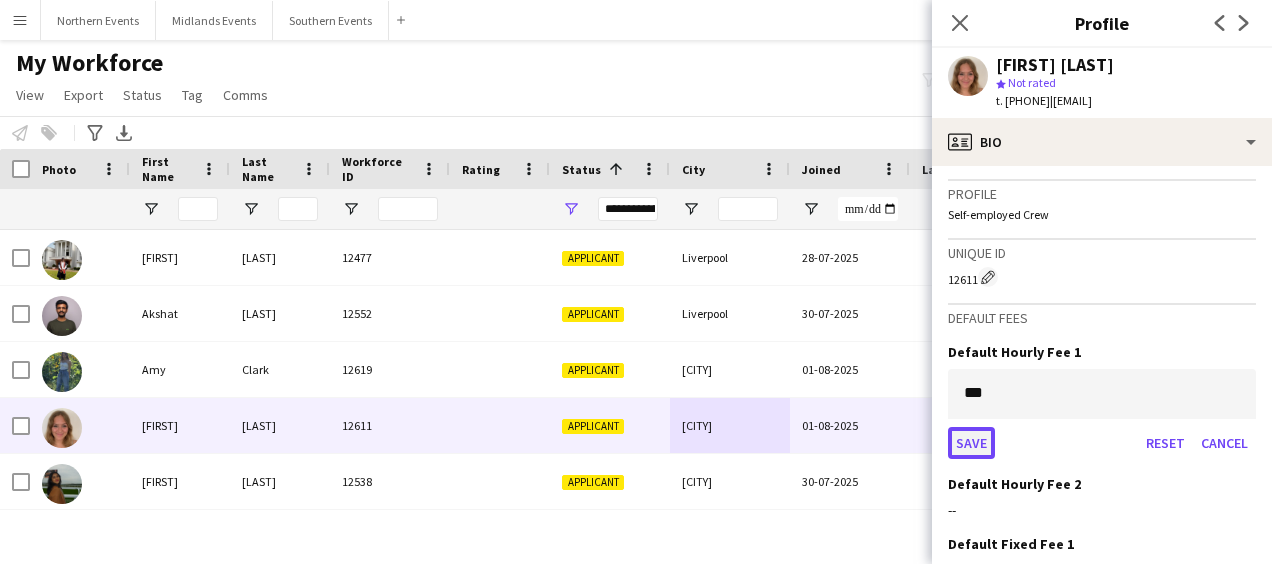 click on "Save" 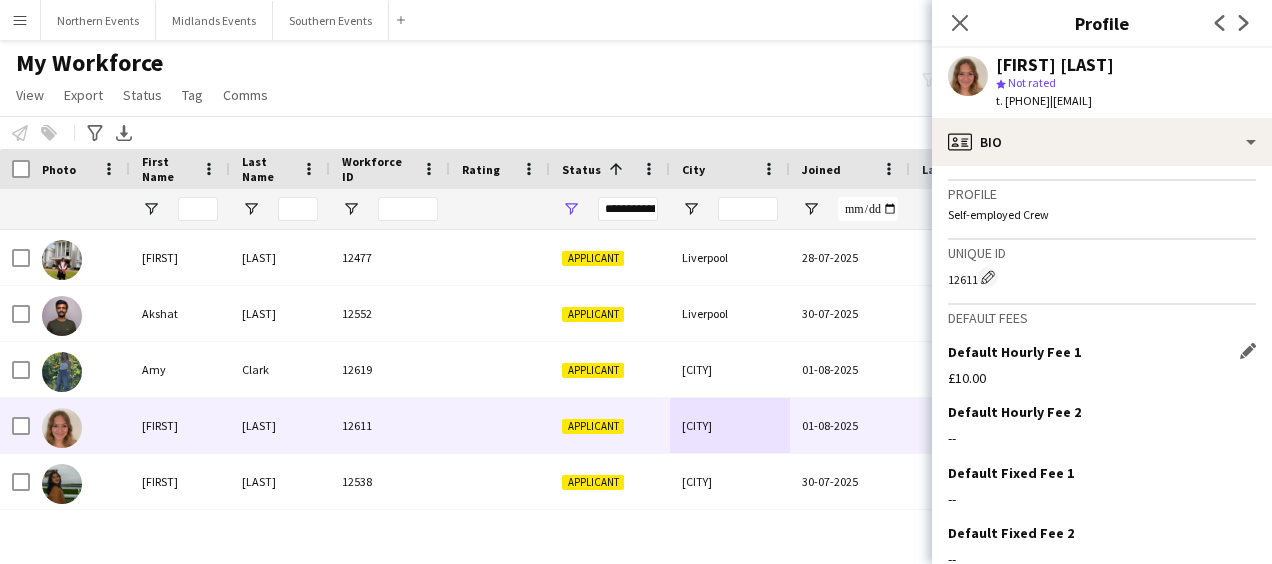 scroll, scrollTop: 844, scrollLeft: 0, axis: vertical 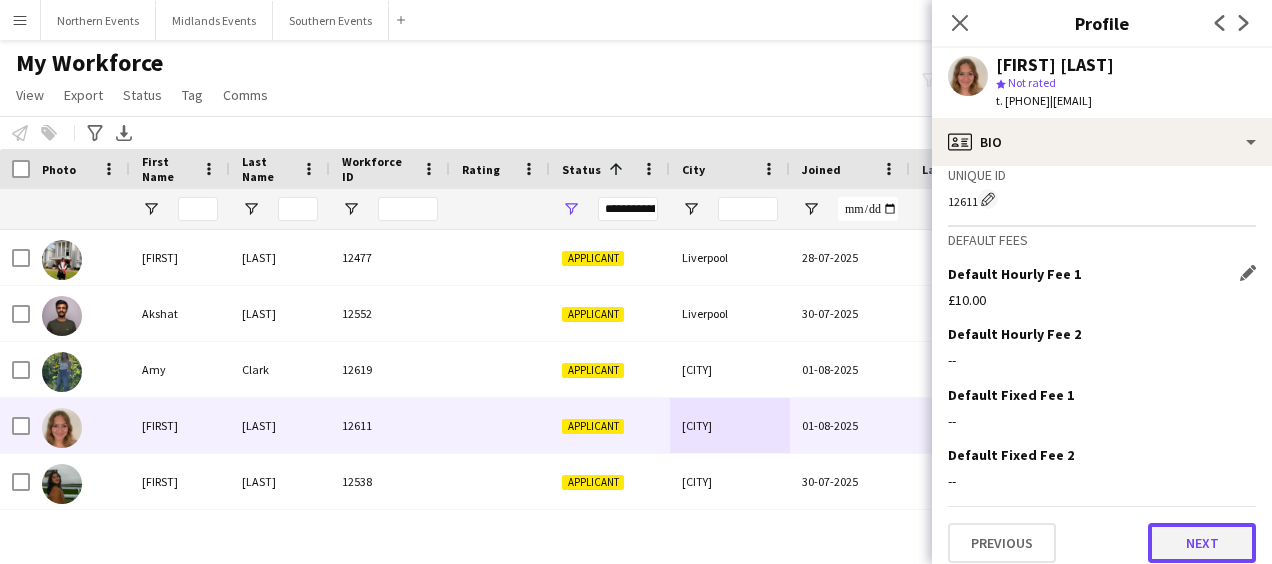 click on "Next" 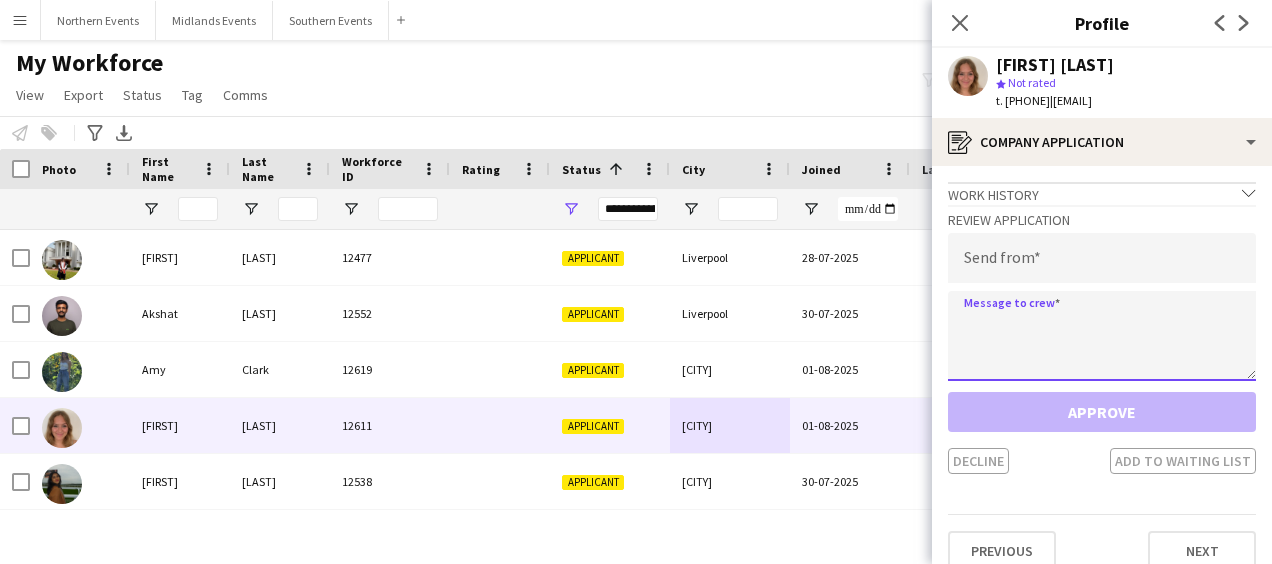 click 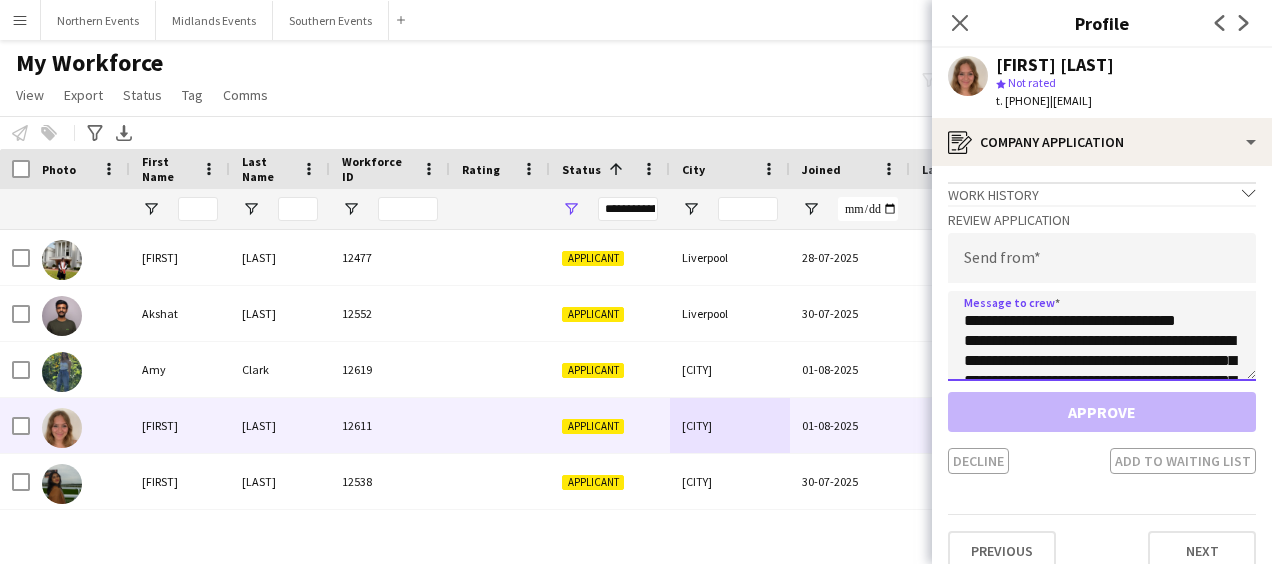 scroll, scrollTop: 112, scrollLeft: 0, axis: vertical 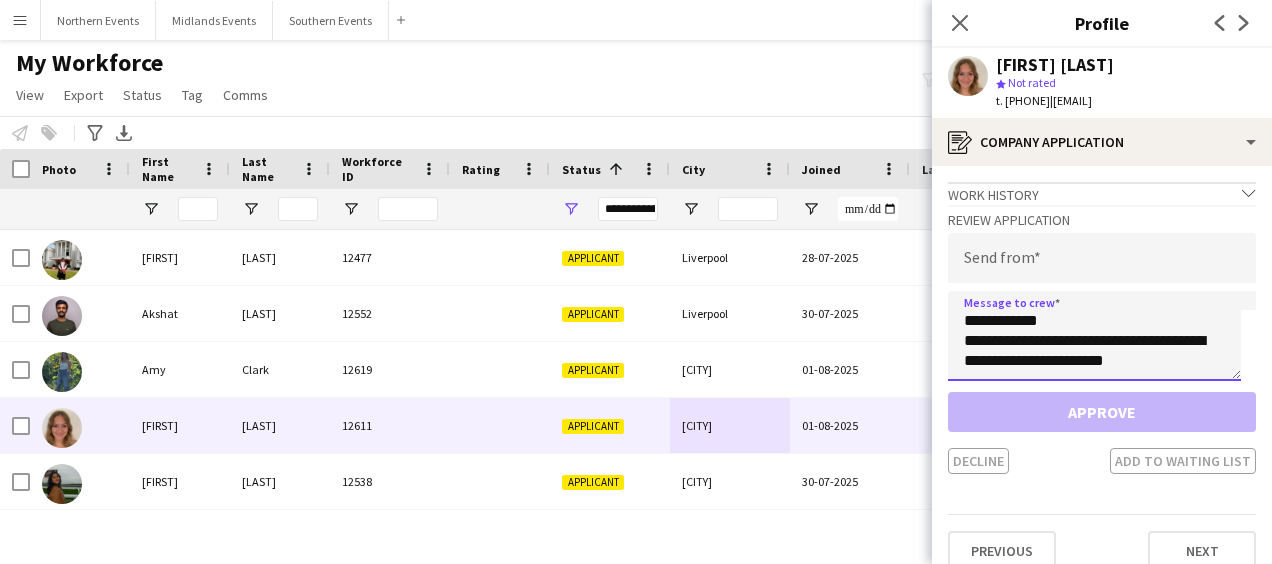 click on "**********" 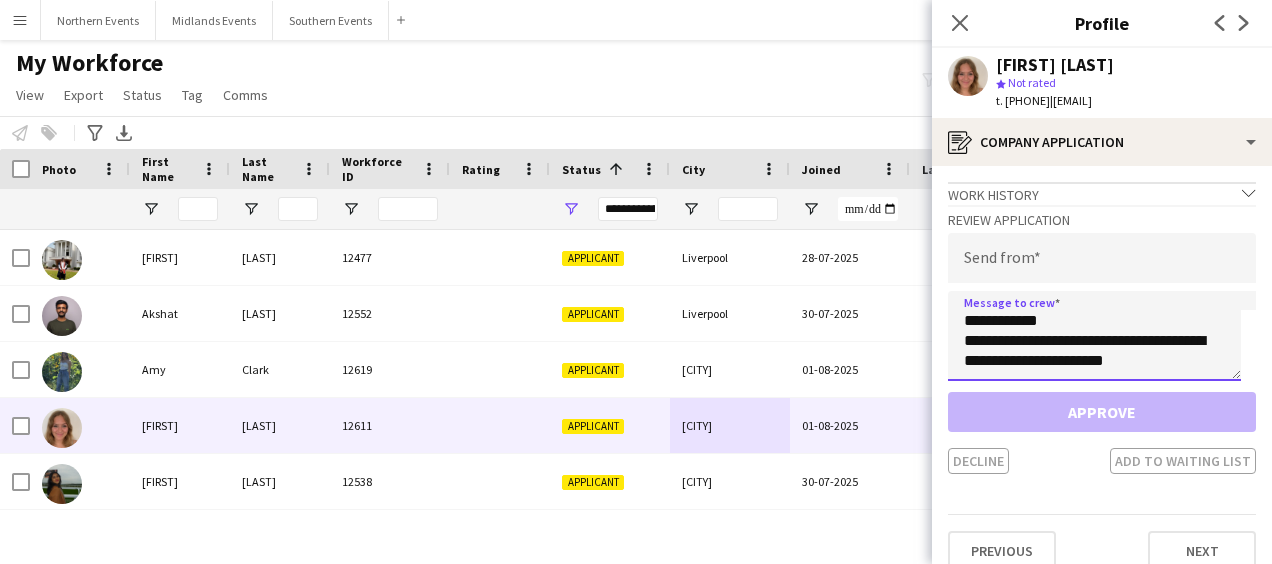 click on "**********" 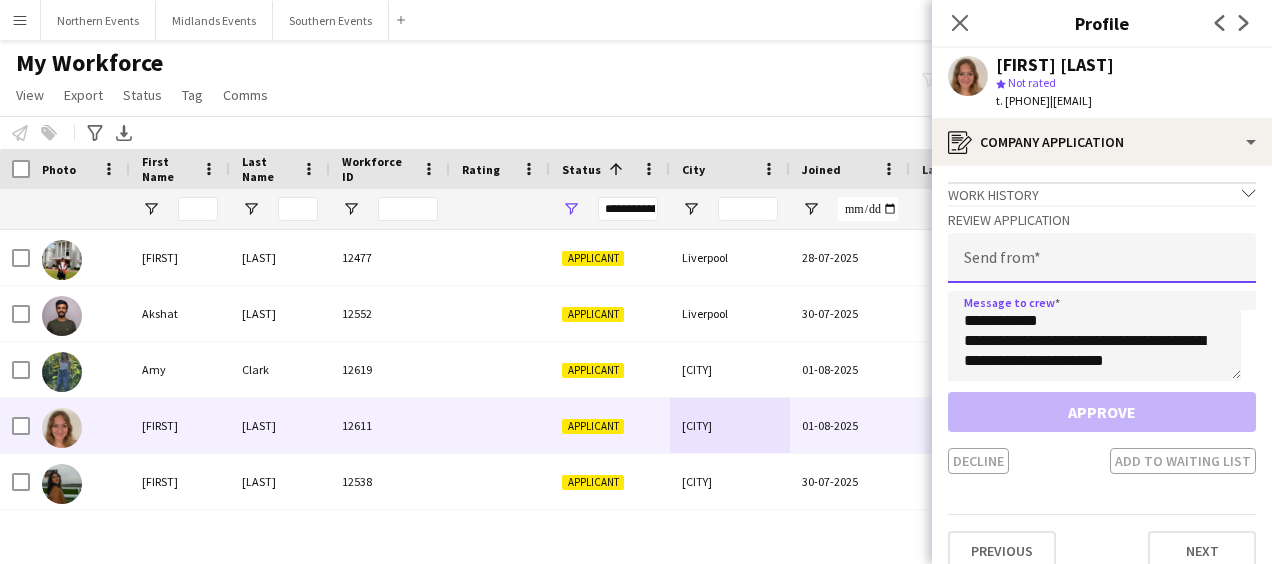 click 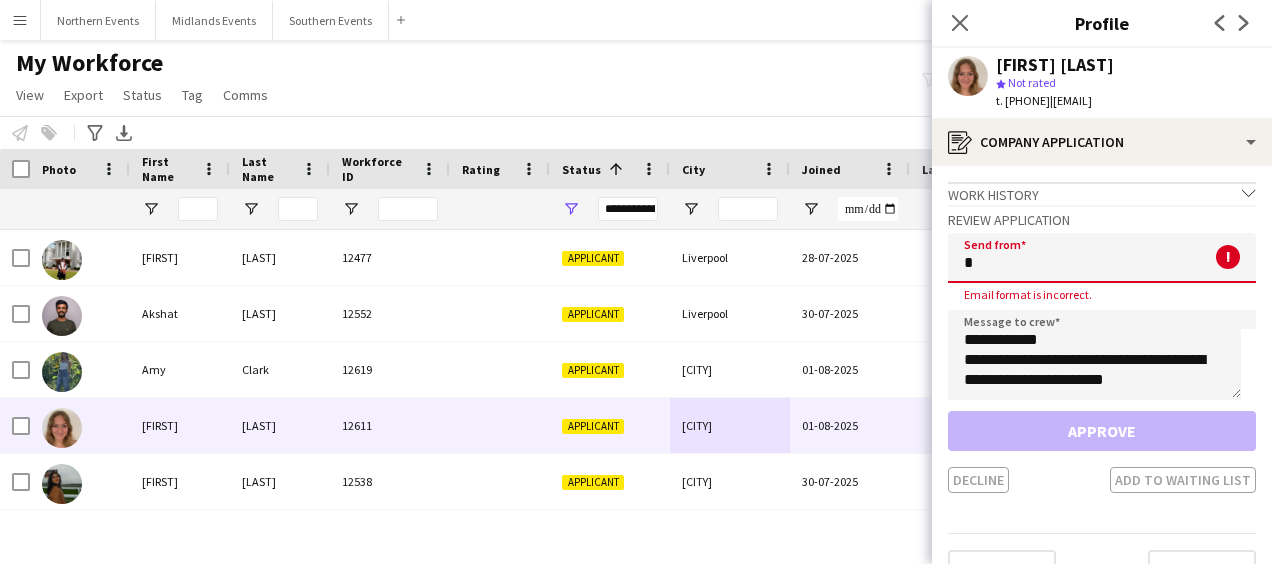 type on "**********" 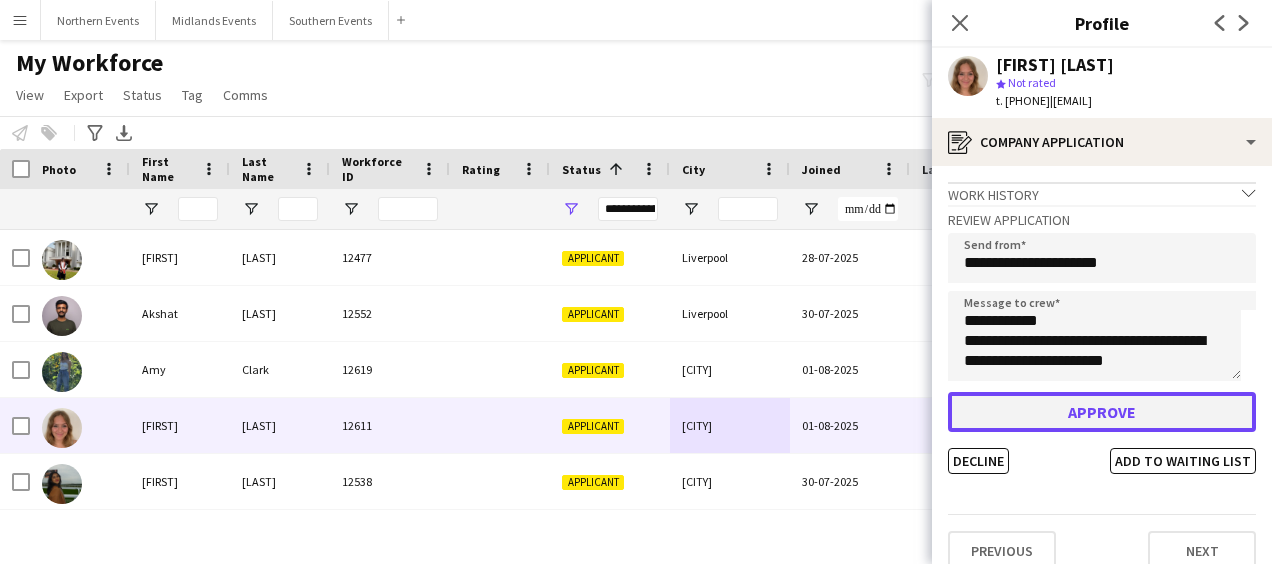 click on "Approve" 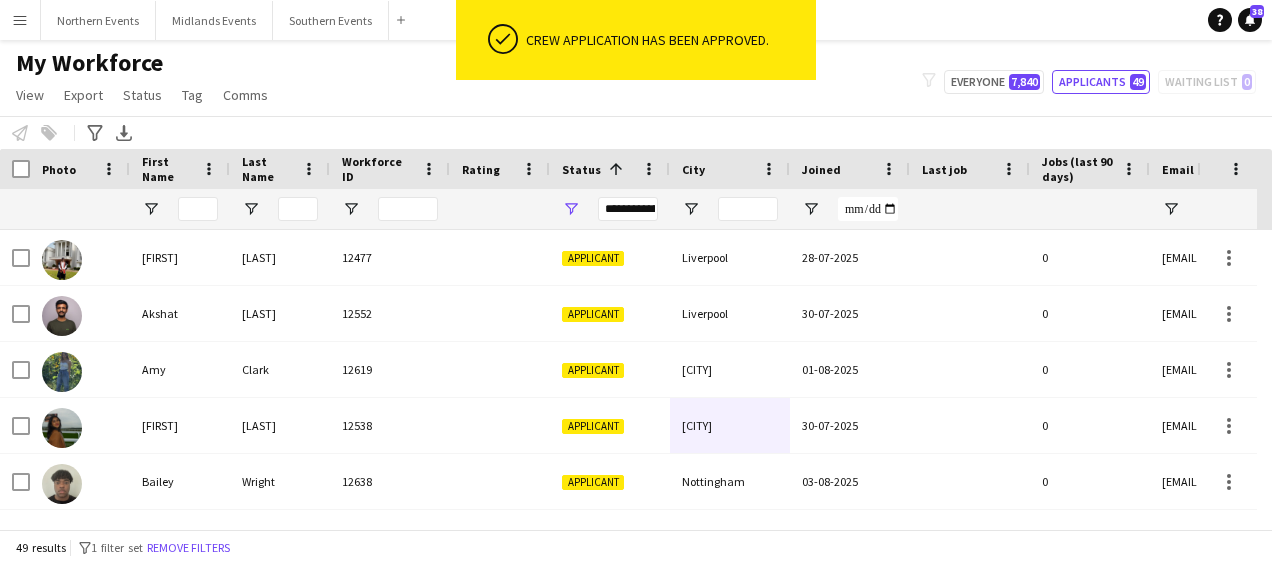 scroll, scrollTop: 40, scrollLeft: 0, axis: vertical 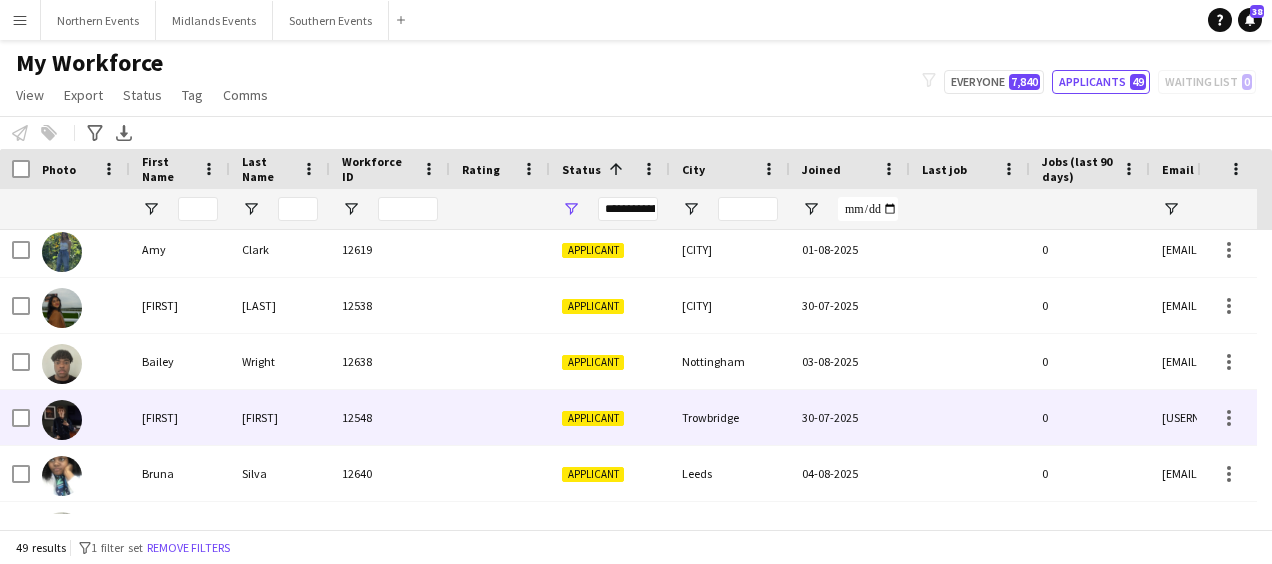 click on "Applicant" at bounding box center [593, 418] 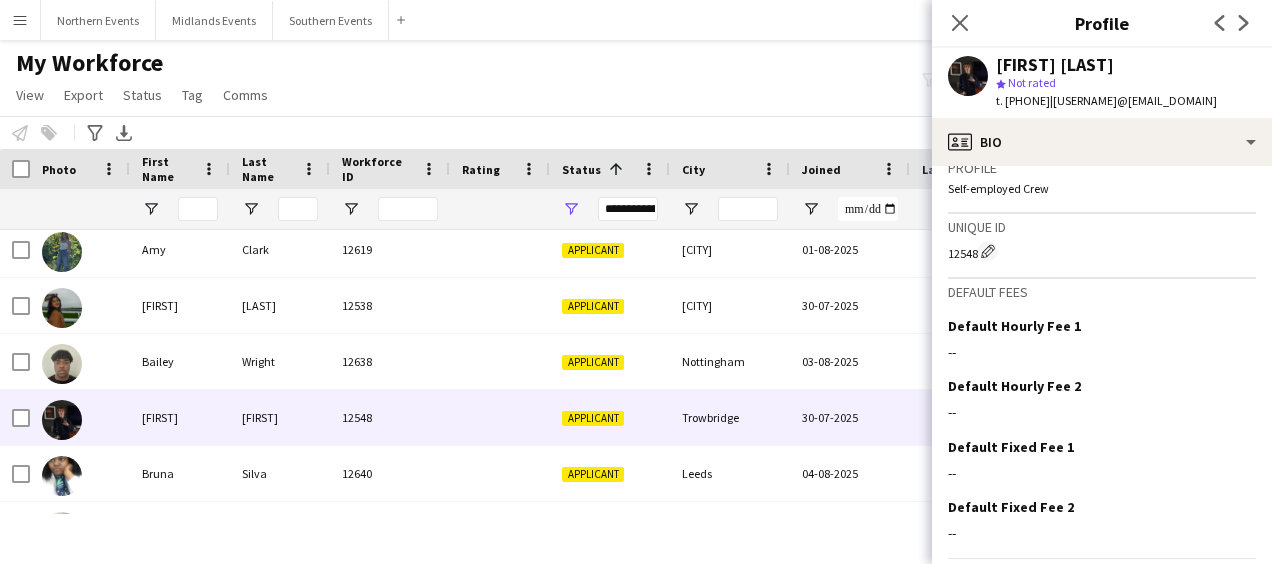 scroll, scrollTop: 745, scrollLeft: 0, axis: vertical 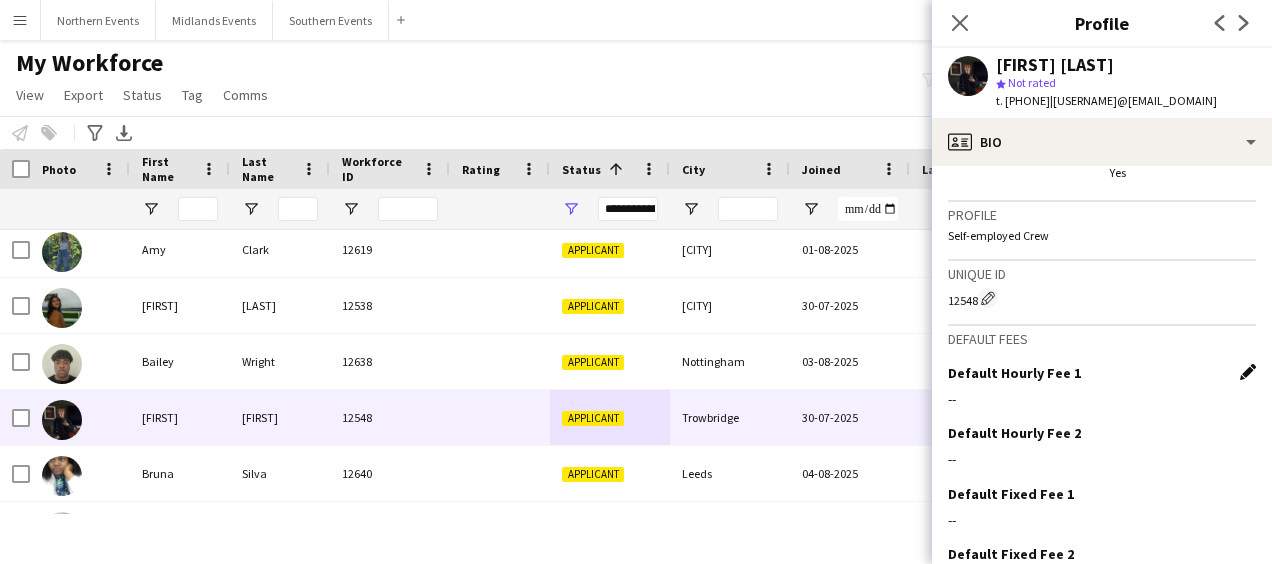 click on "Edit this field" 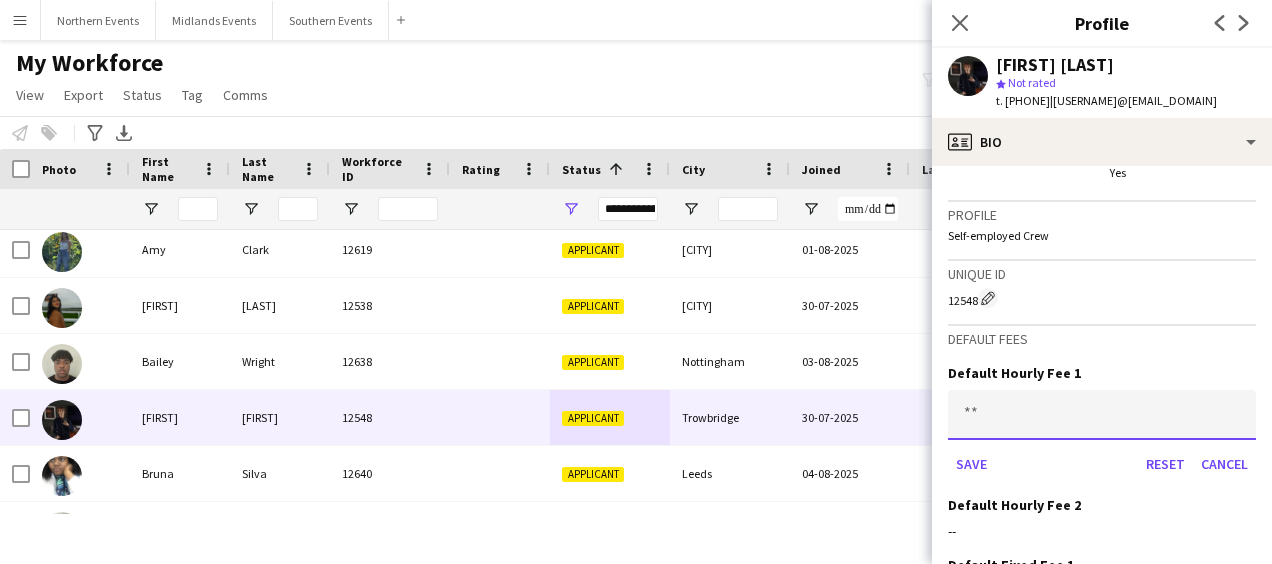 click at bounding box center [1102, 415] 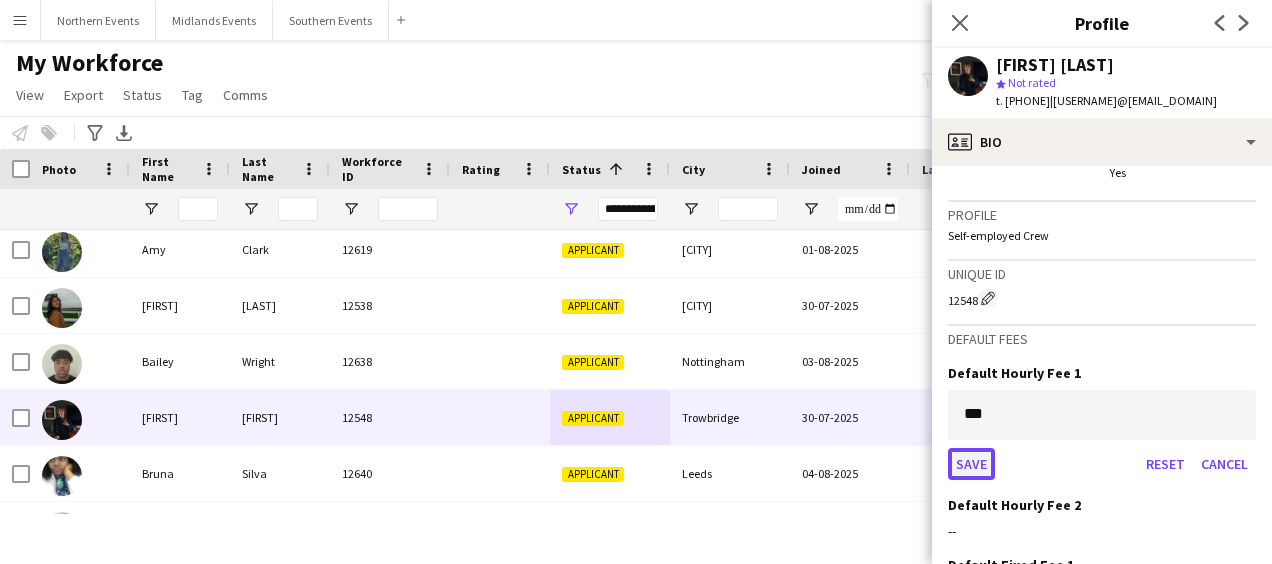 click on "Save" 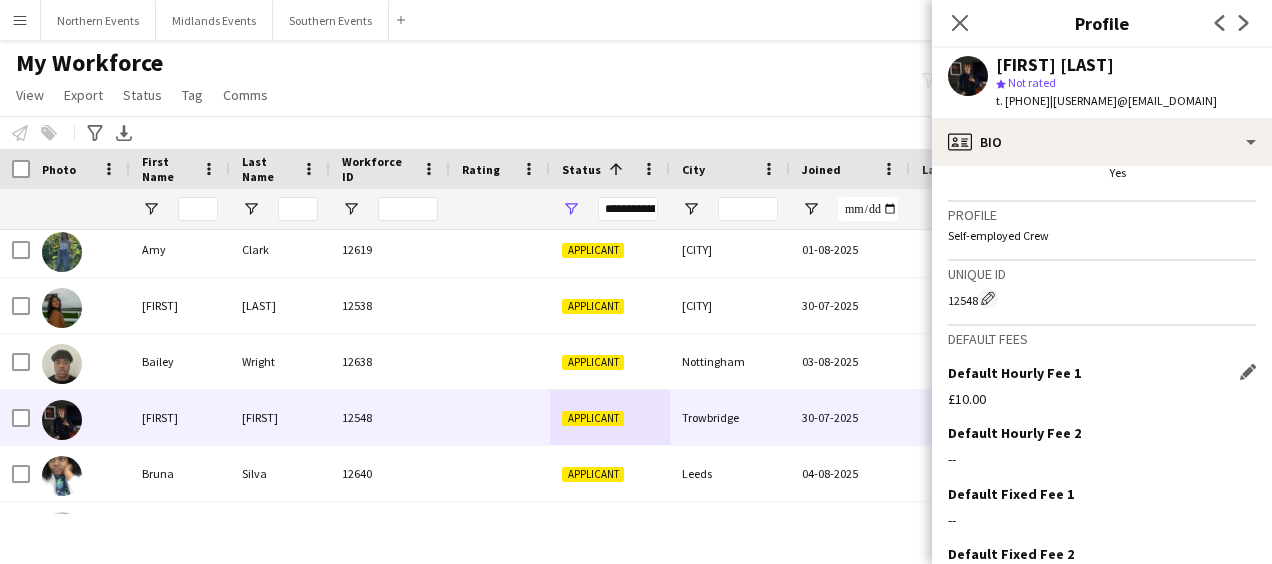 scroll, scrollTop: 844, scrollLeft: 0, axis: vertical 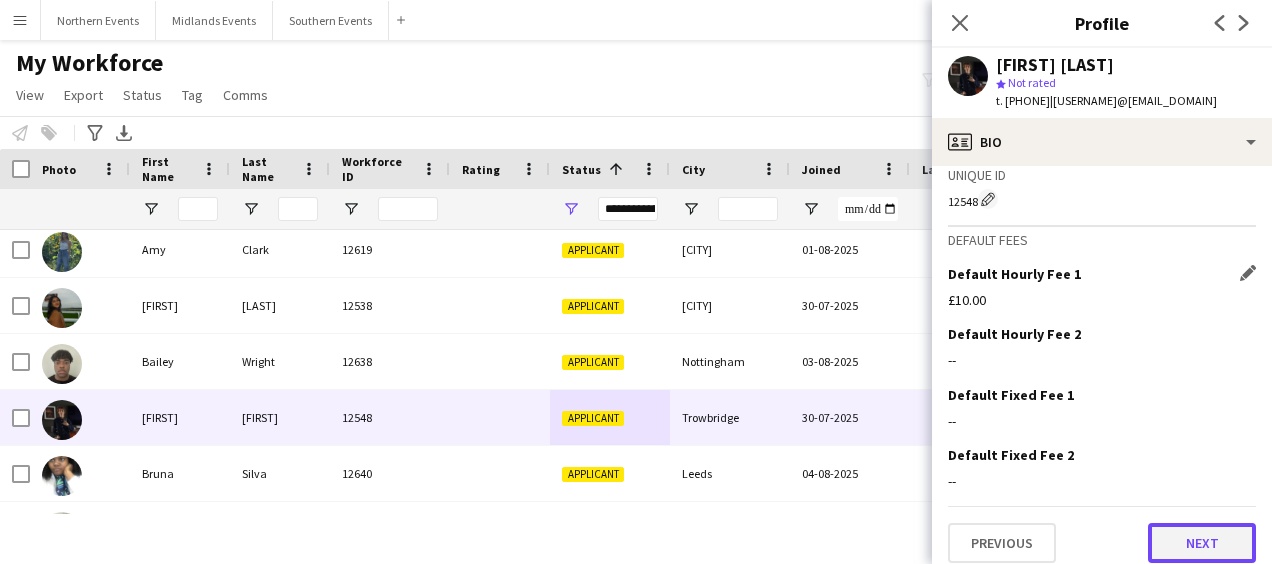 click on "Next" 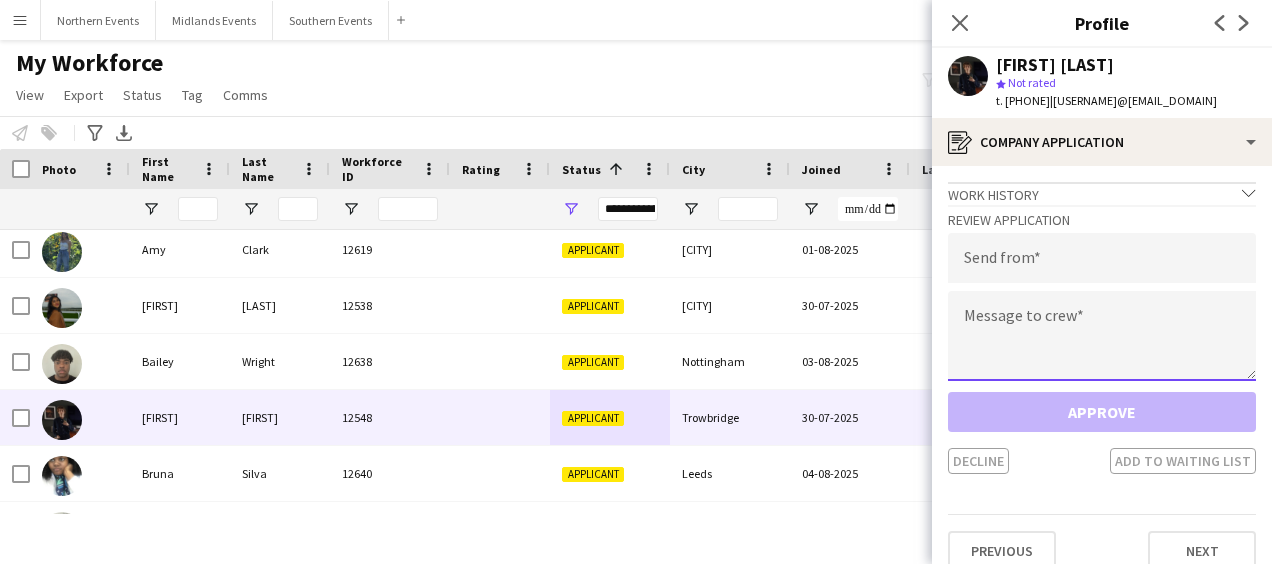 click 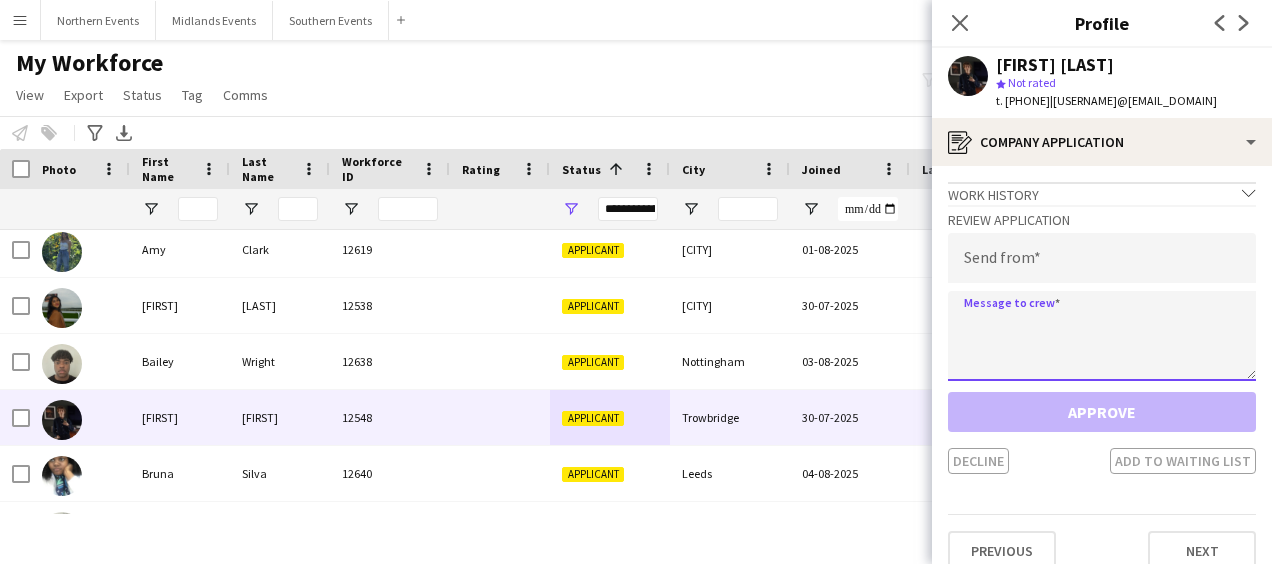 paste on "**********" 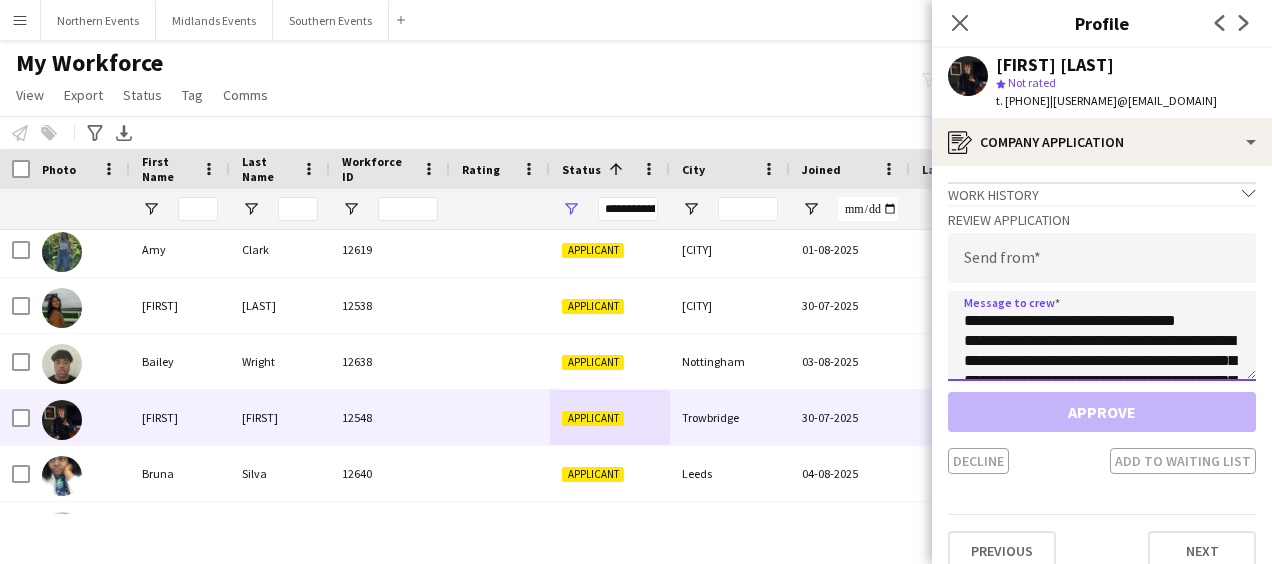 scroll, scrollTop: 112, scrollLeft: 0, axis: vertical 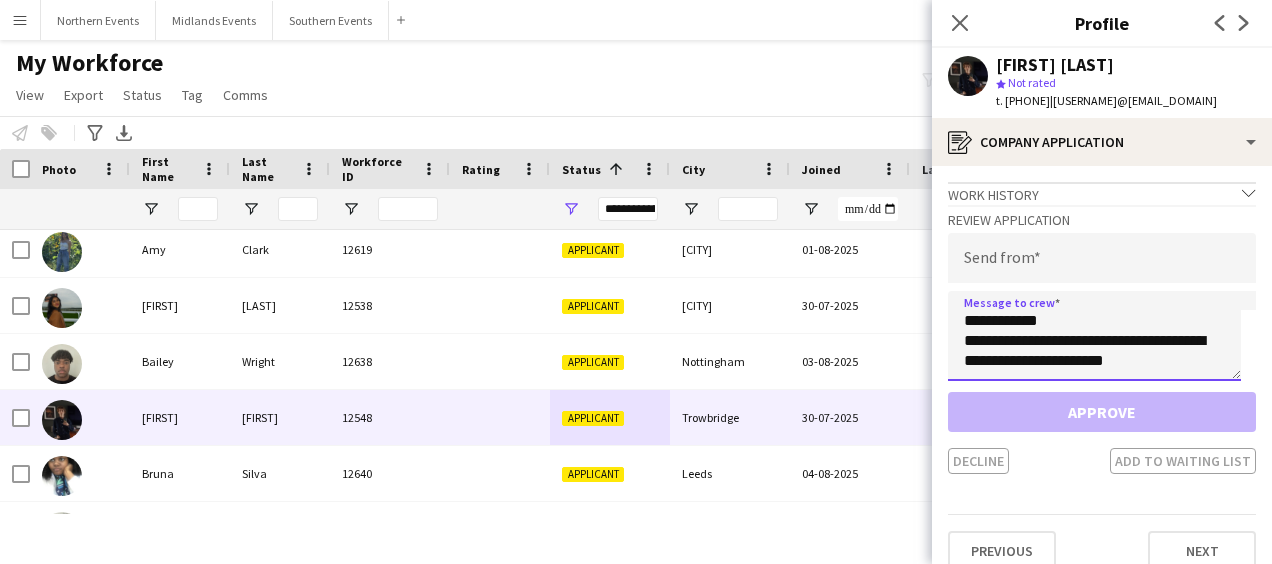 type on "**********" 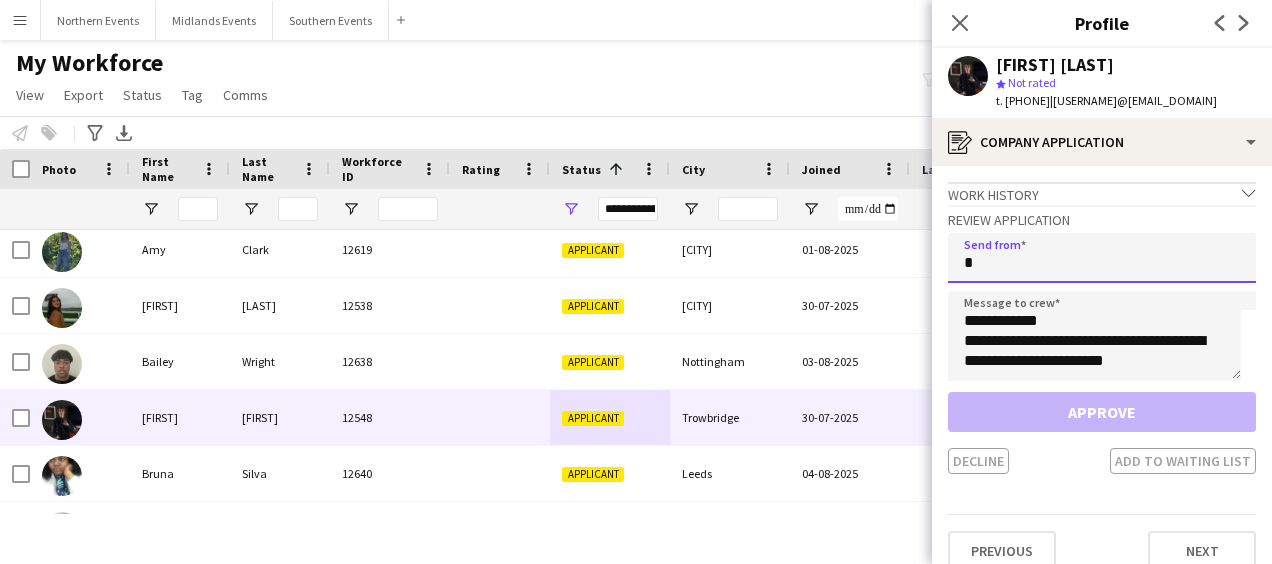 click on "*" 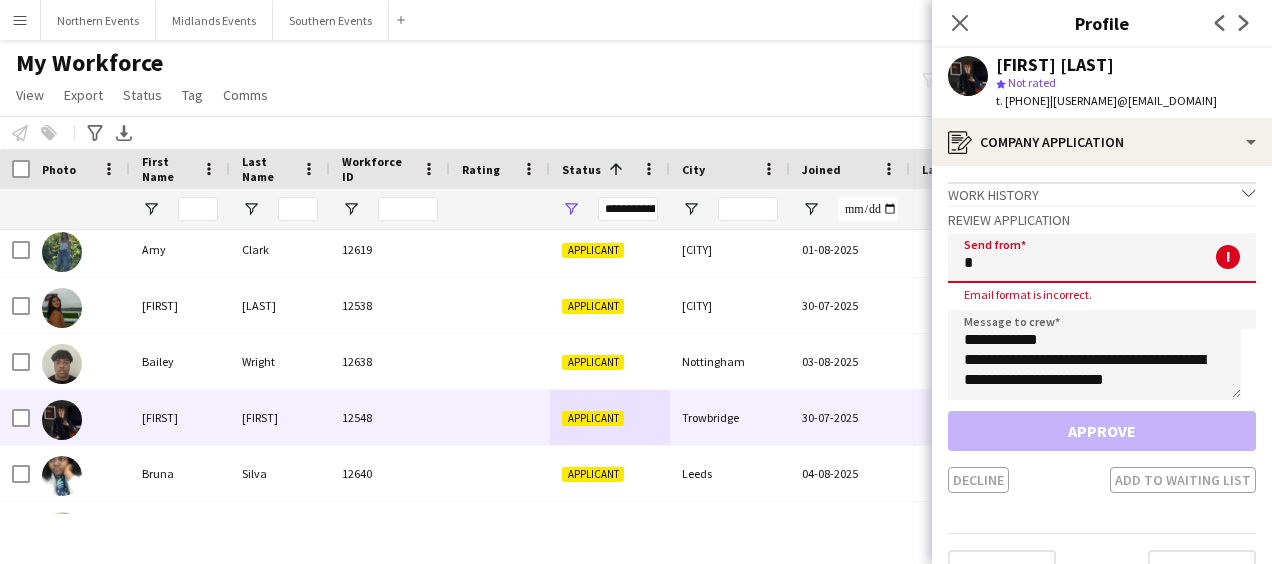 type on "**********" 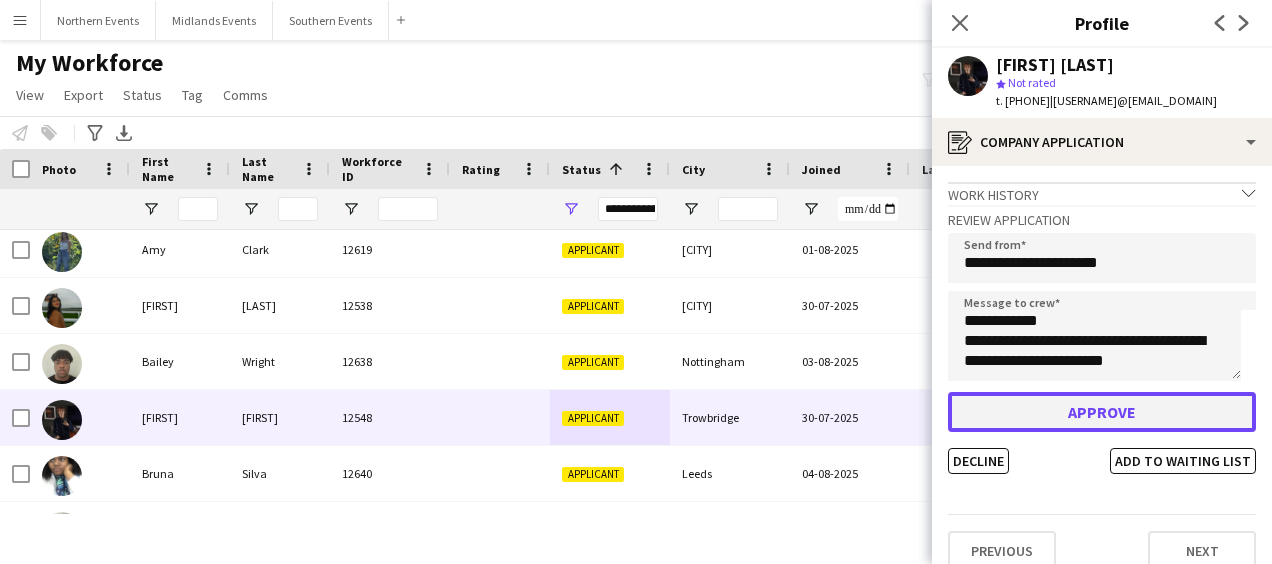 click on "Approve" 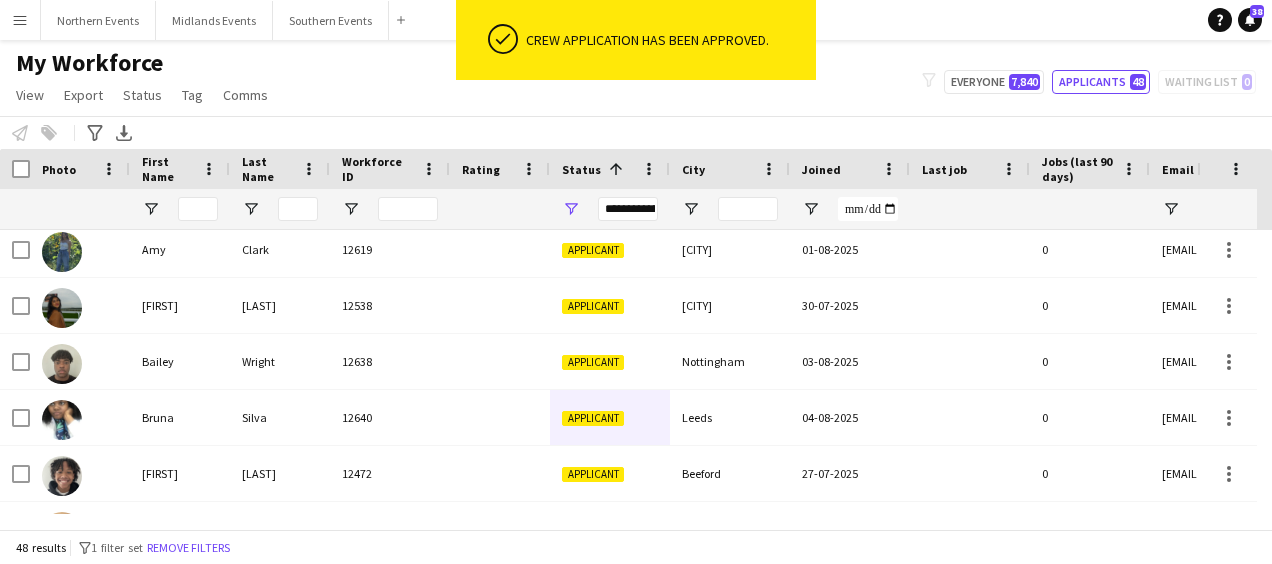 scroll, scrollTop: 160, scrollLeft: 0, axis: vertical 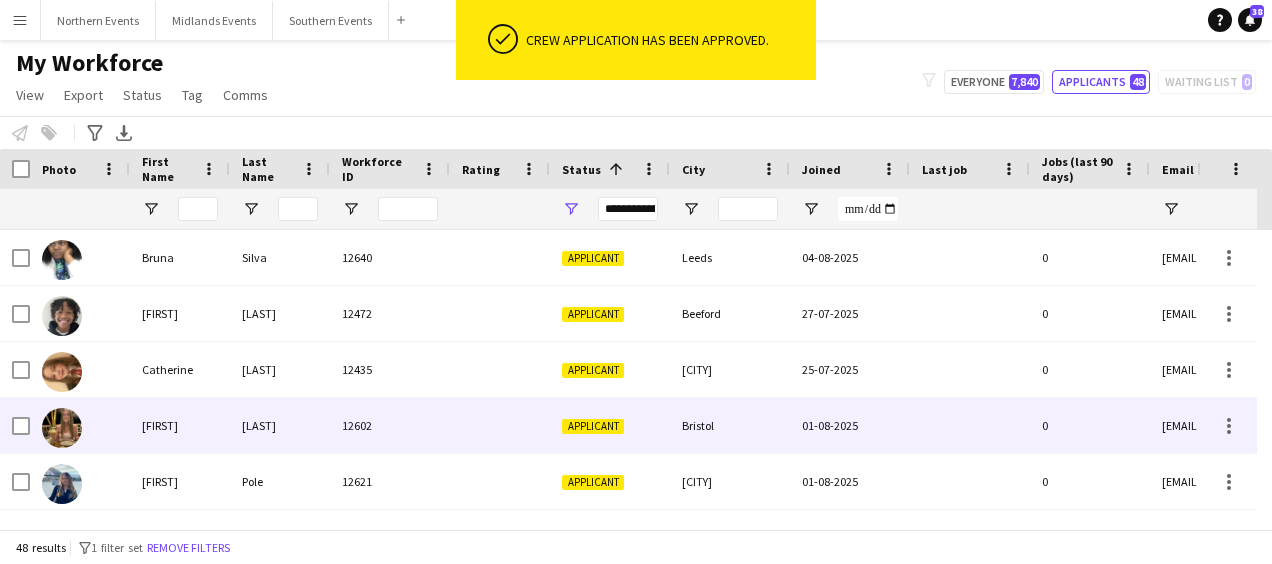 click on "01-08-2025" at bounding box center (850, 425) 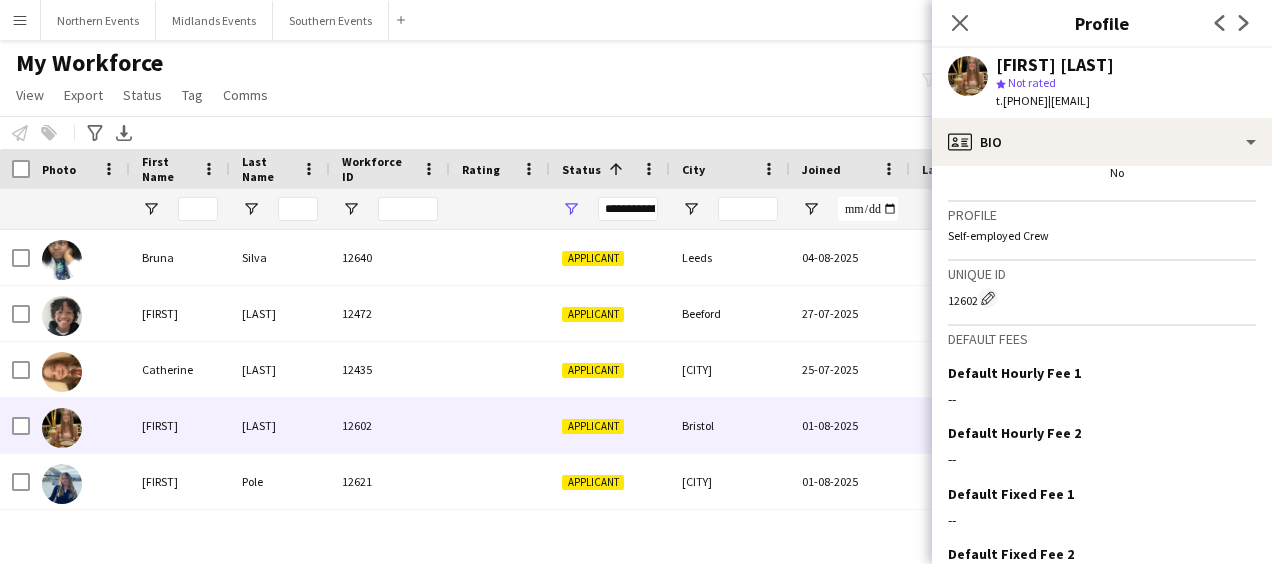 scroll, scrollTop: 677, scrollLeft: 0, axis: vertical 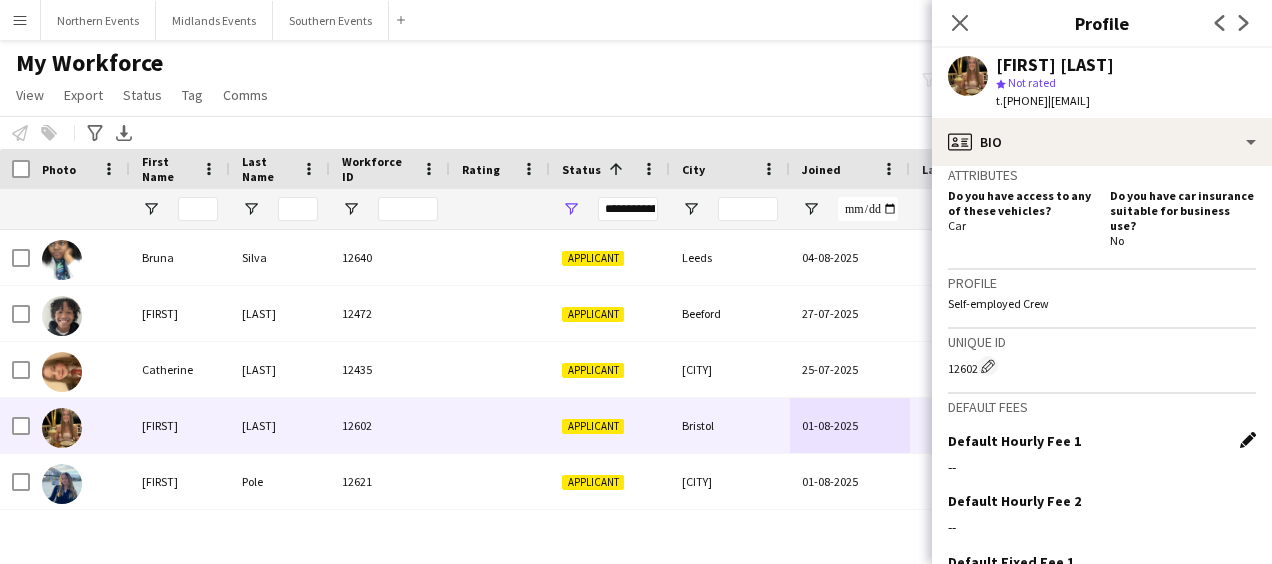 click on "Edit this field" 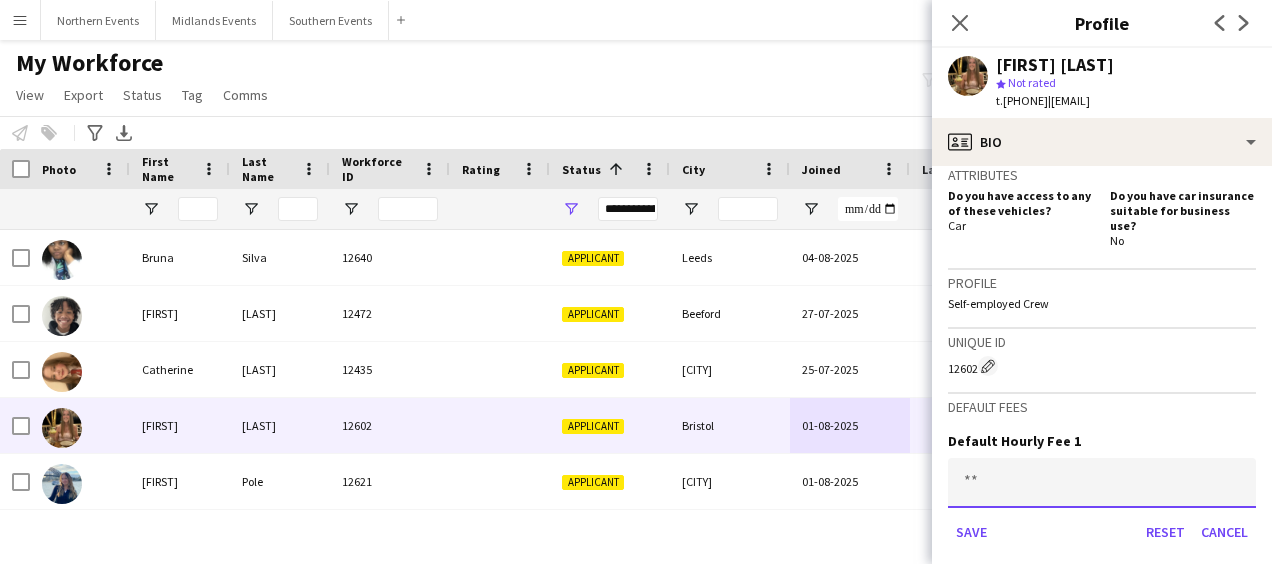 click at bounding box center (1102, 483) 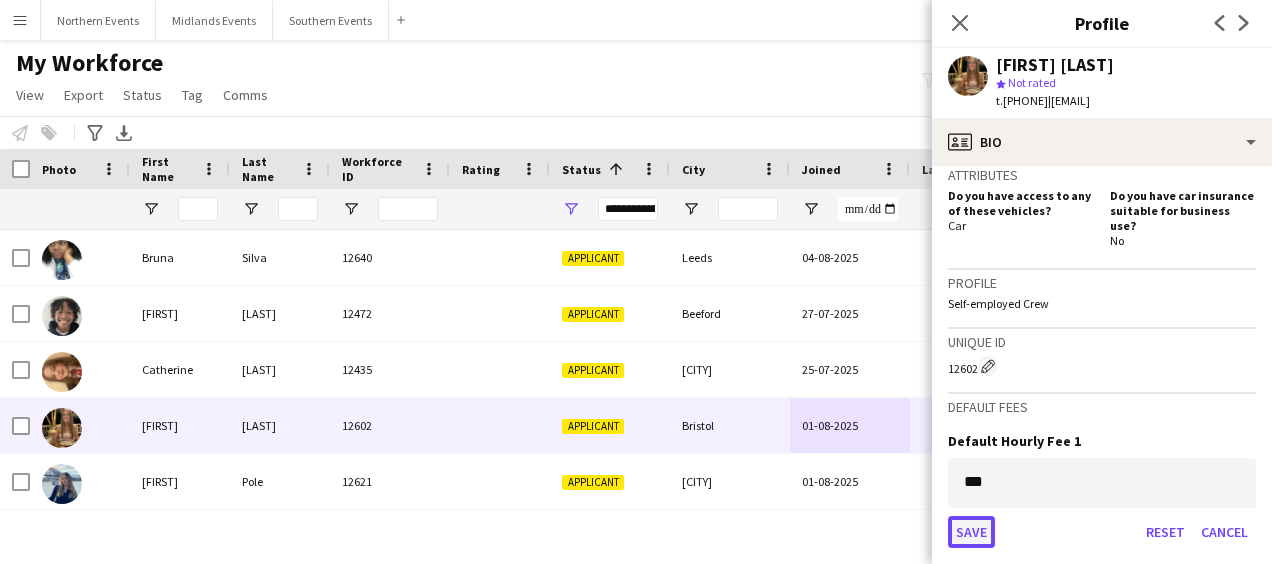 click on "Save" 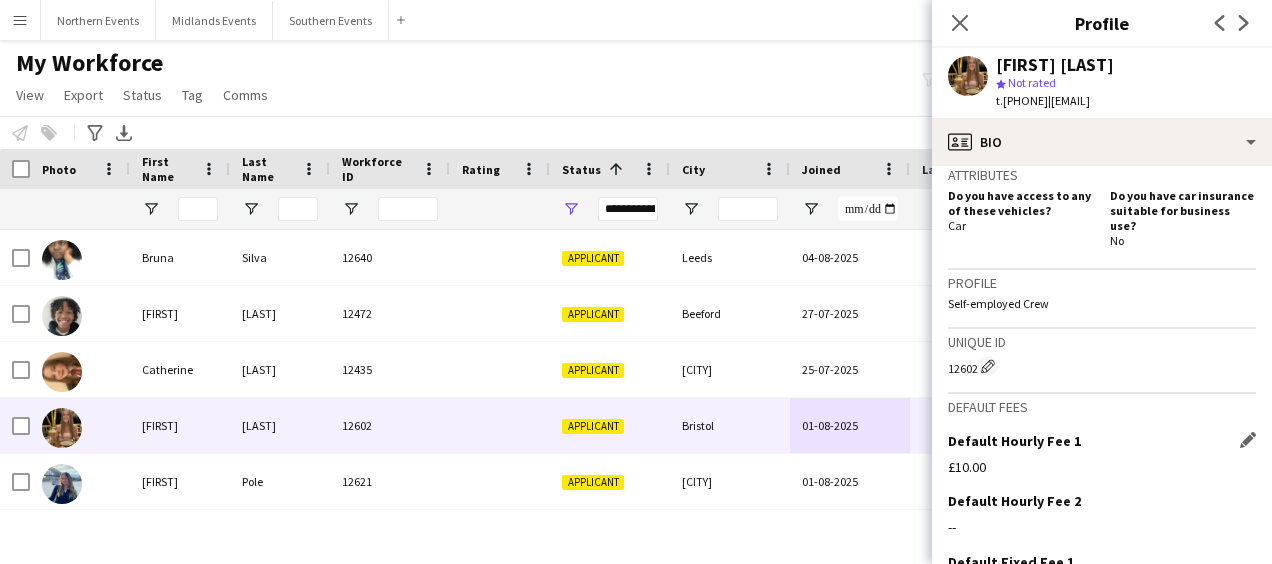 scroll, scrollTop: 844, scrollLeft: 0, axis: vertical 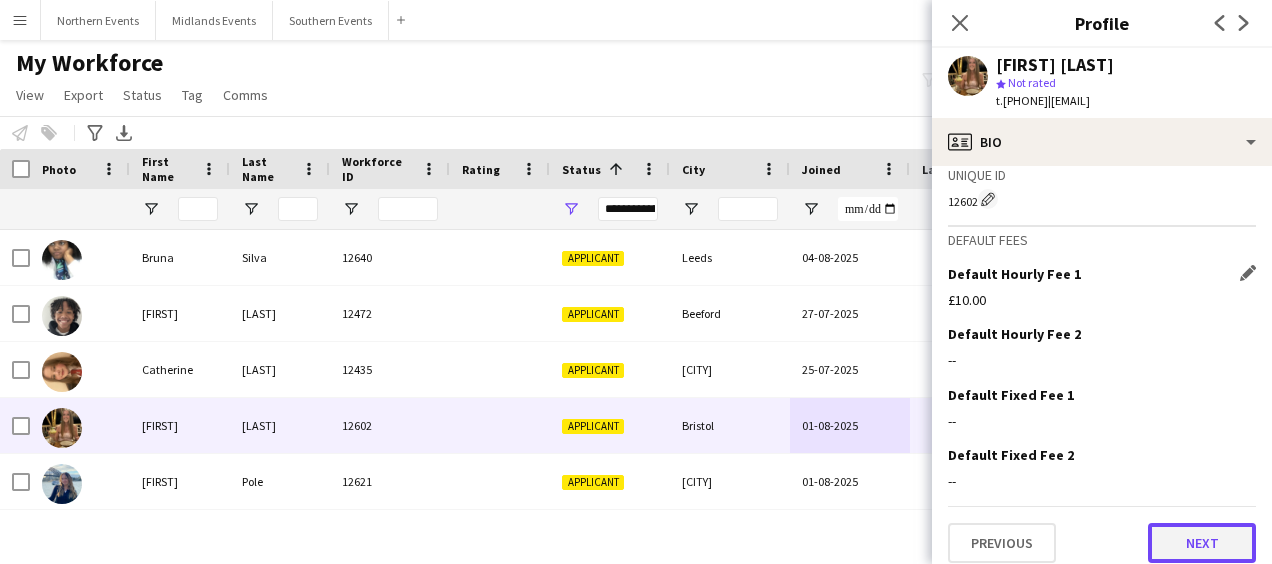 drag, startPoint x: 1256, startPoint y: 479, endPoint x: 1179, endPoint y: 526, distance: 90.21086 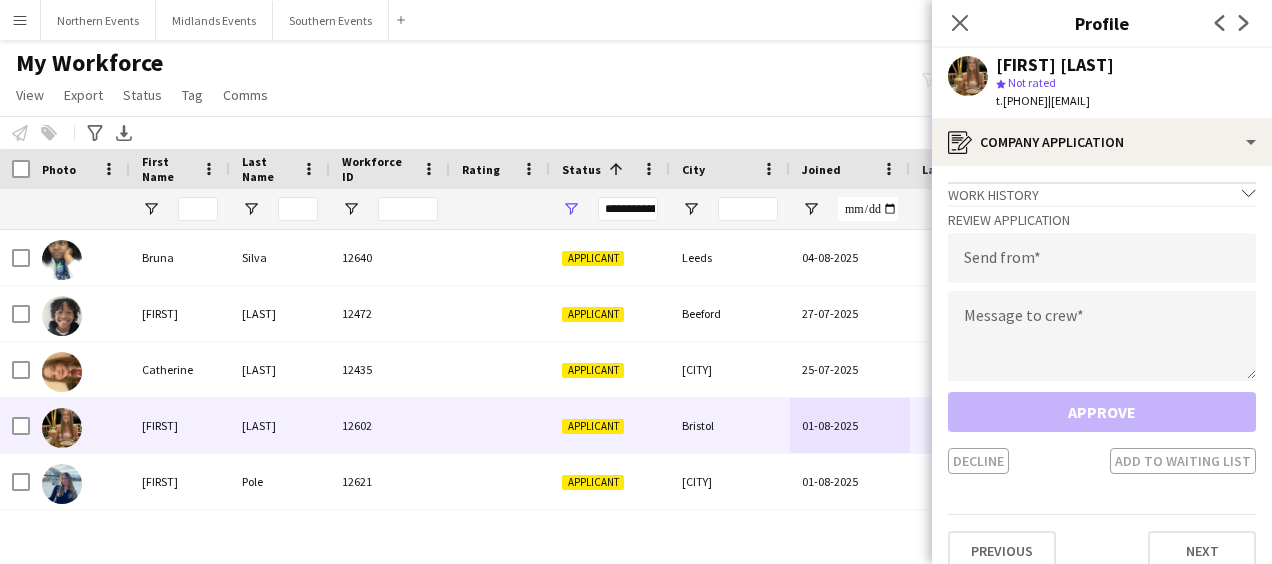 click on "Previous   Next" 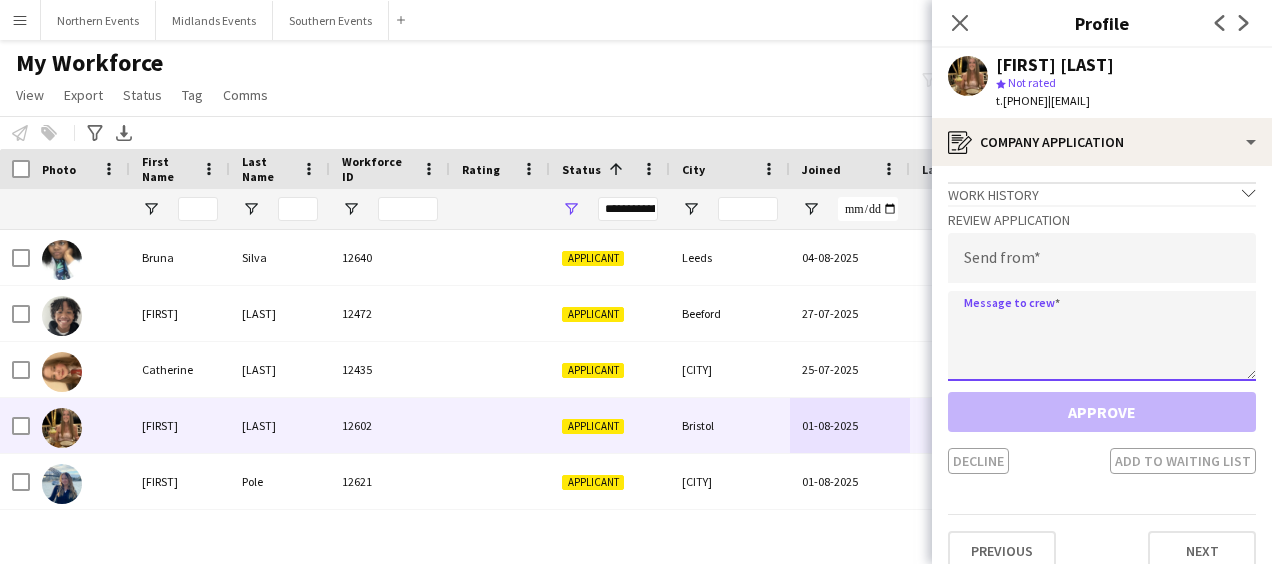 drag, startPoint x: 1179, startPoint y: 526, endPoint x: 1083, endPoint y: 303, distance: 242.78592 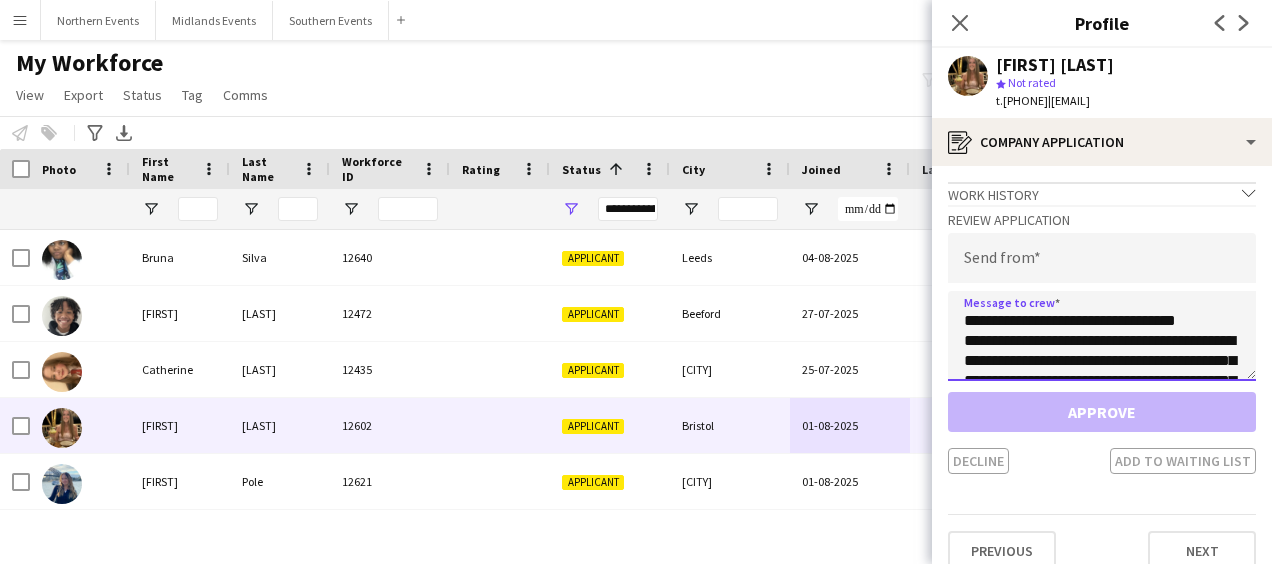 scroll, scrollTop: 112, scrollLeft: 0, axis: vertical 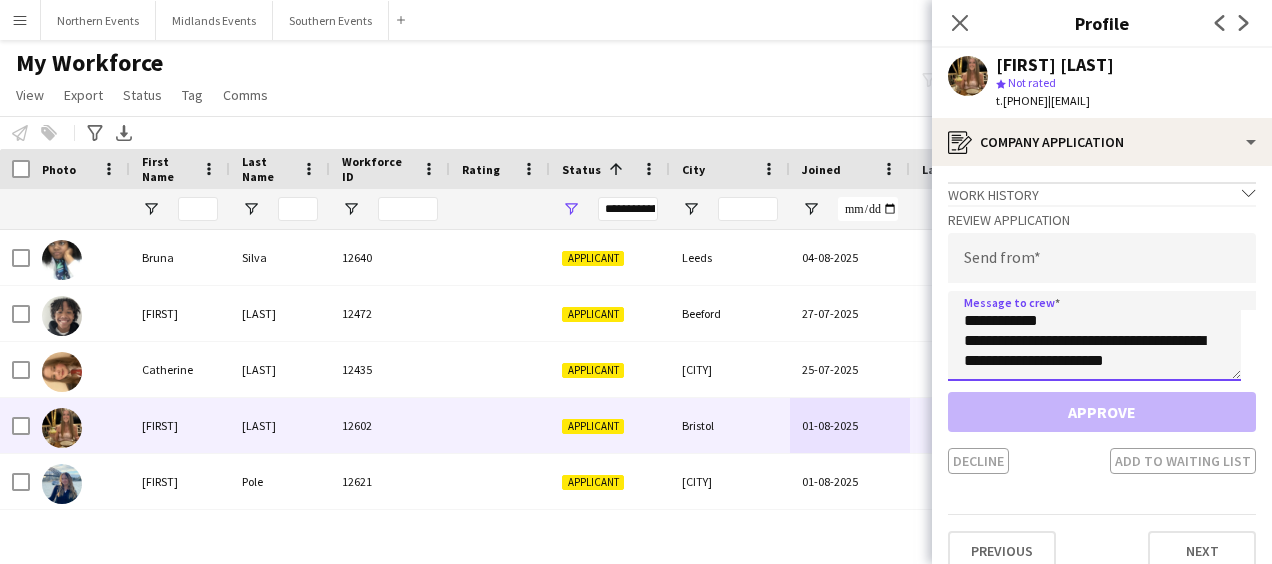 type on "**********" 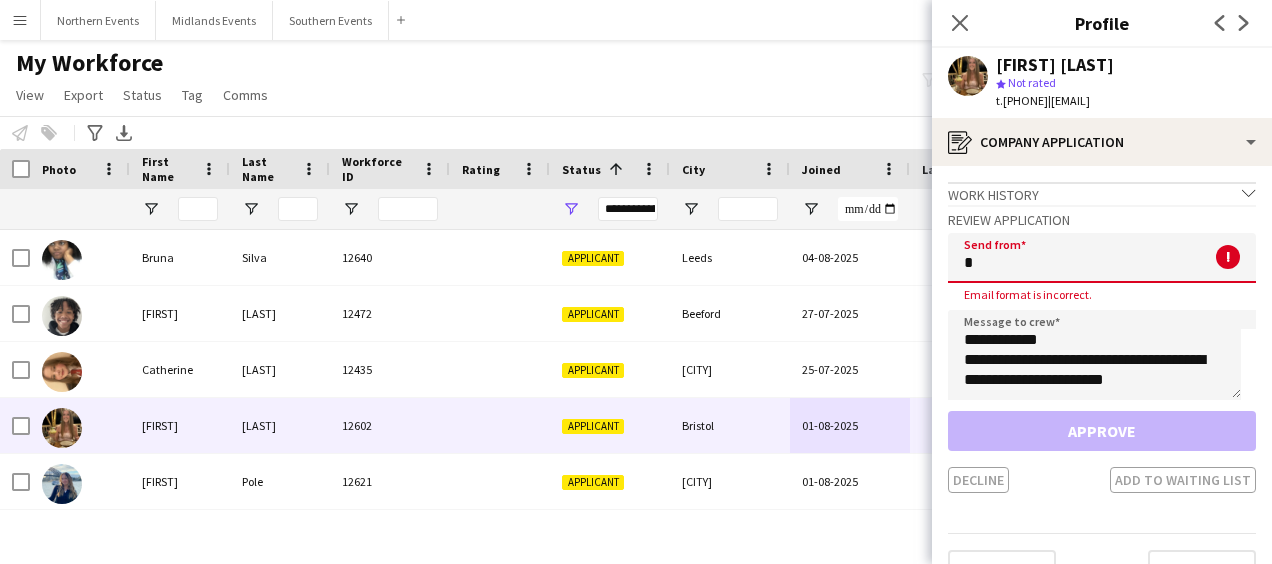 click on "*" 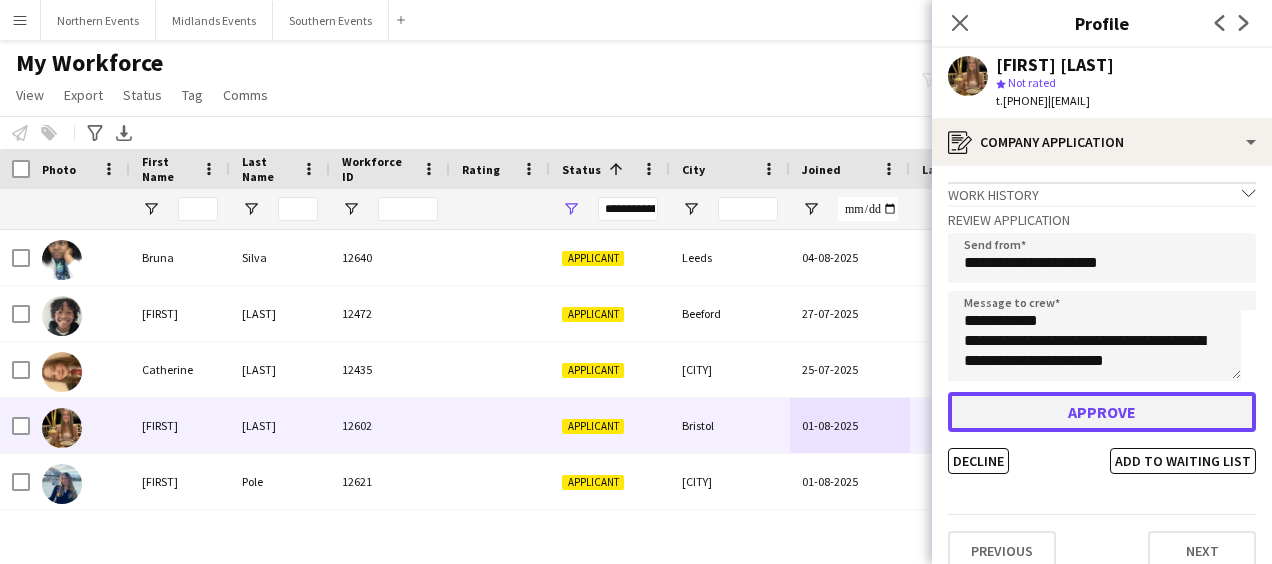 click on "Approve" 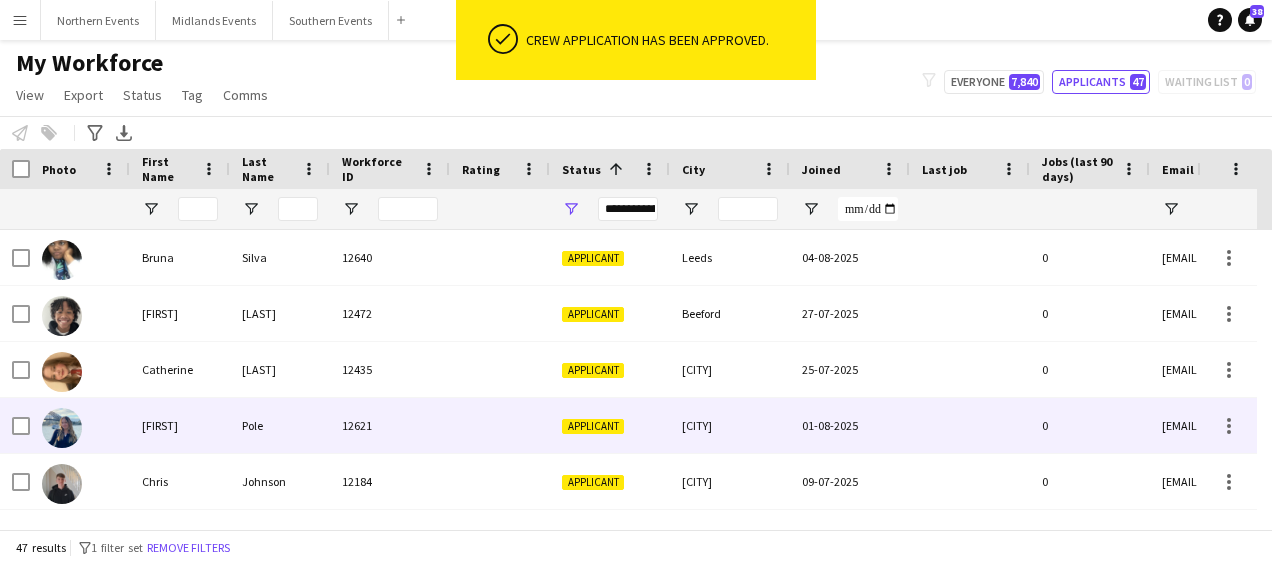 click on "[CITY]" at bounding box center [730, 425] 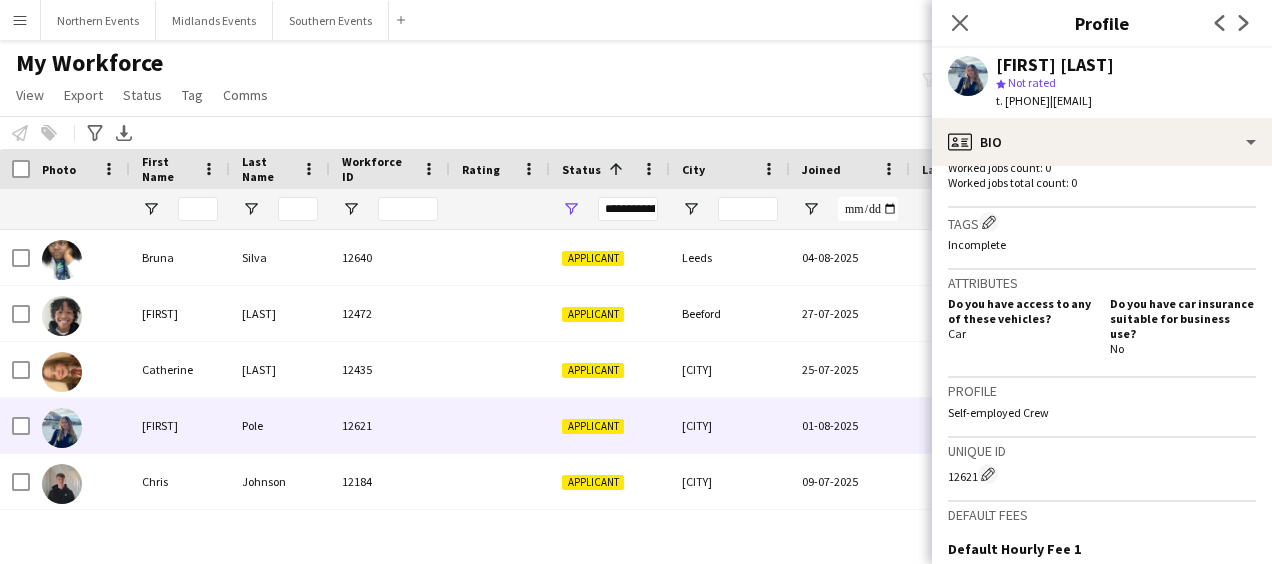 scroll, scrollTop: 664, scrollLeft: 0, axis: vertical 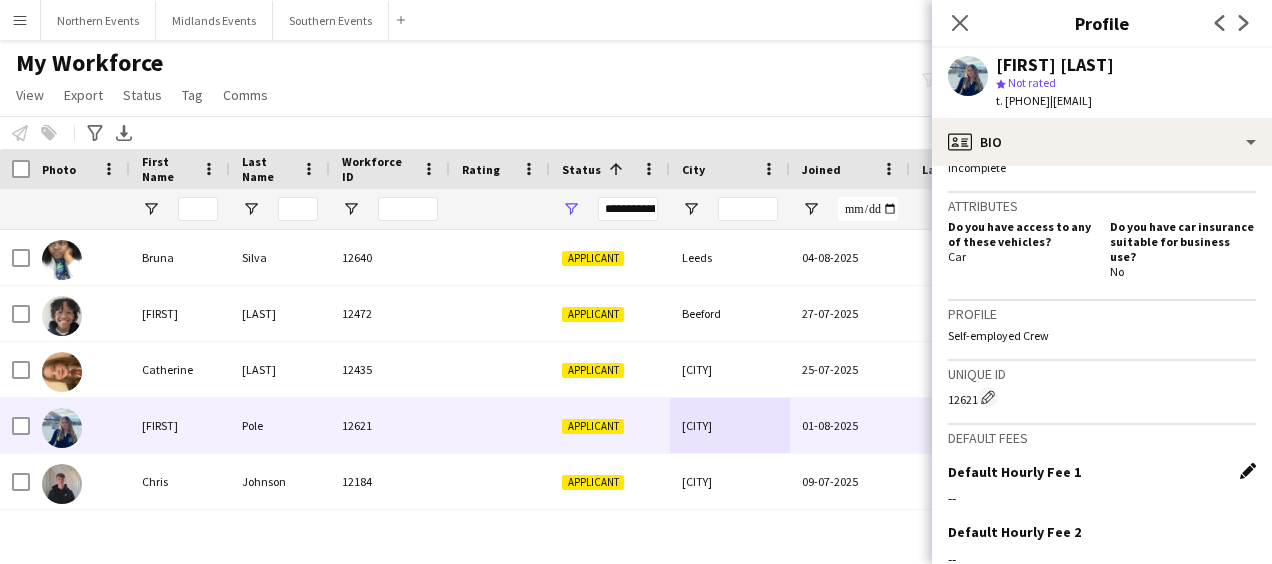 click on "Edit this field" 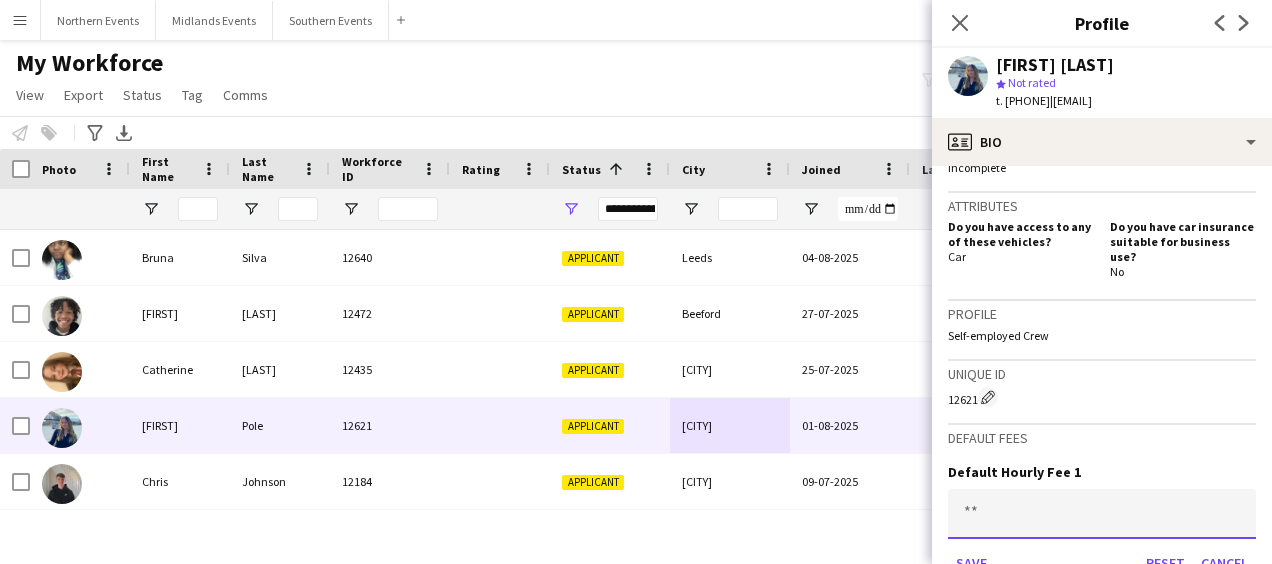 click at bounding box center (1102, 514) 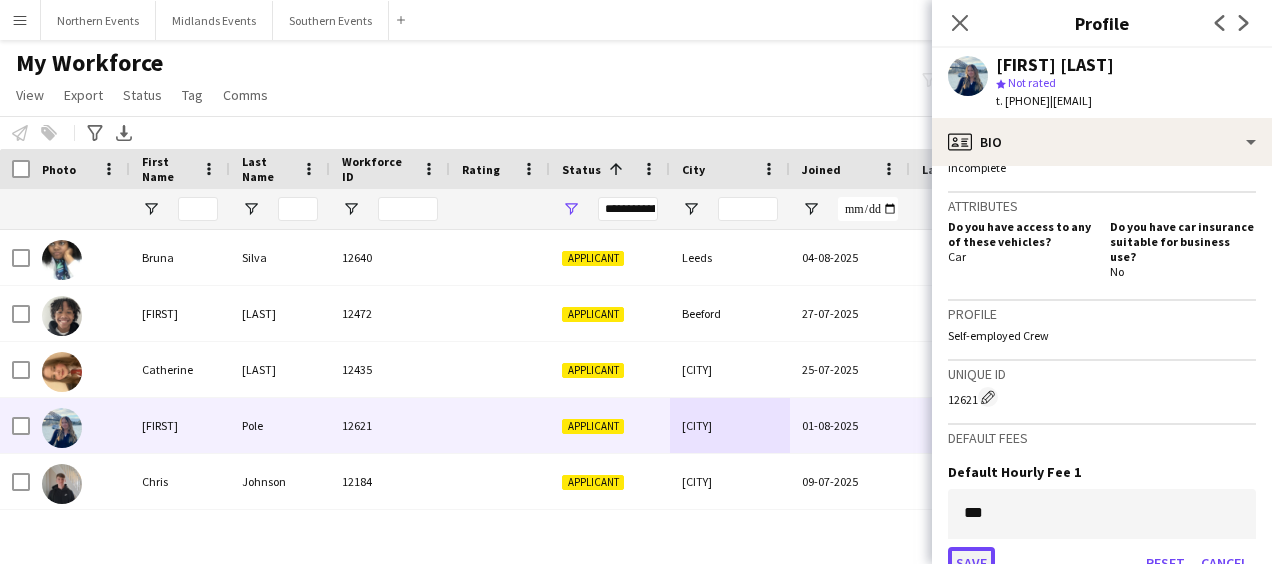 click on "Save" 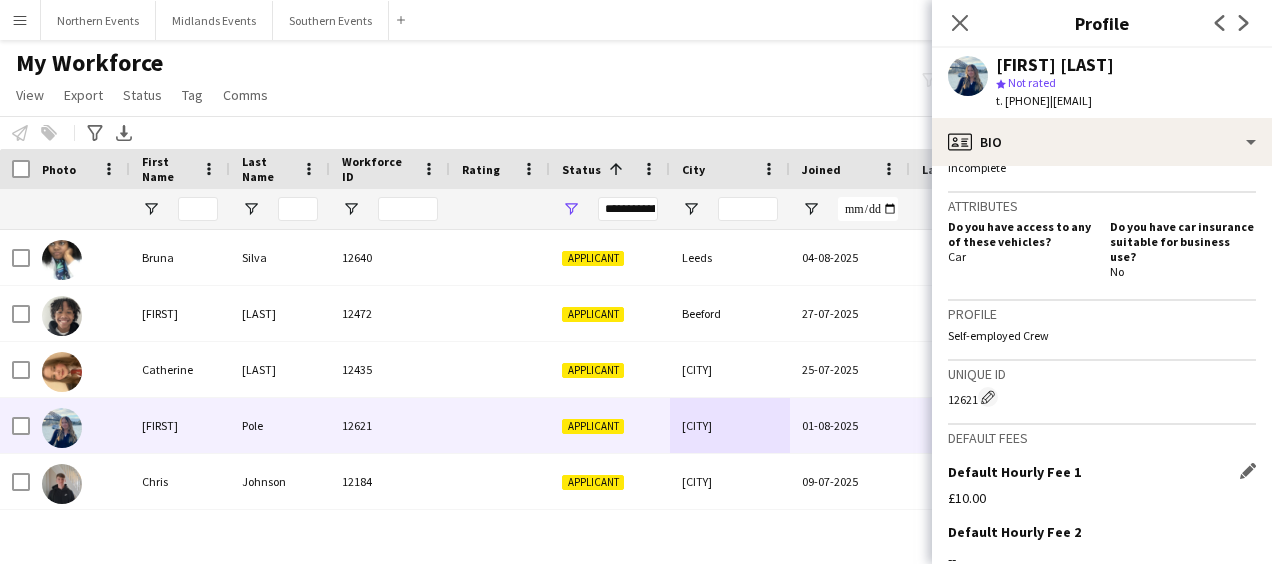 scroll, scrollTop: 862, scrollLeft: 0, axis: vertical 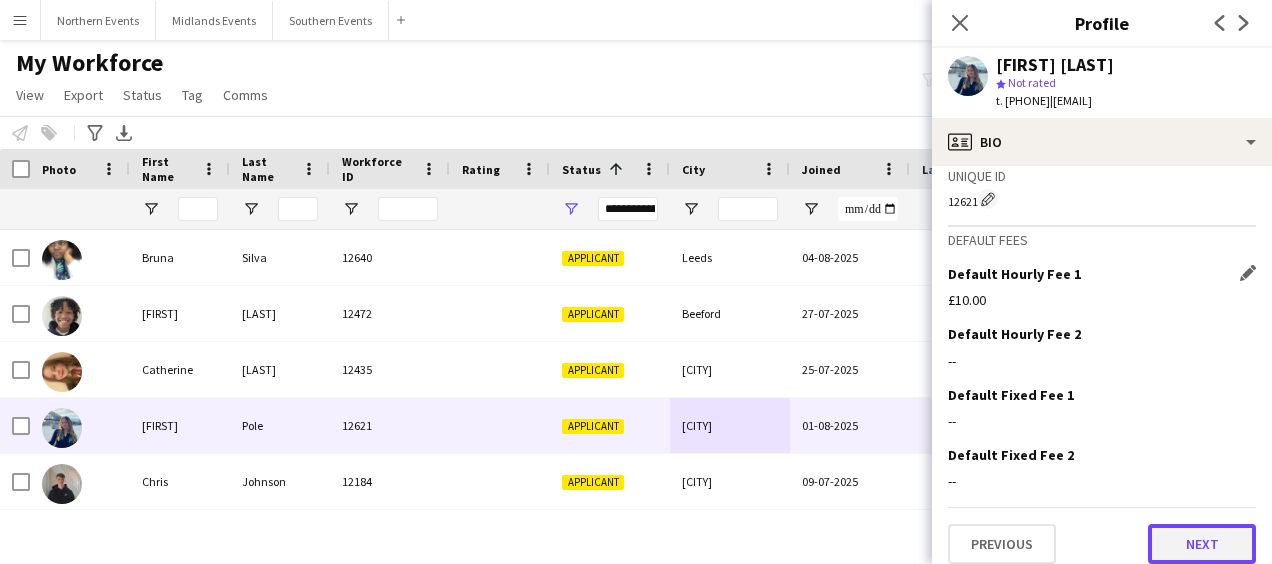 click on "Next" 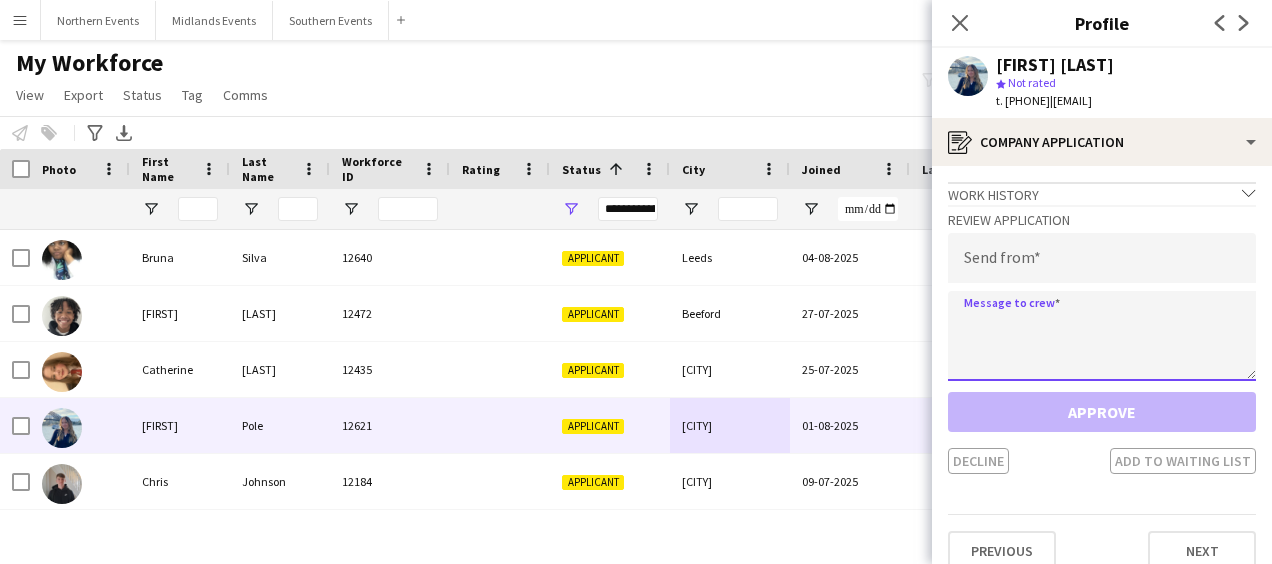 click 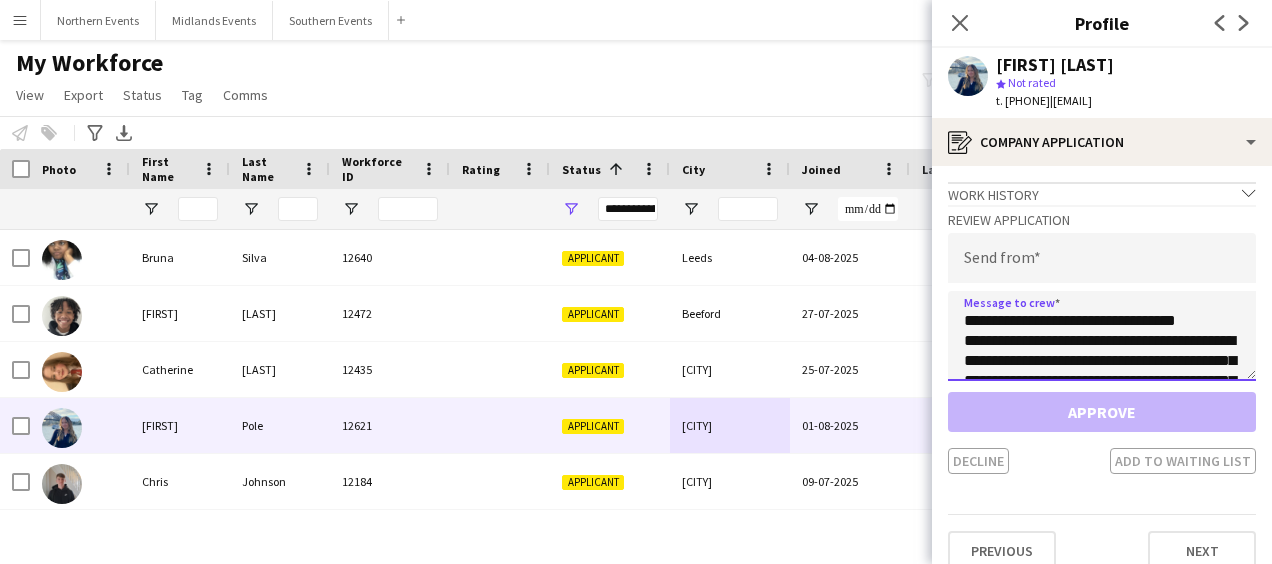 scroll, scrollTop: 112, scrollLeft: 0, axis: vertical 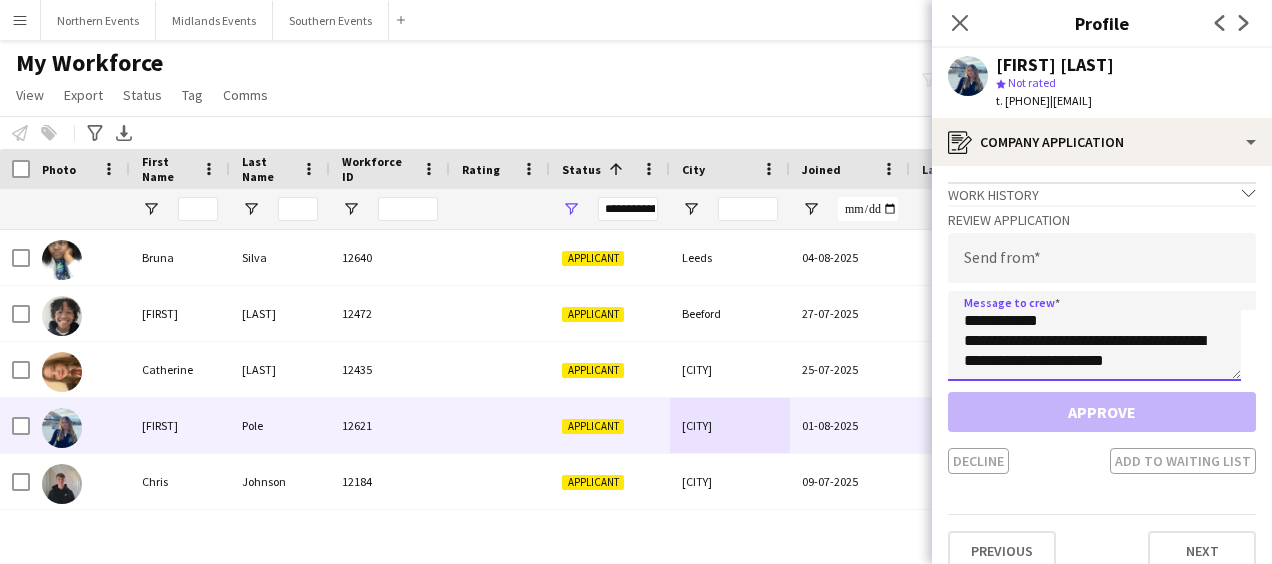 type on "**********" 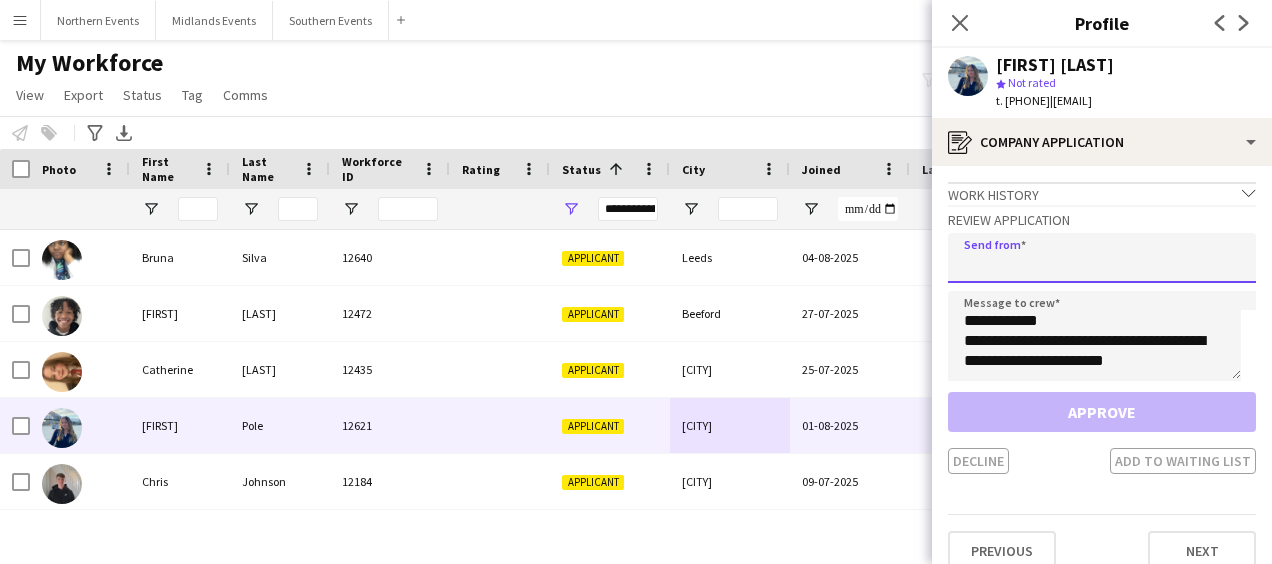 click 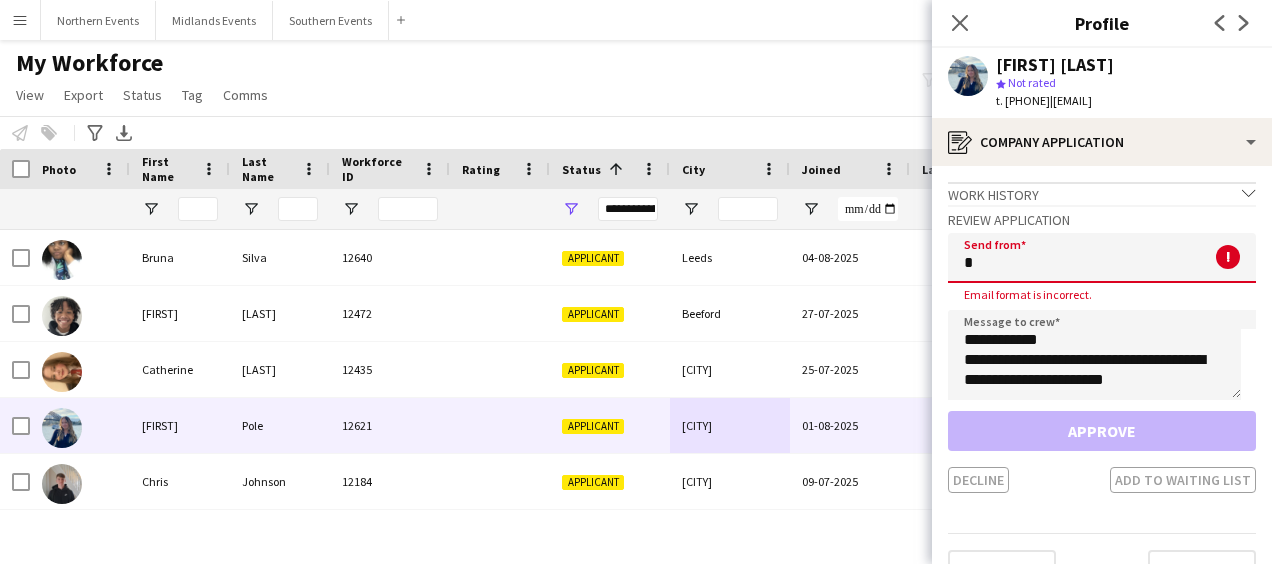 type on "**********" 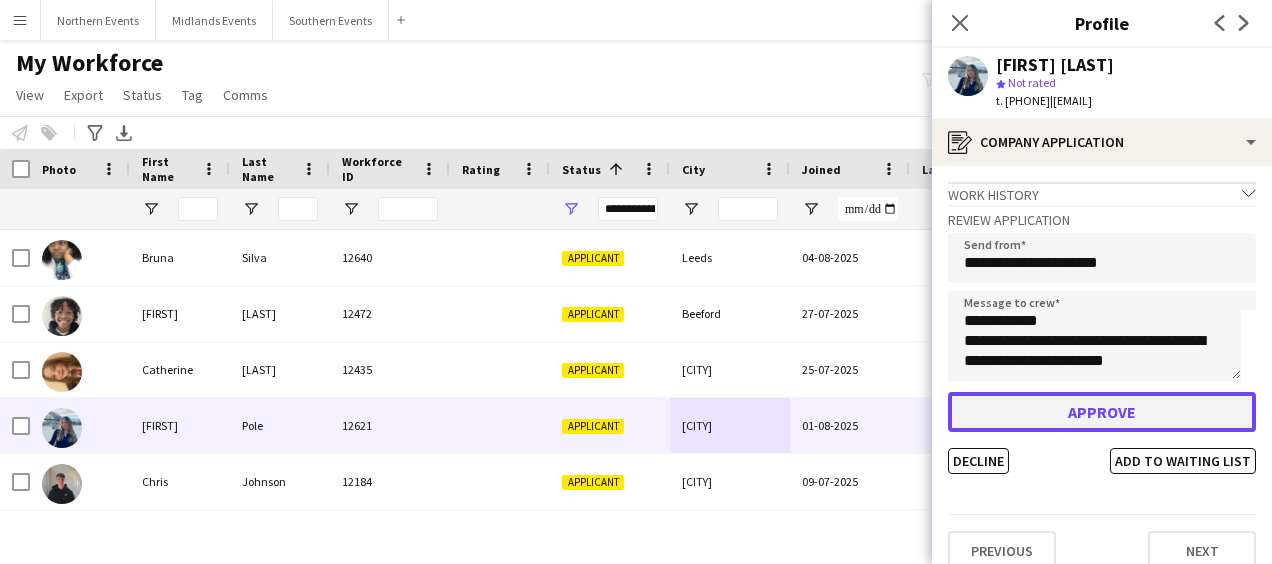 click on "Approve" 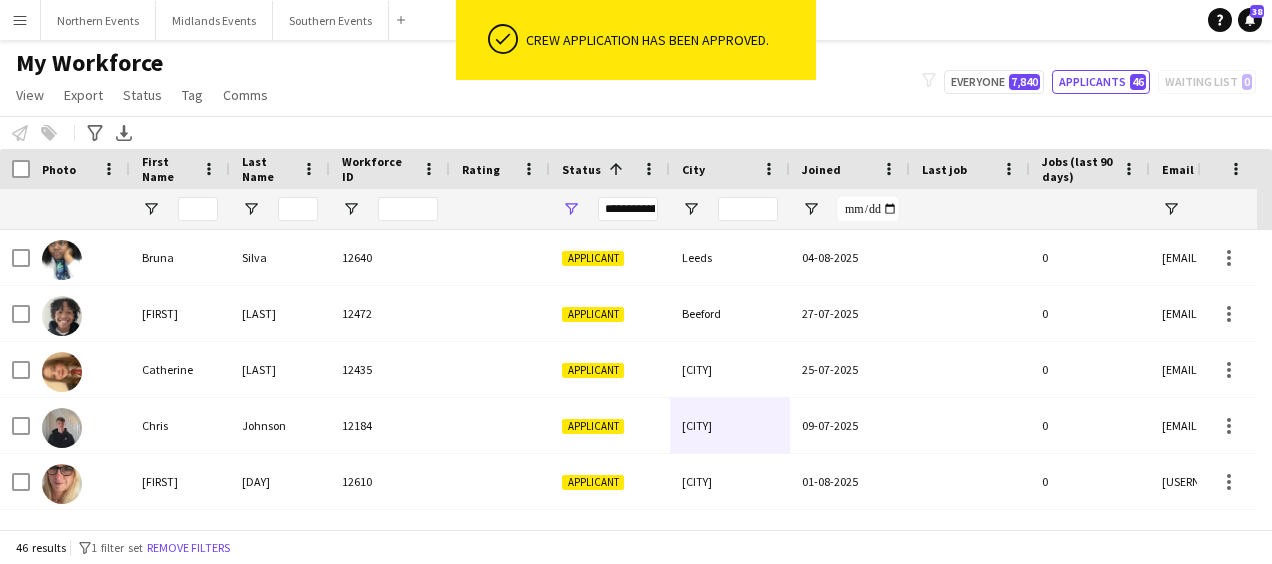 scroll, scrollTop: 320, scrollLeft: 0, axis: vertical 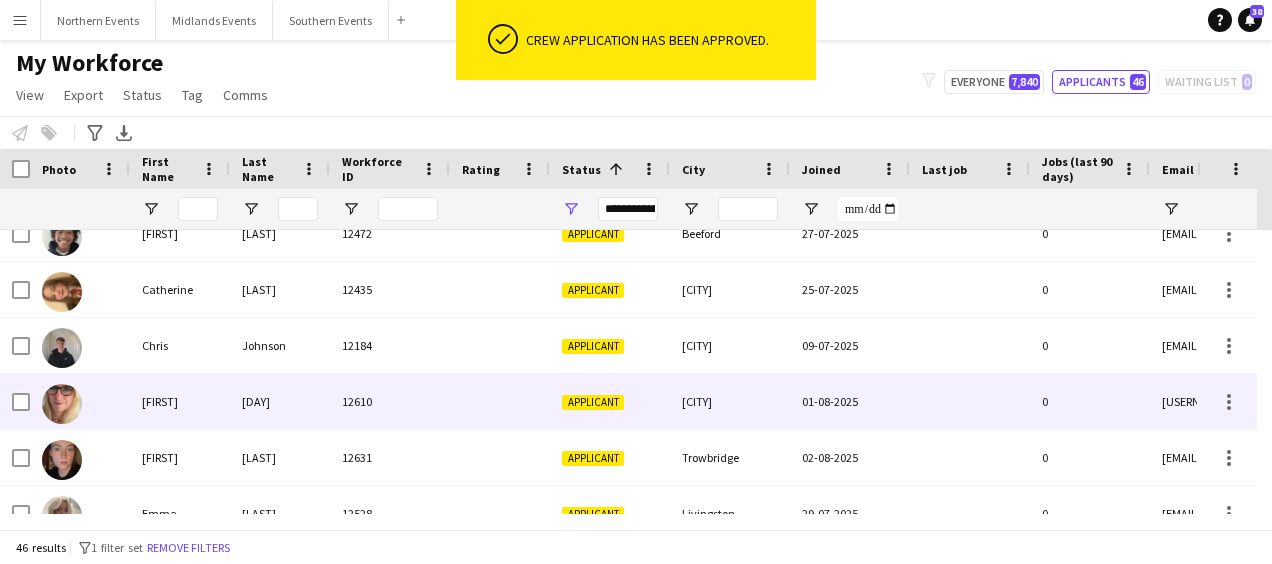 click on "[CITY]" at bounding box center (730, 401) 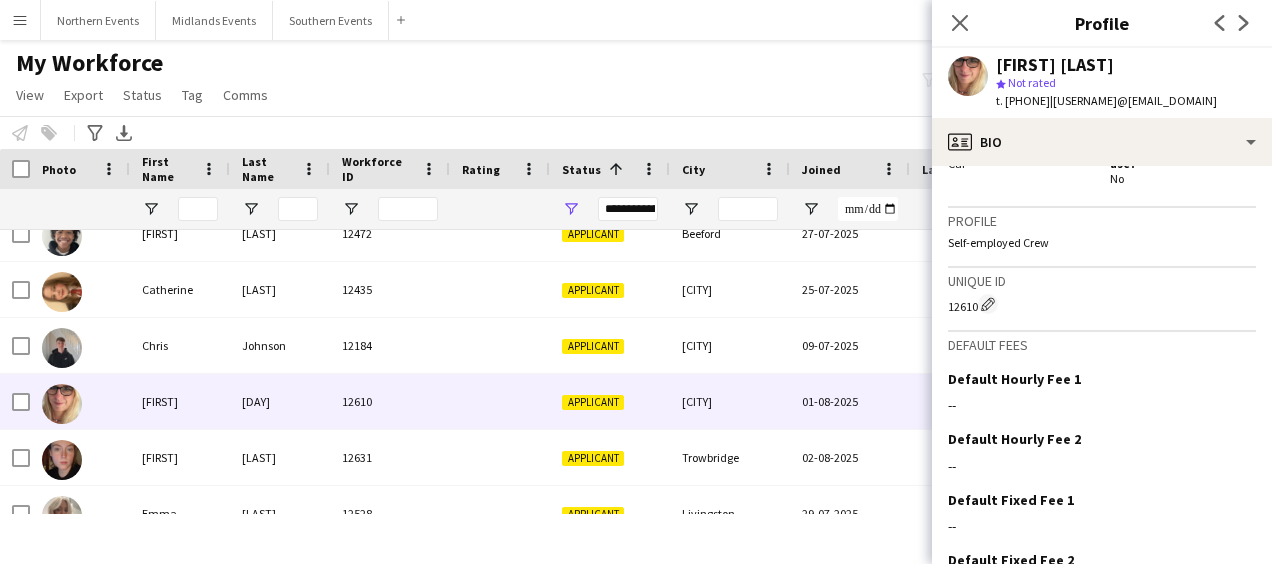 scroll, scrollTop: 844, scrollLeft: 0, axis: vertical 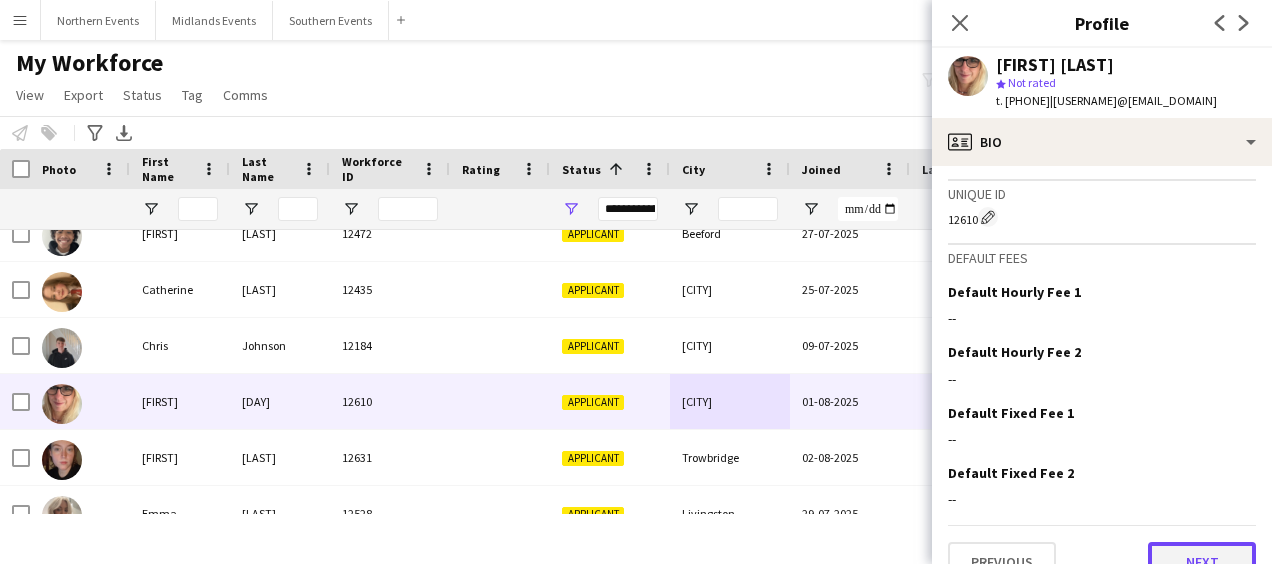 click on "Next" 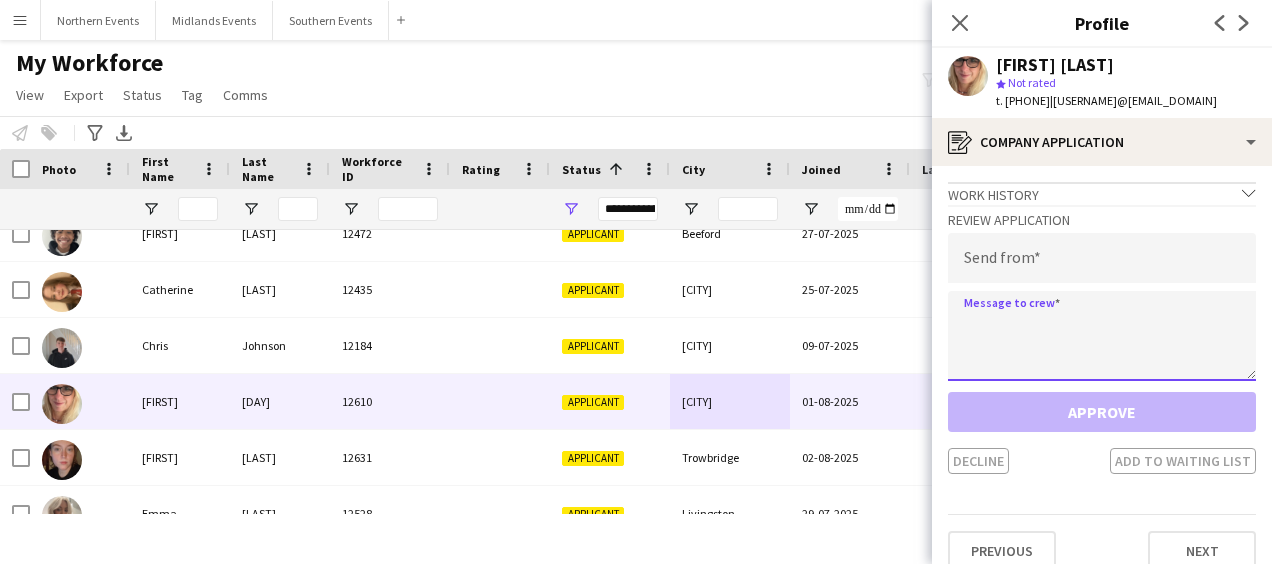 click 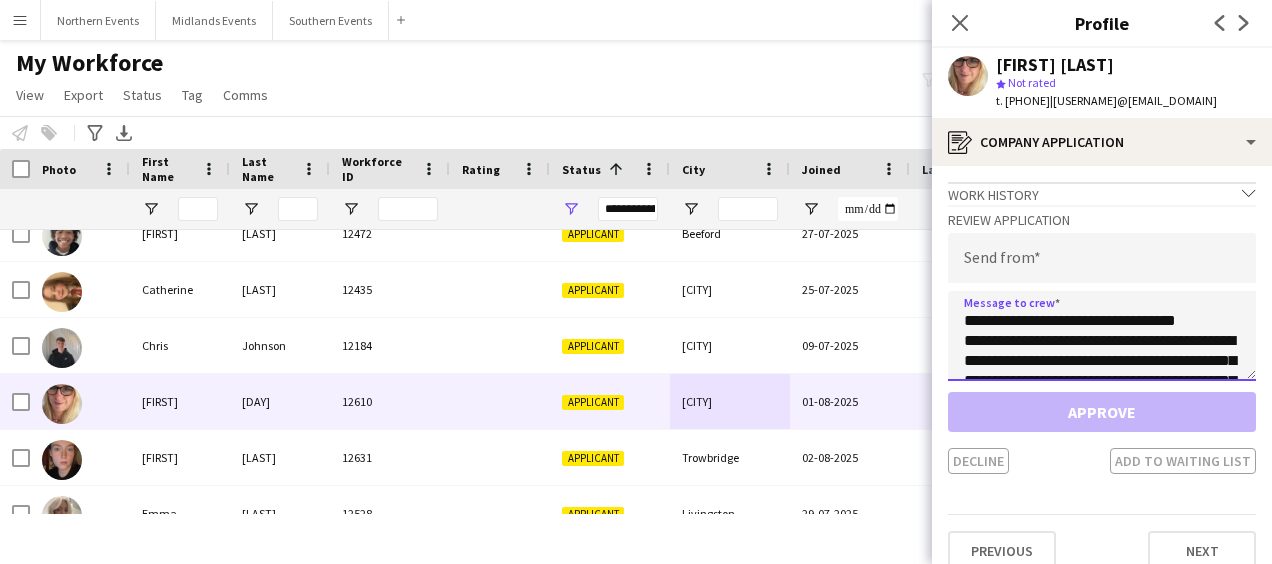 scroll, scrollTop: 112, scrollLeft: 0, axis: vertical 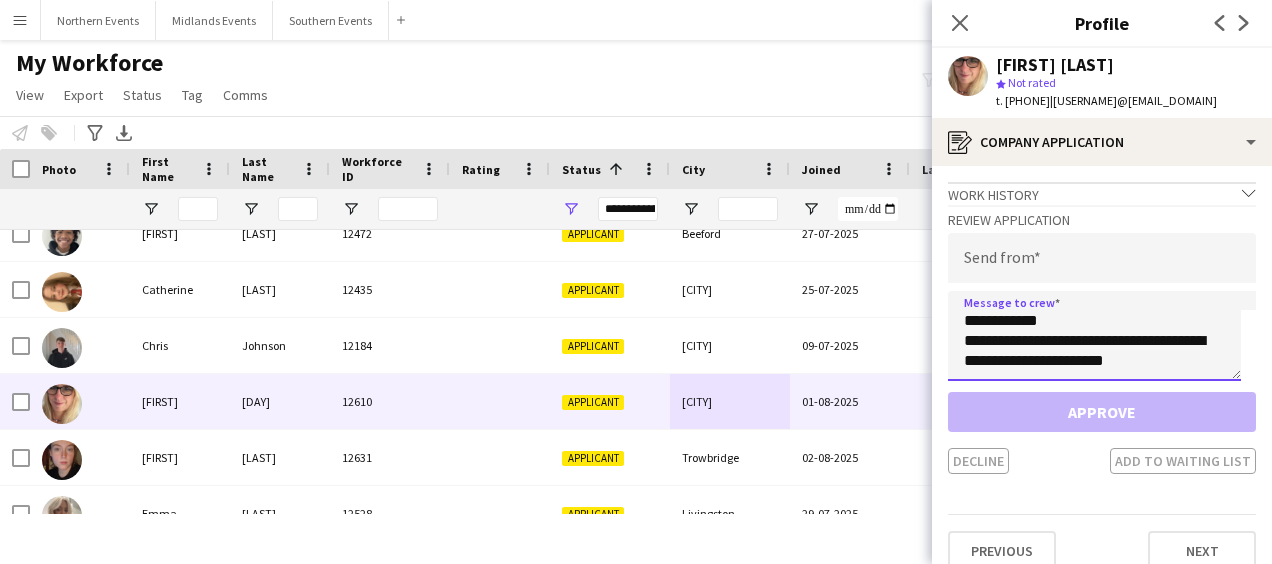 type on "**********" 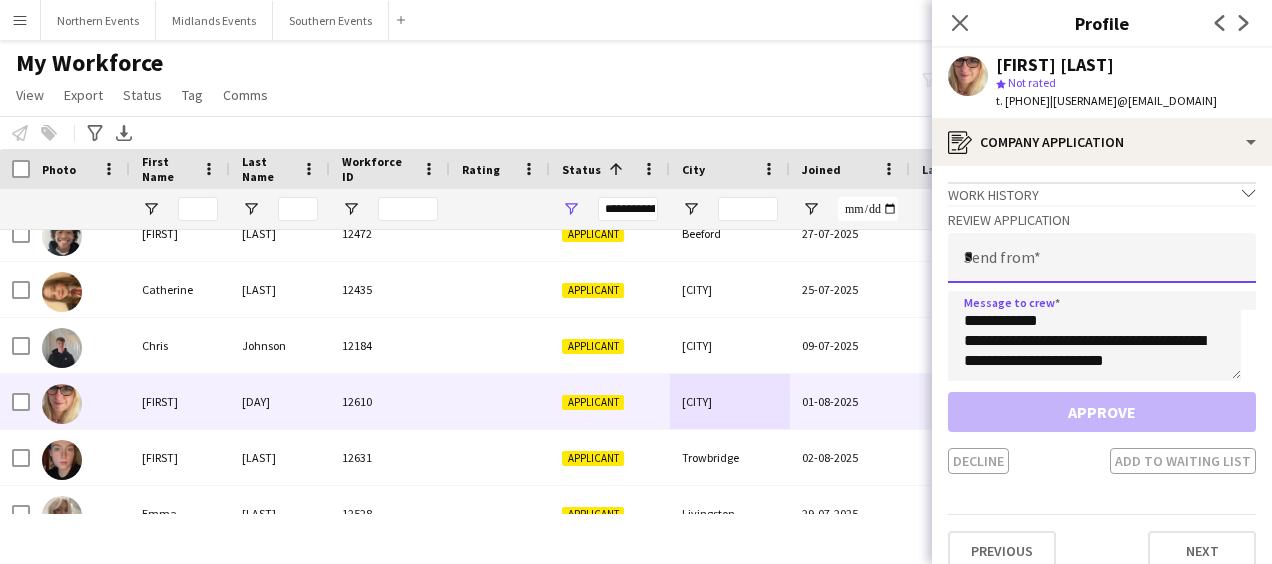 click on "*" 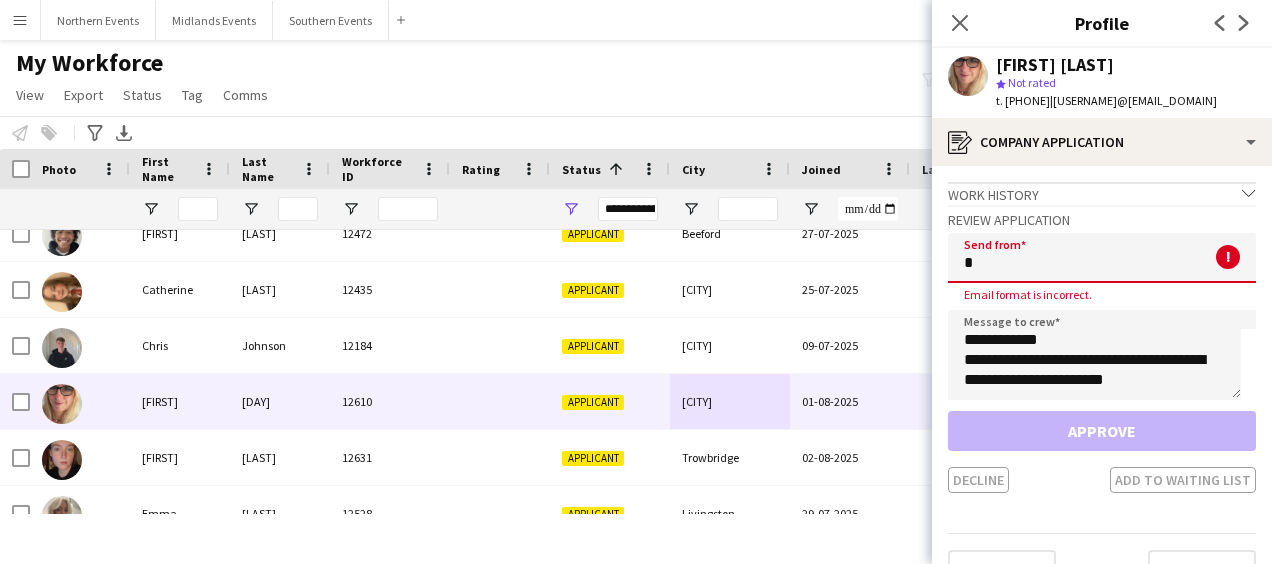 type on "**********" 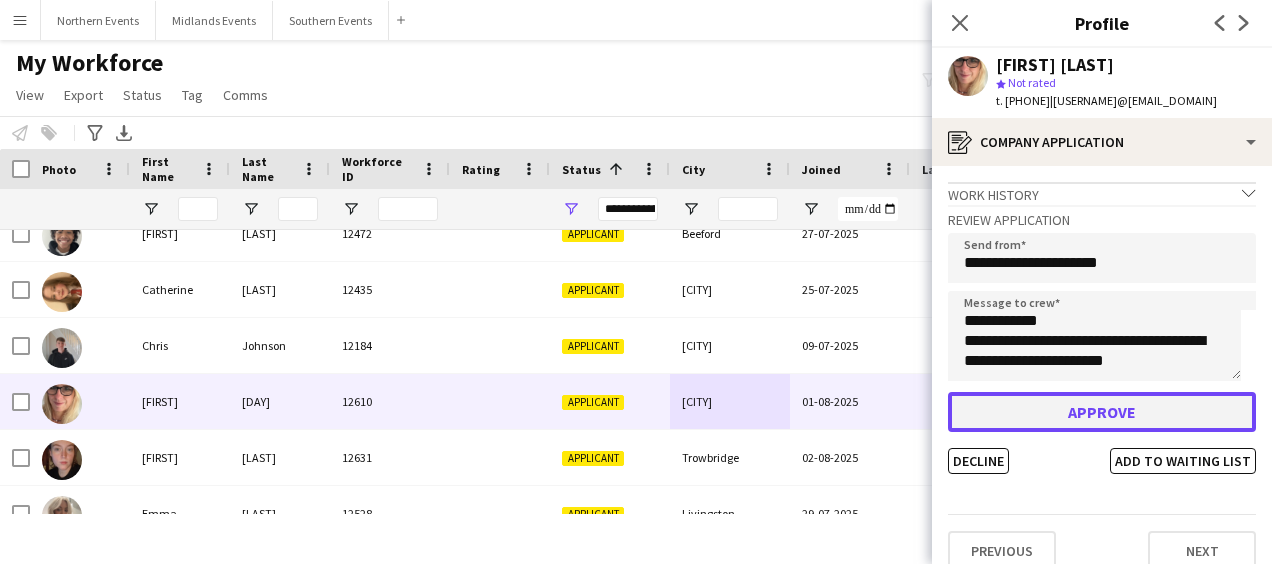 click on "Approve" 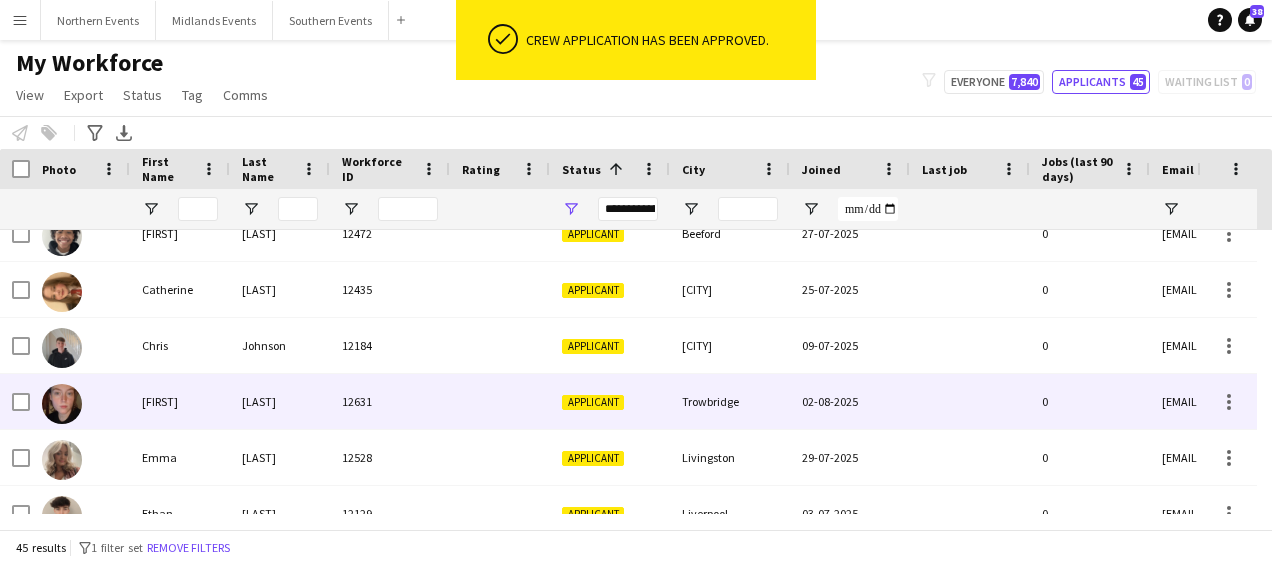 click on "Trowbridge" at bounding box center [730, 401] 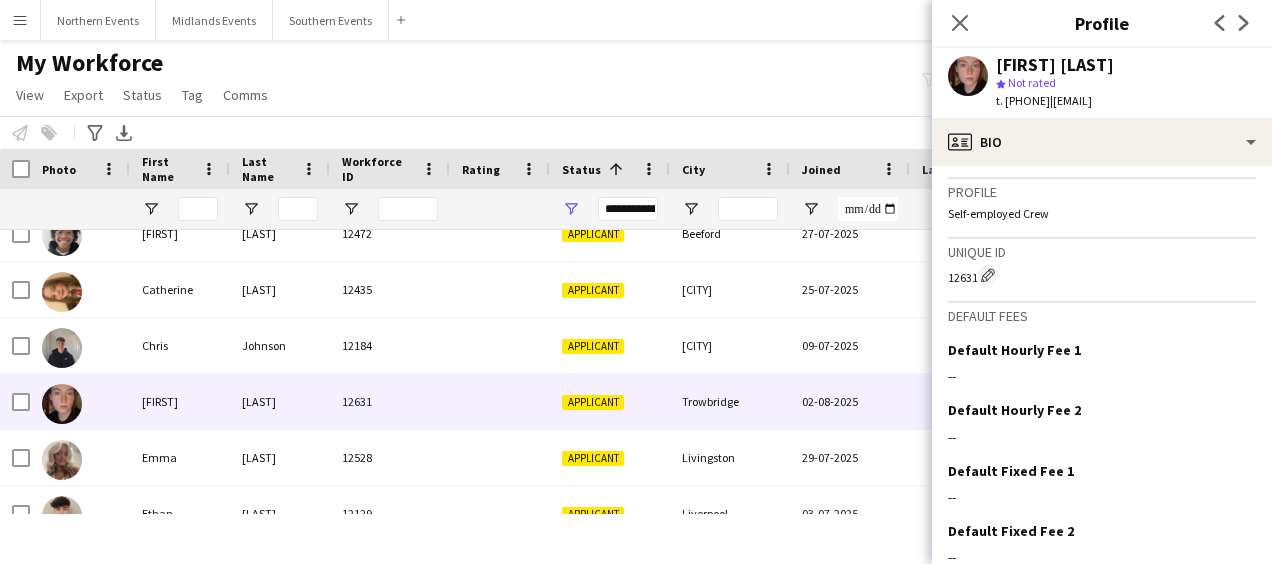 scroll, scrollTop: 862, scrollLeft: 0, axis: vertical 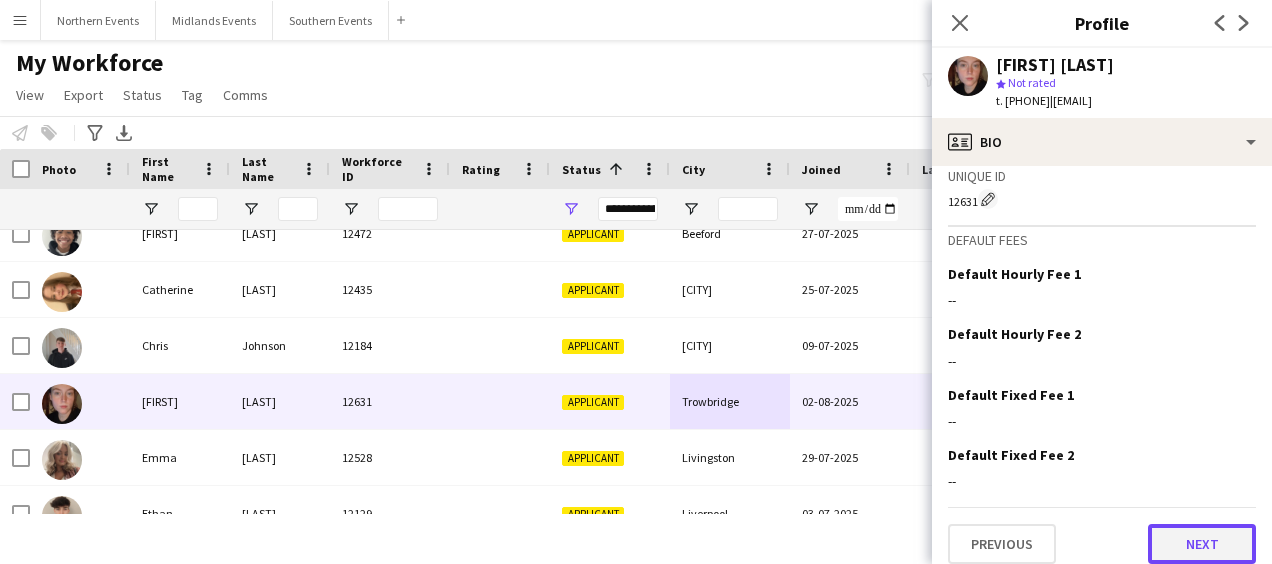 click on "Next" 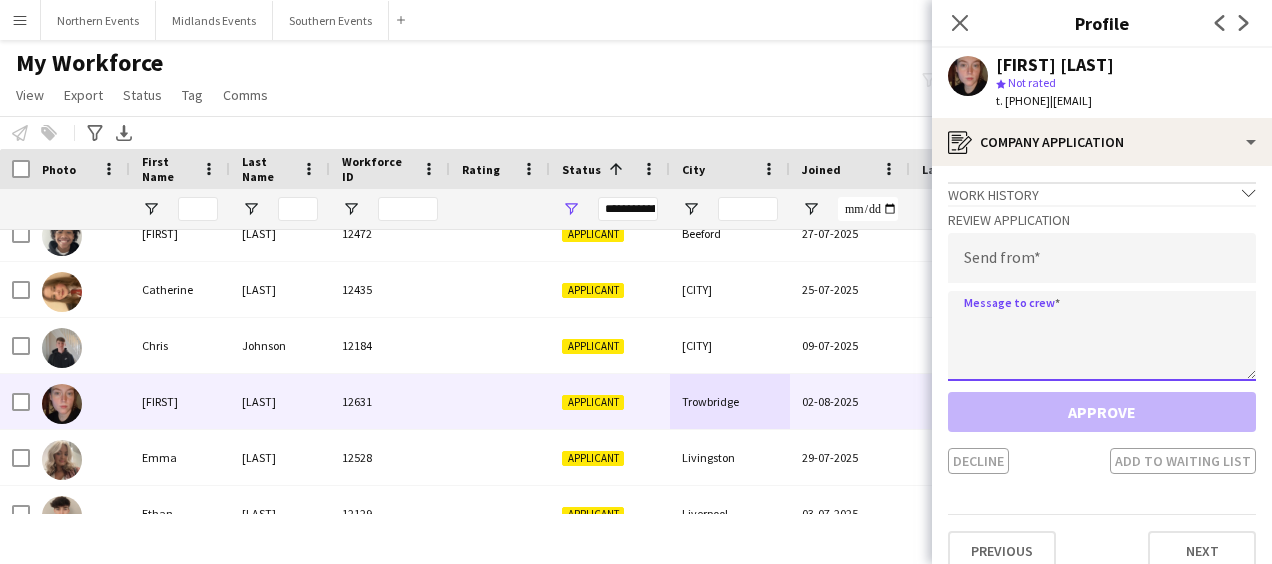 click 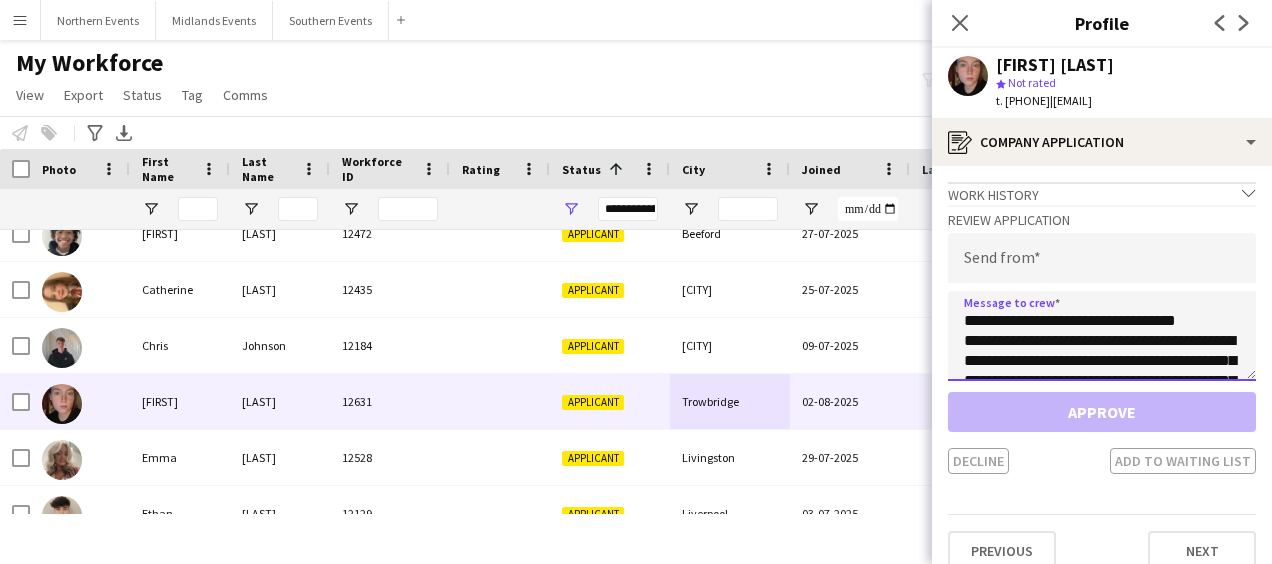 scroll, scrollTop: 112, scrollLeft: 0, axis: vertical 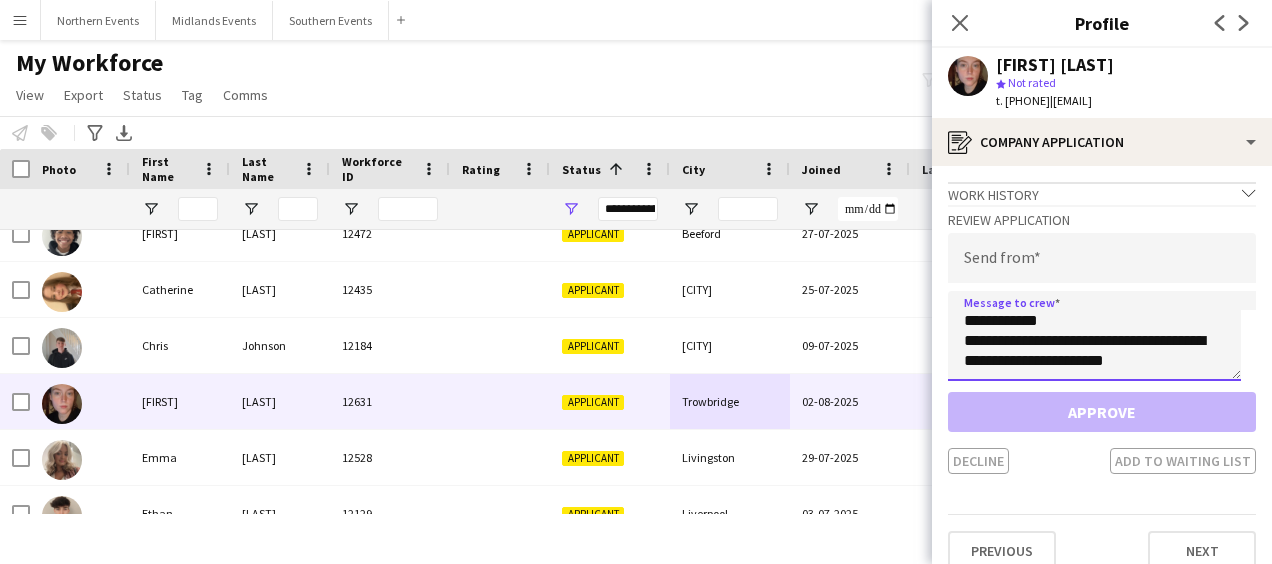 type on "**********" 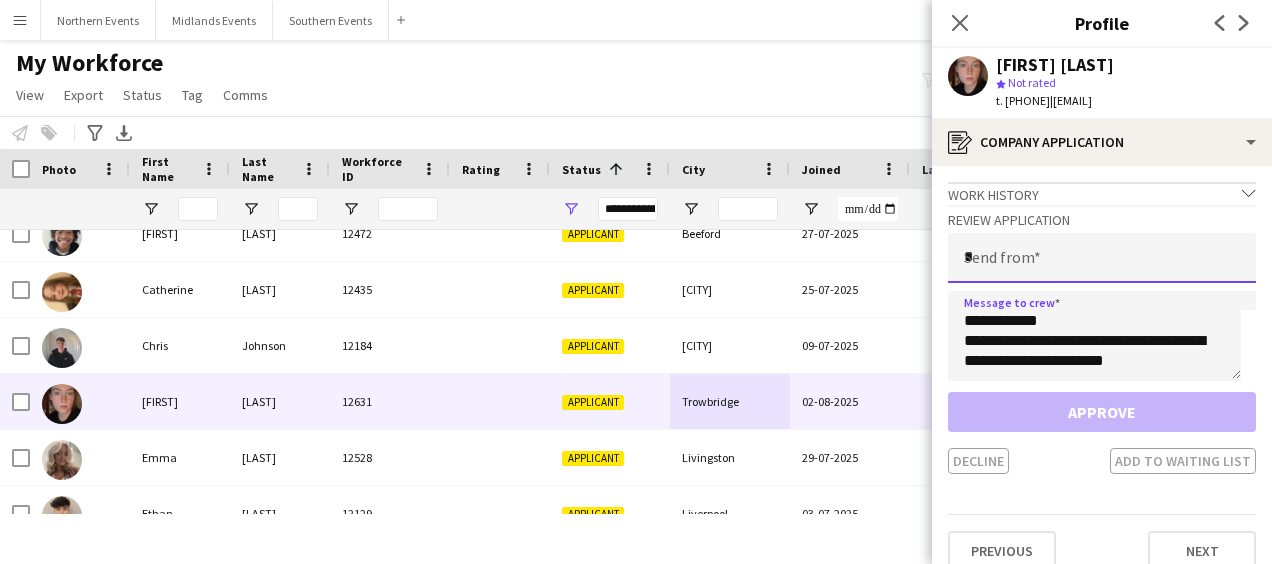 click on "*" 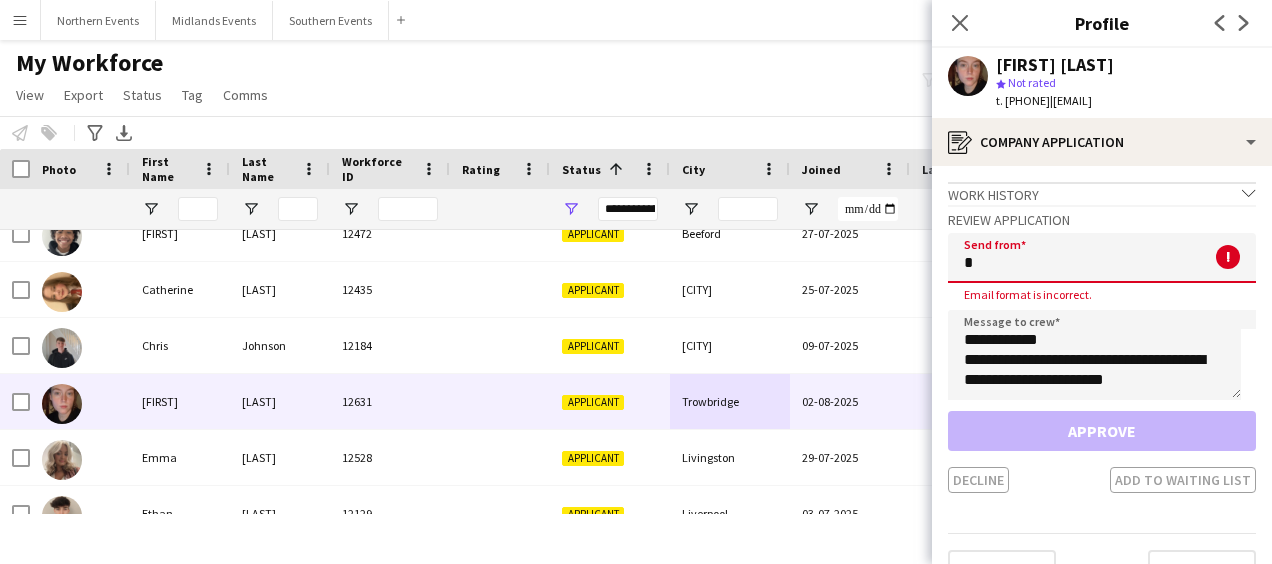 type on "**********" 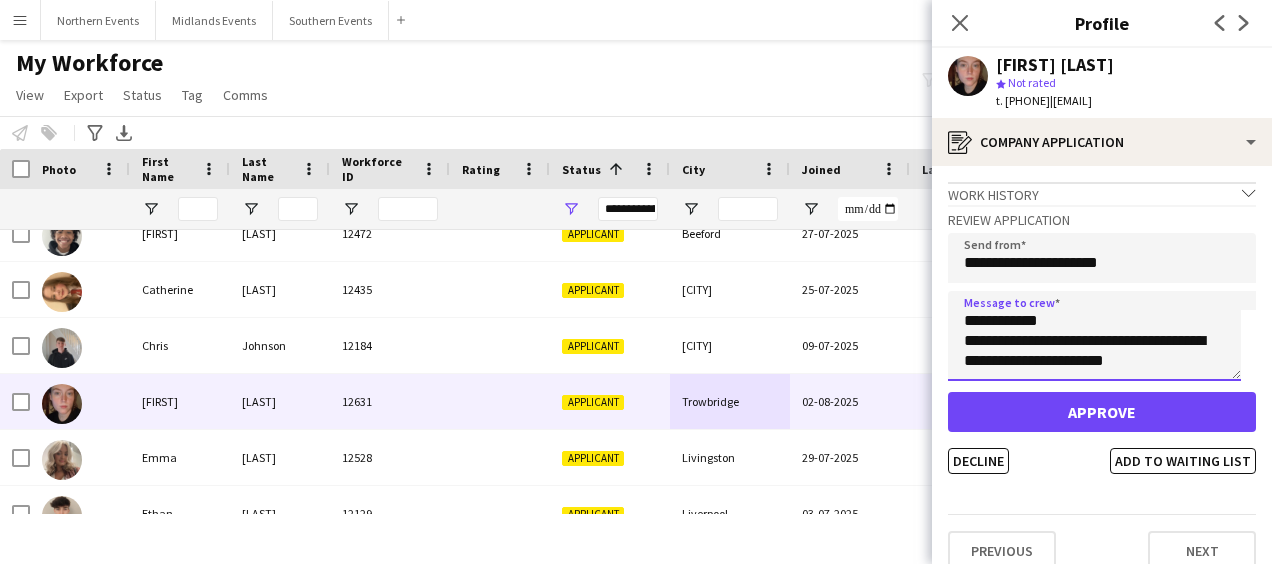 scroll, scrollTop: 120, scrollLeft: 0, axis: vertical 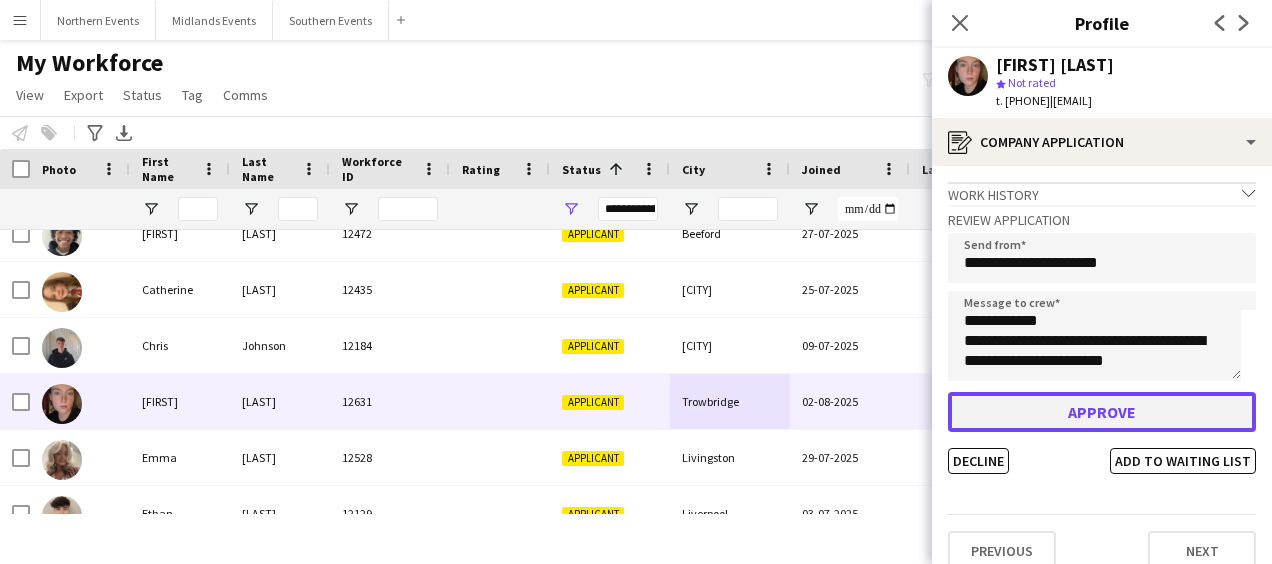 click on "Approve" 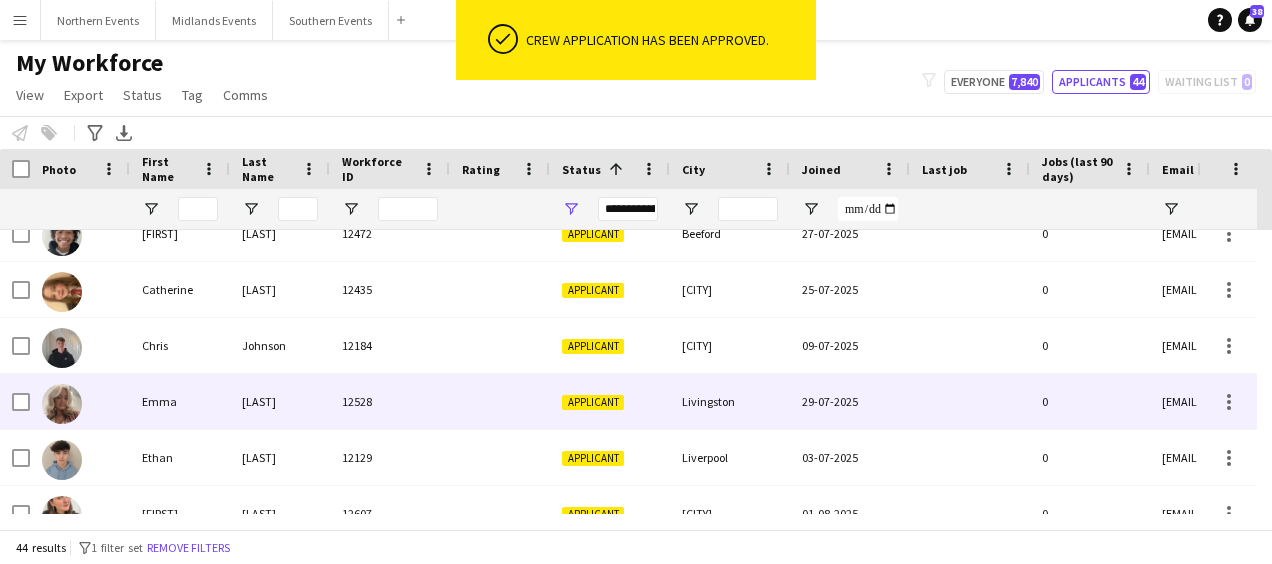 click on "Livingston" at bounding box center (730, 401) 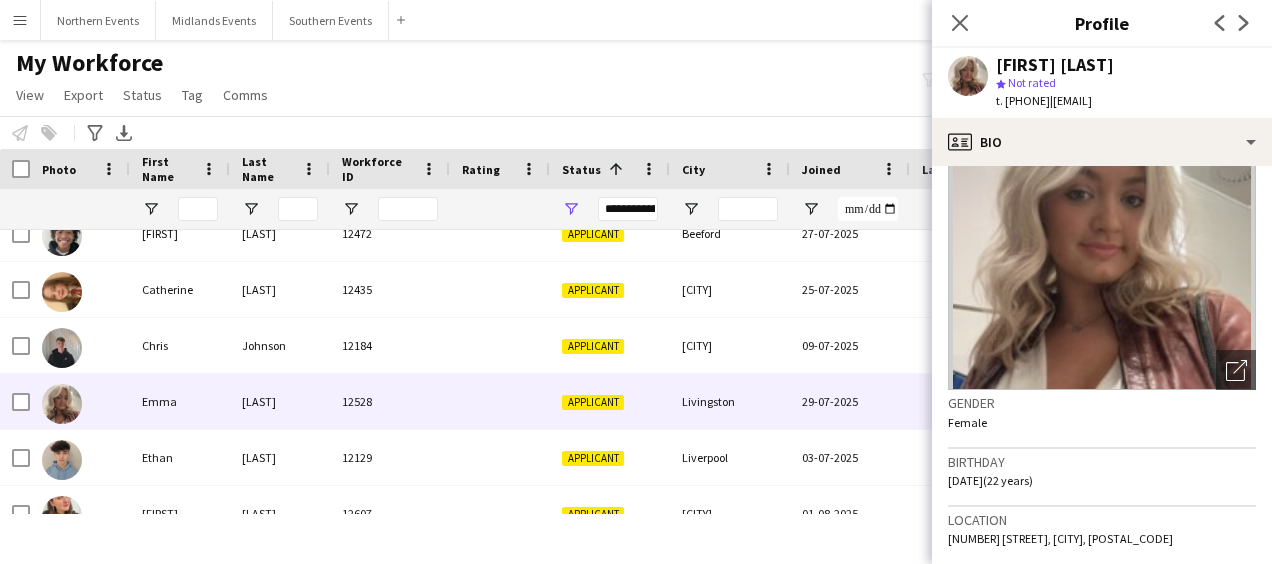 scroll, scrollTop: 0, scrollLeft: 0, axis: both 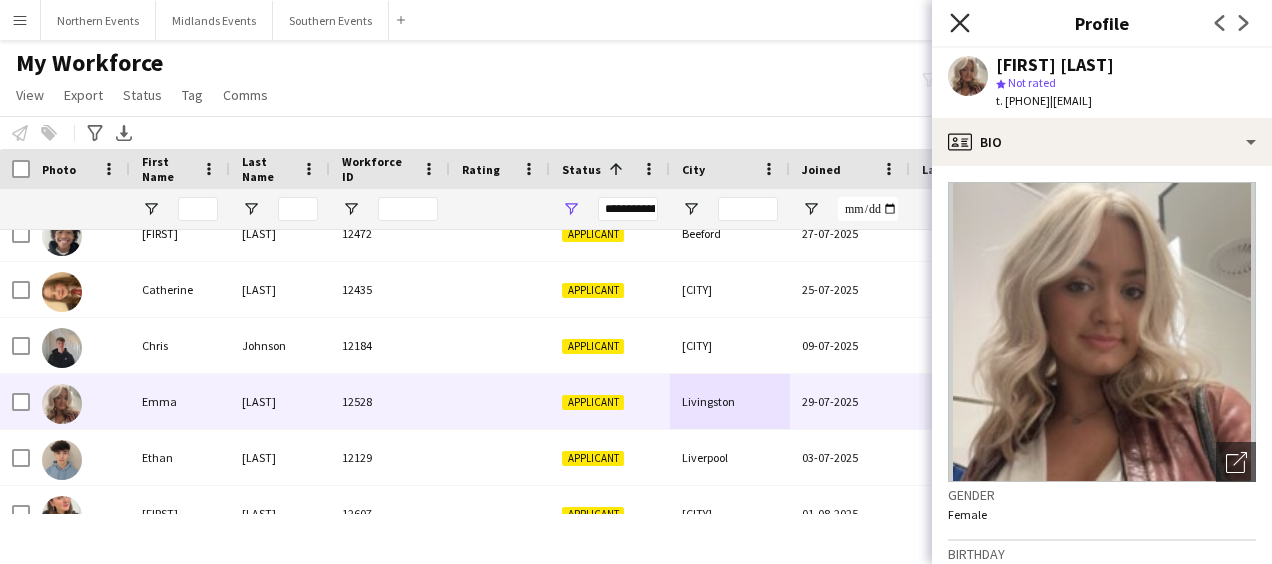 click 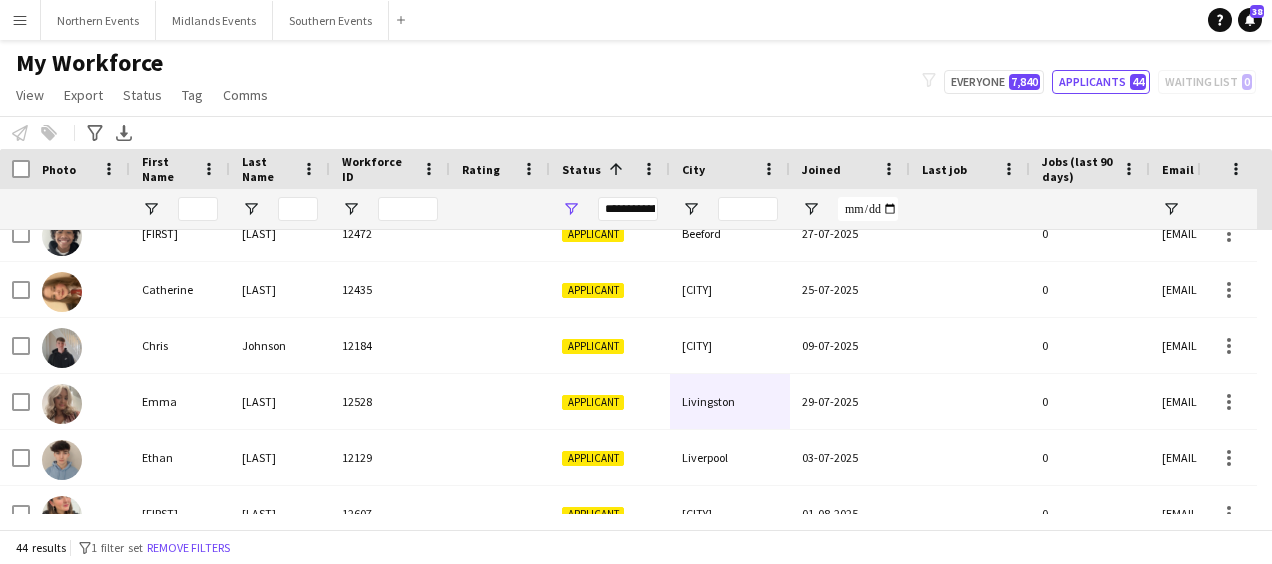 scroll, scrollTop: 399, scrollLeft: 0, axis: vertical 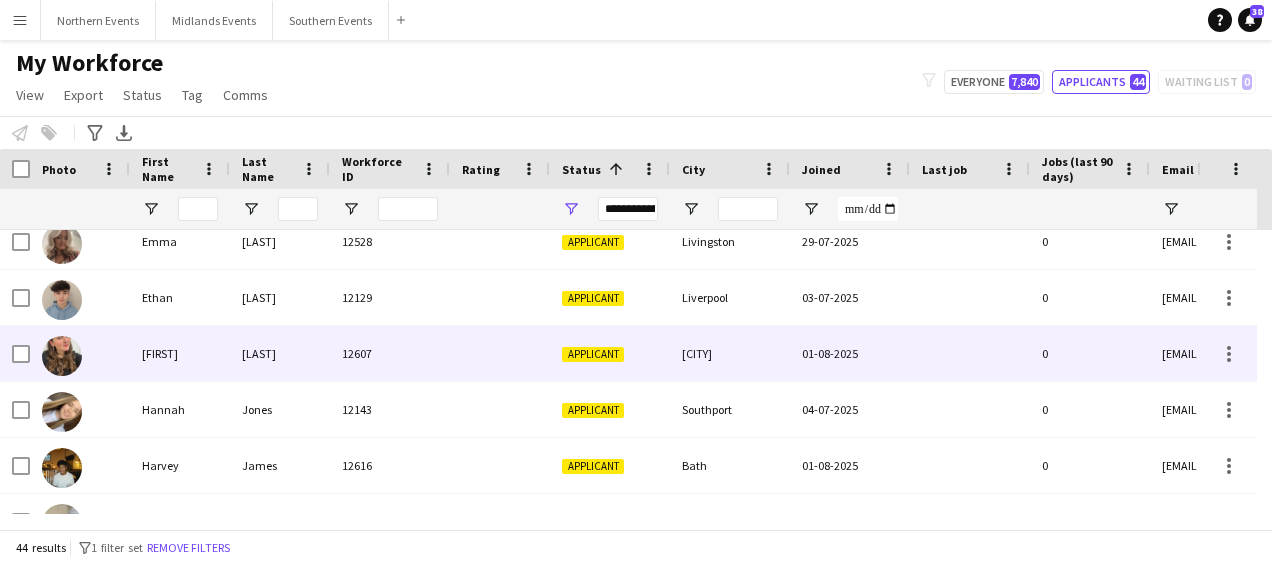click on "[CITY]" at bounding box center [730, 353] 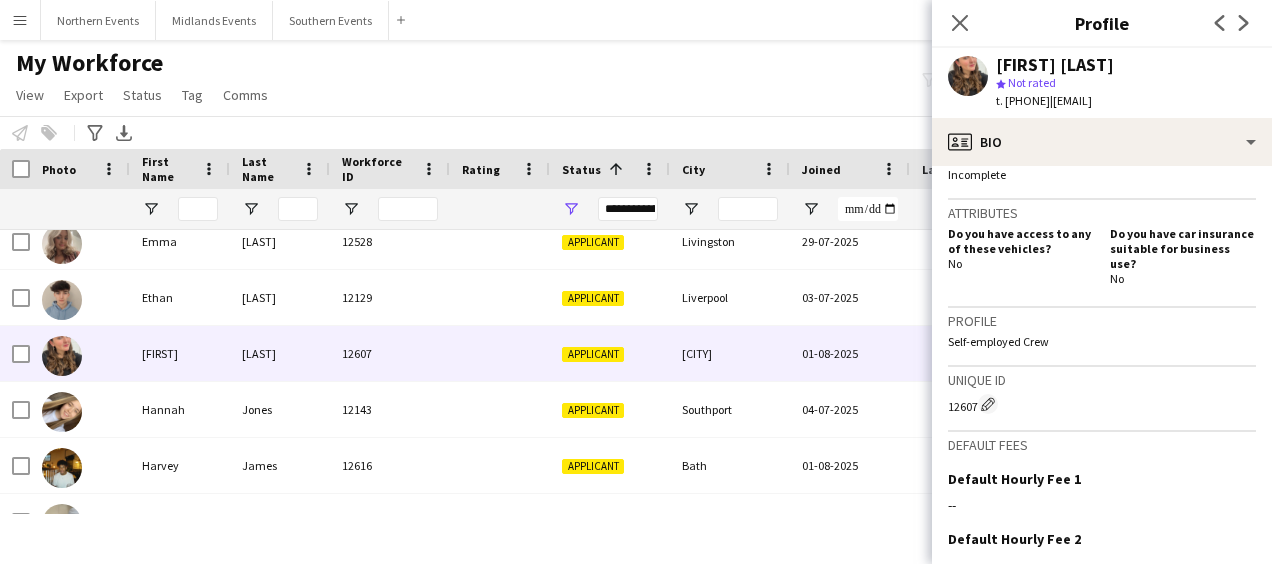 scroll, scrollTop: 582, scrollLeft: 0, axis: vertical 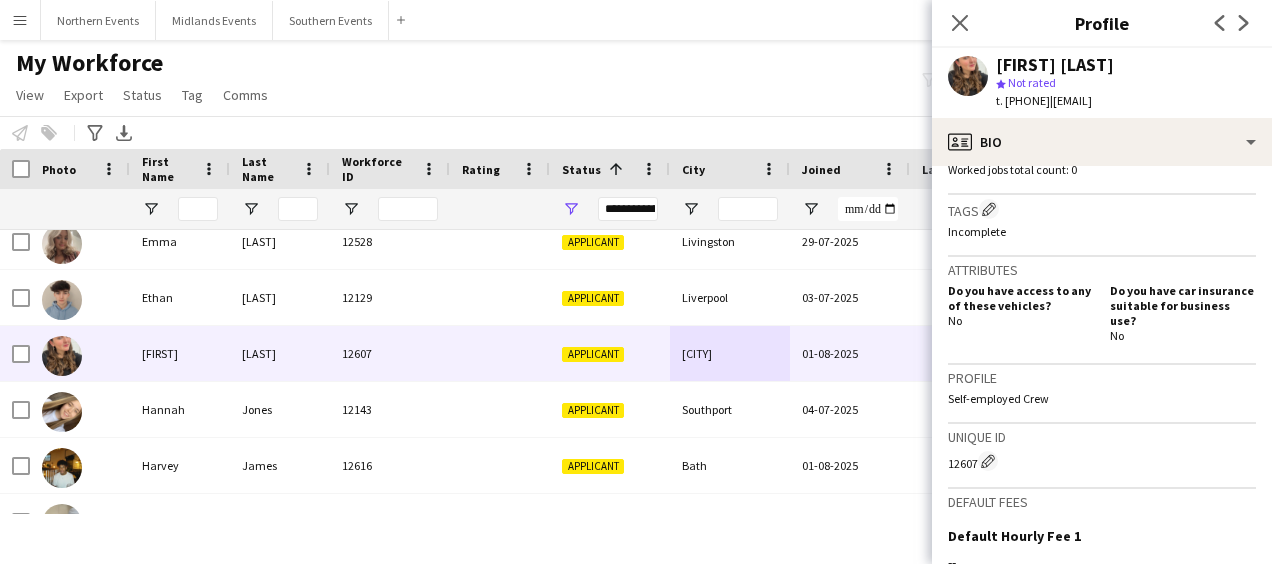 click on "Unique ID [NUMBER]
Edit crew unique ID" 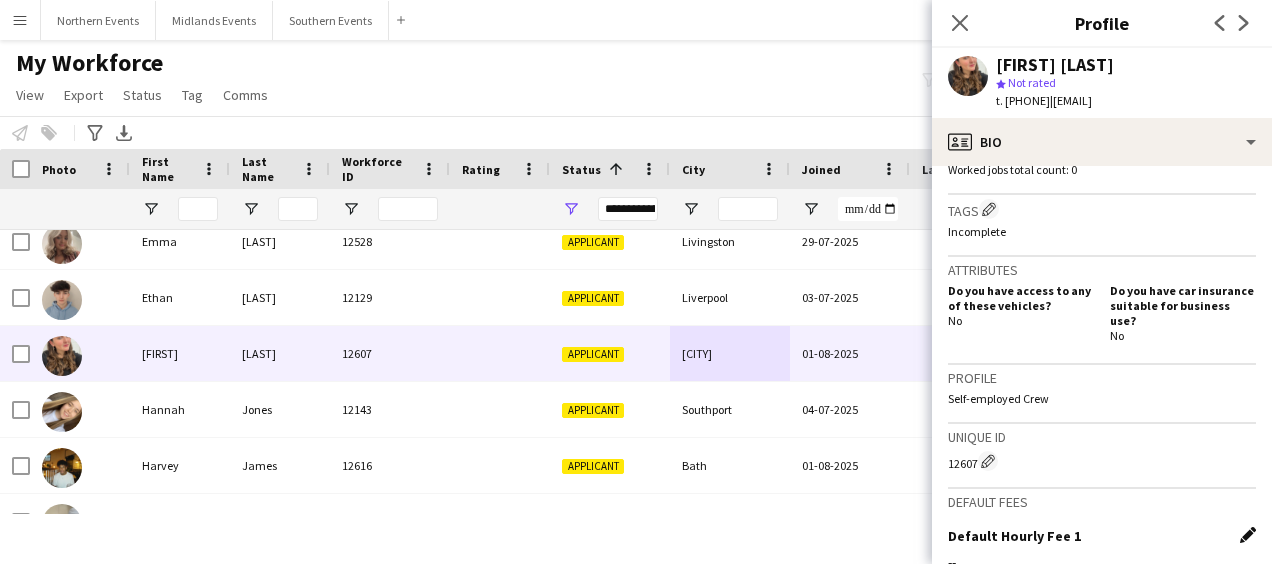 click on "Edit this field" 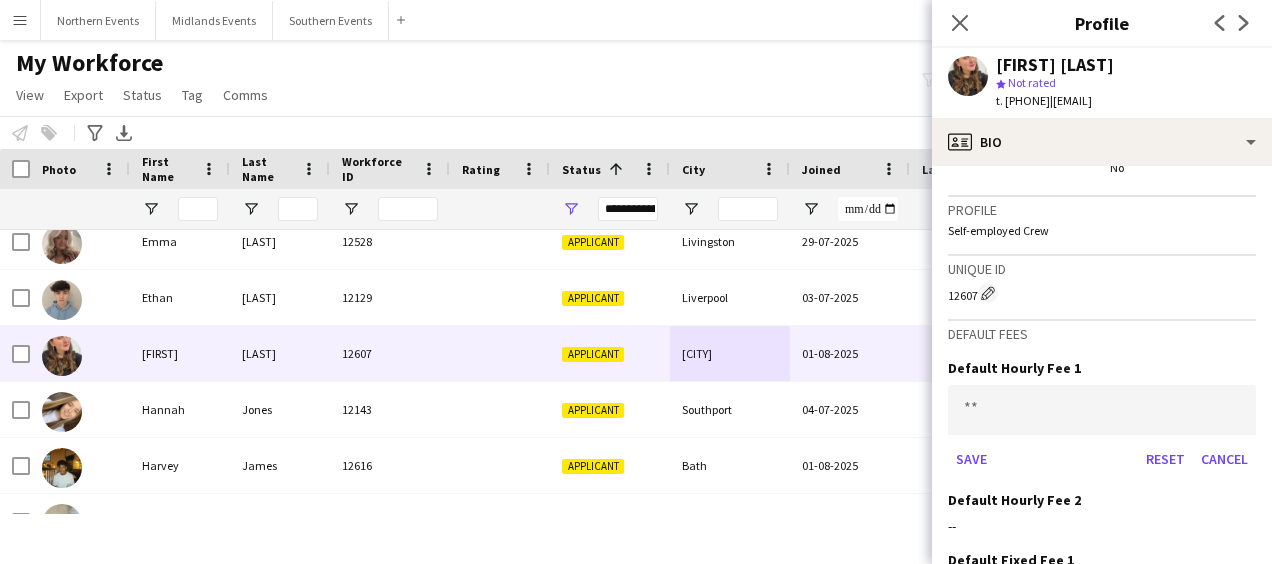 scroll, scrollTop: 777, scrollLeft: 0, axis: vertical 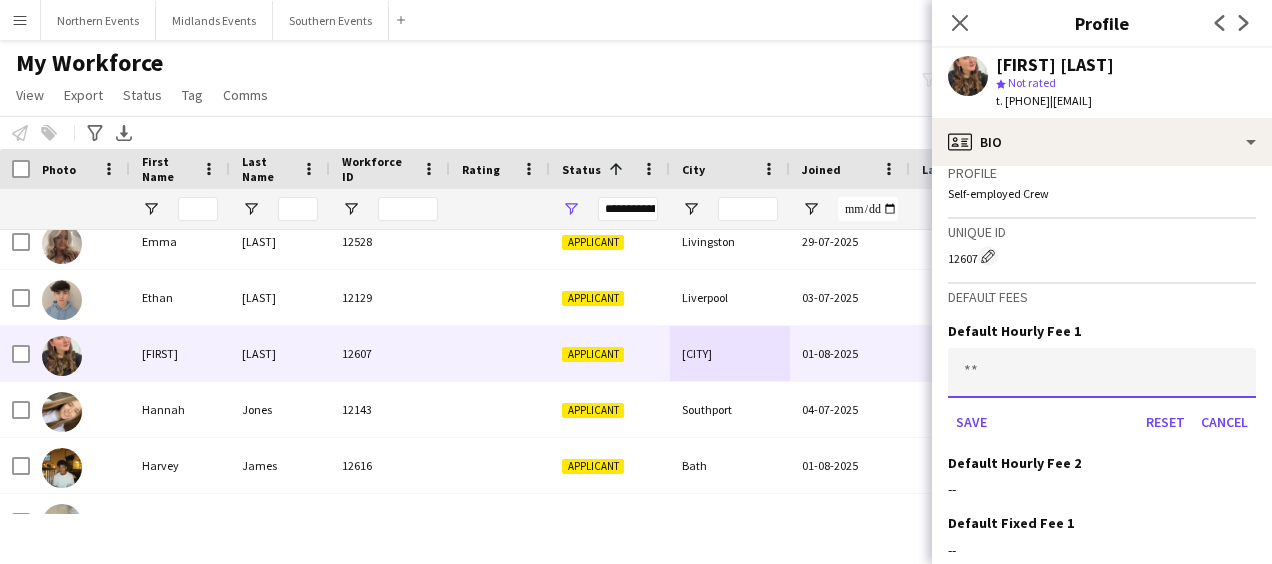 click at bounding box center [1102, 373] 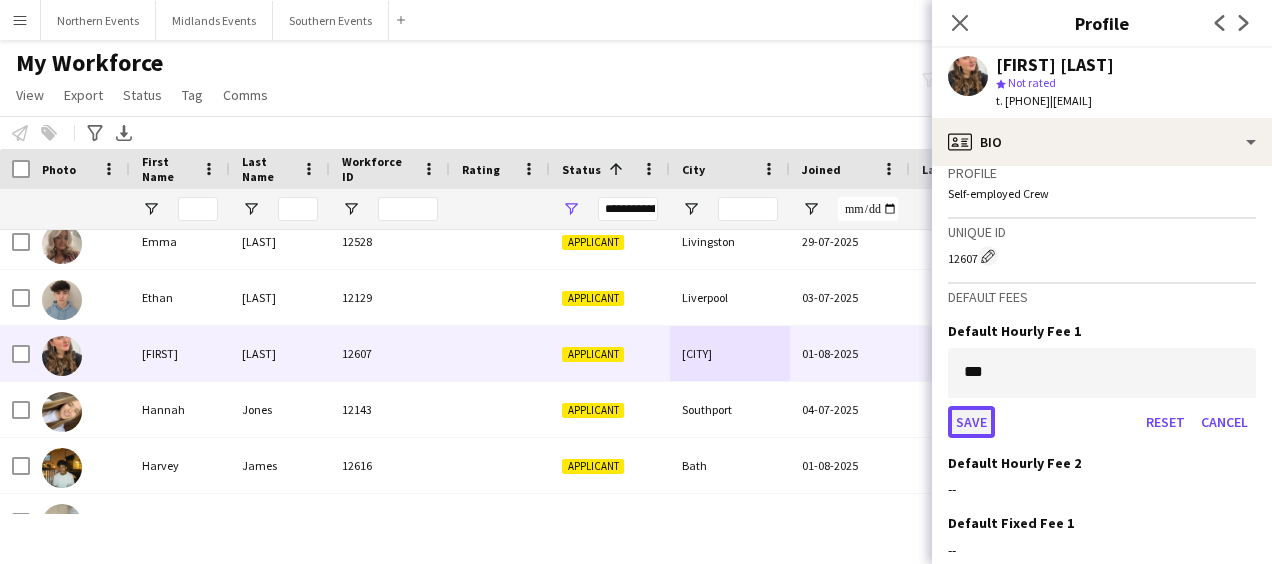 click on "Save" 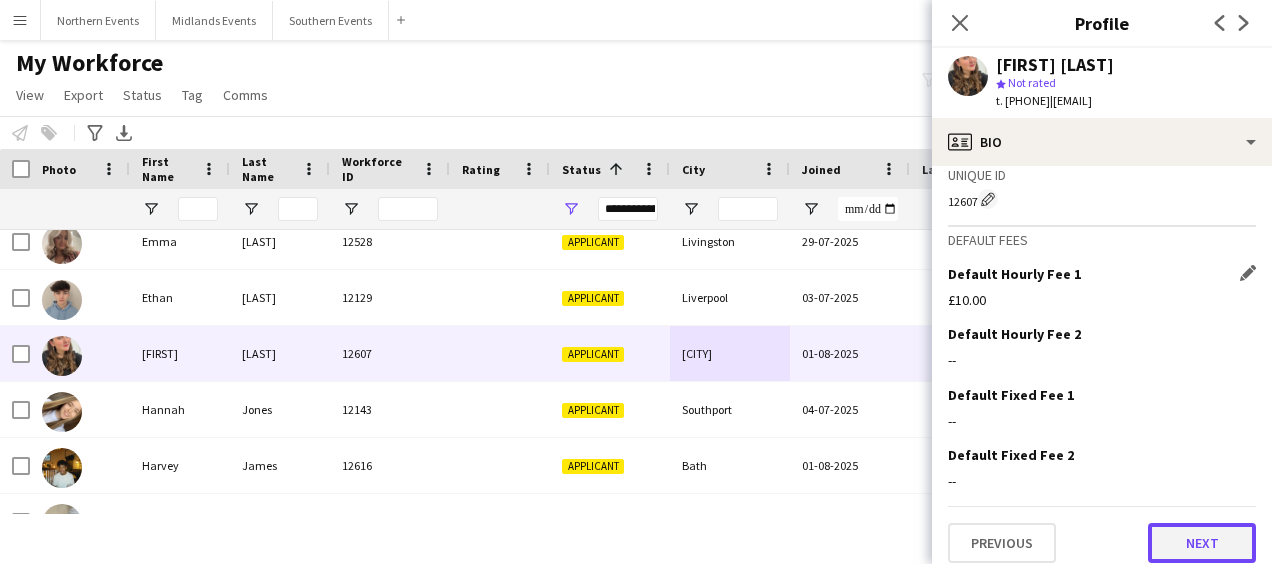 click on "Next" 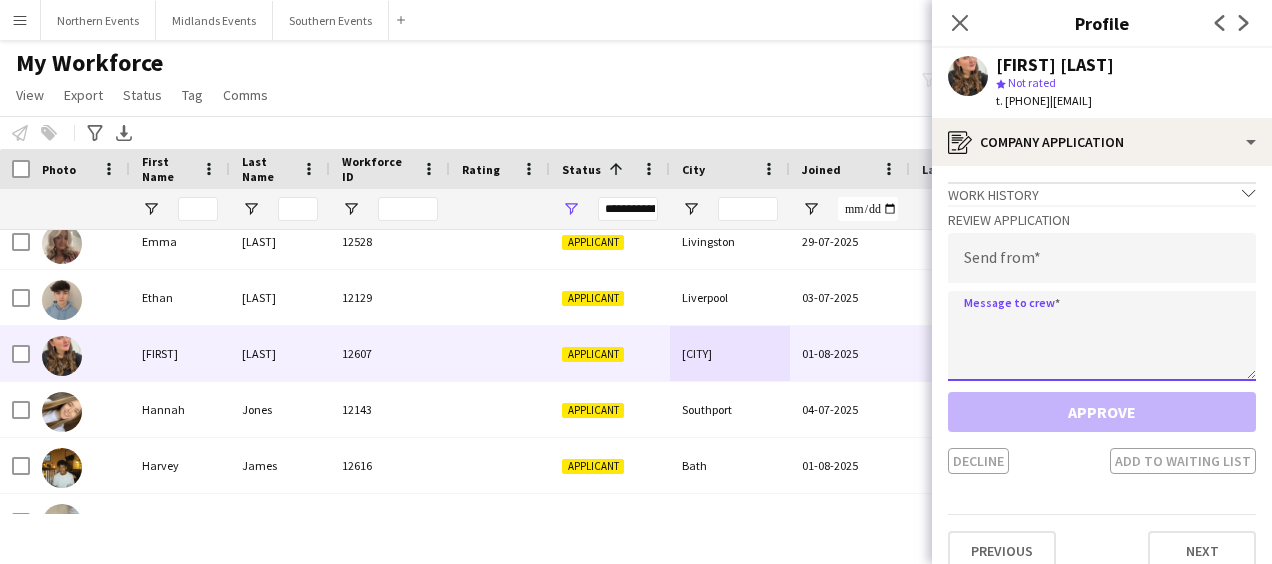 click 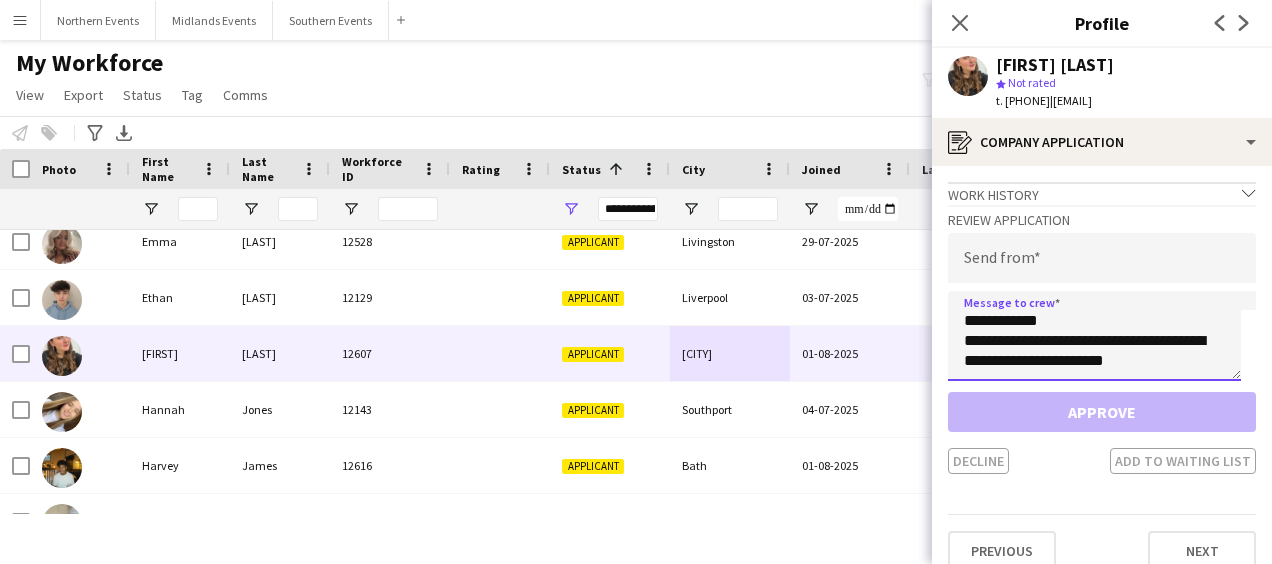 type on "**********" 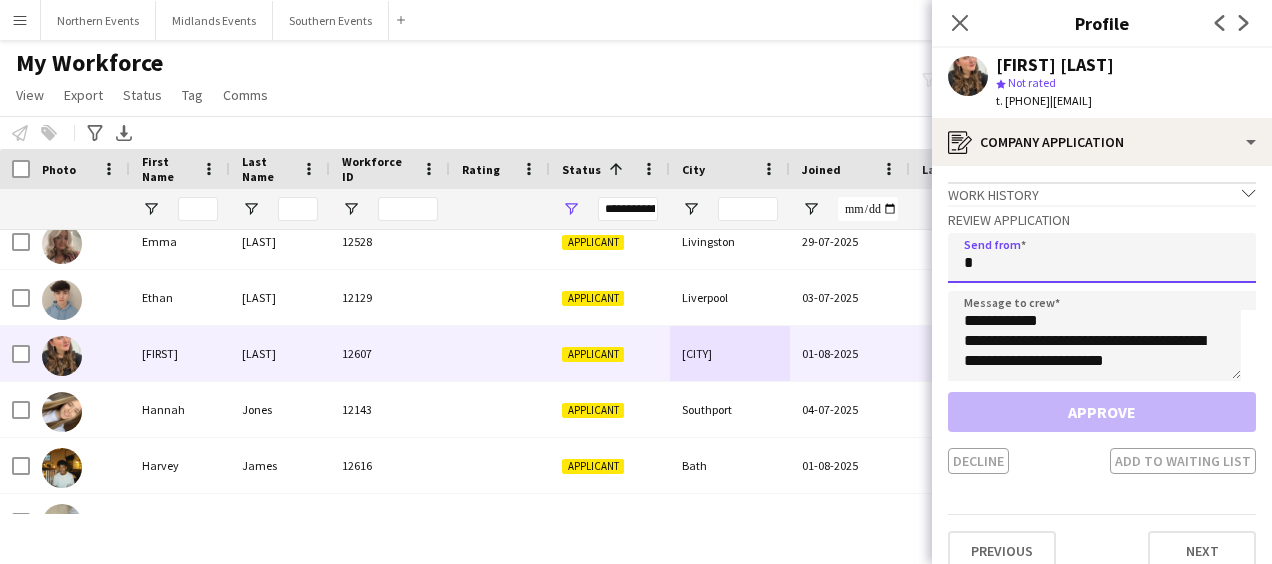 click on "*" 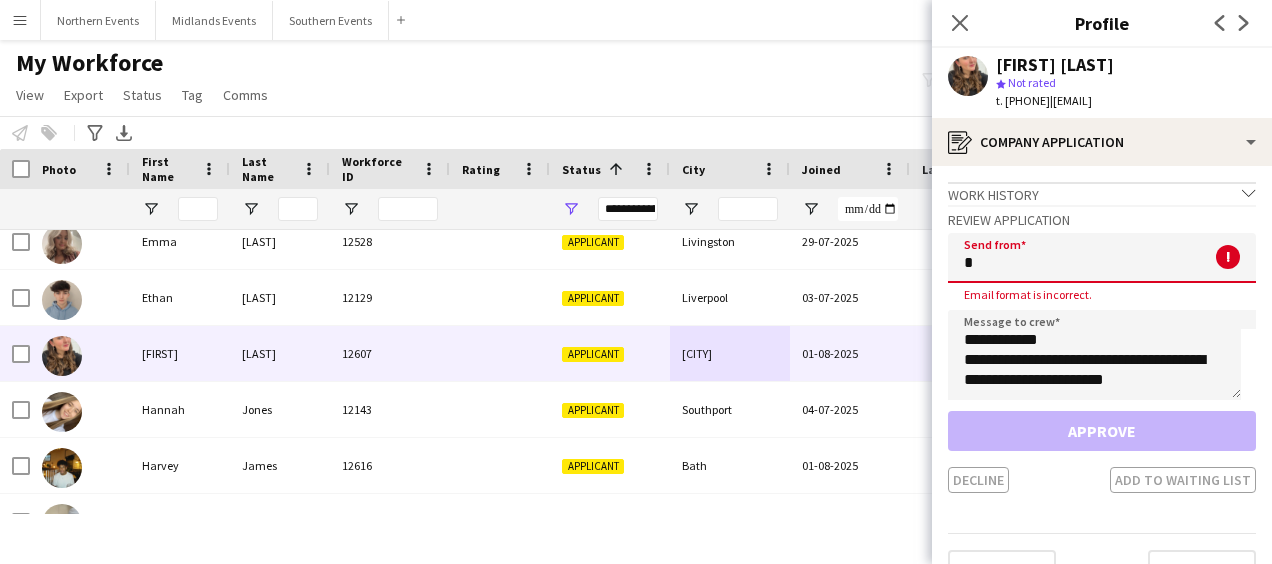 type on "**********" 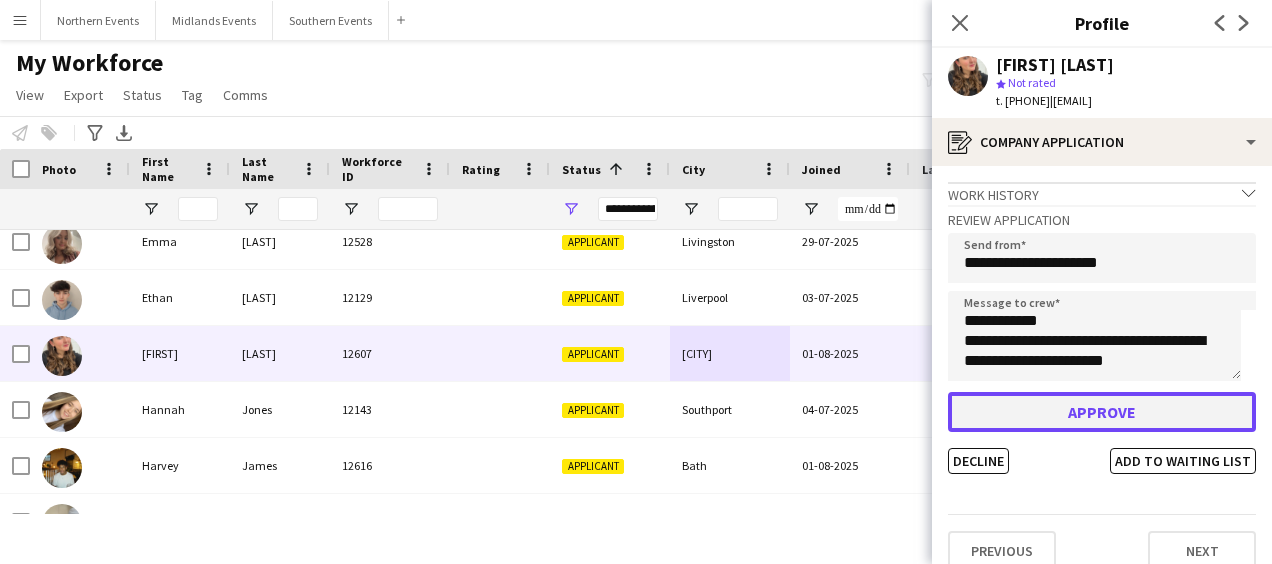 click on "Approve" 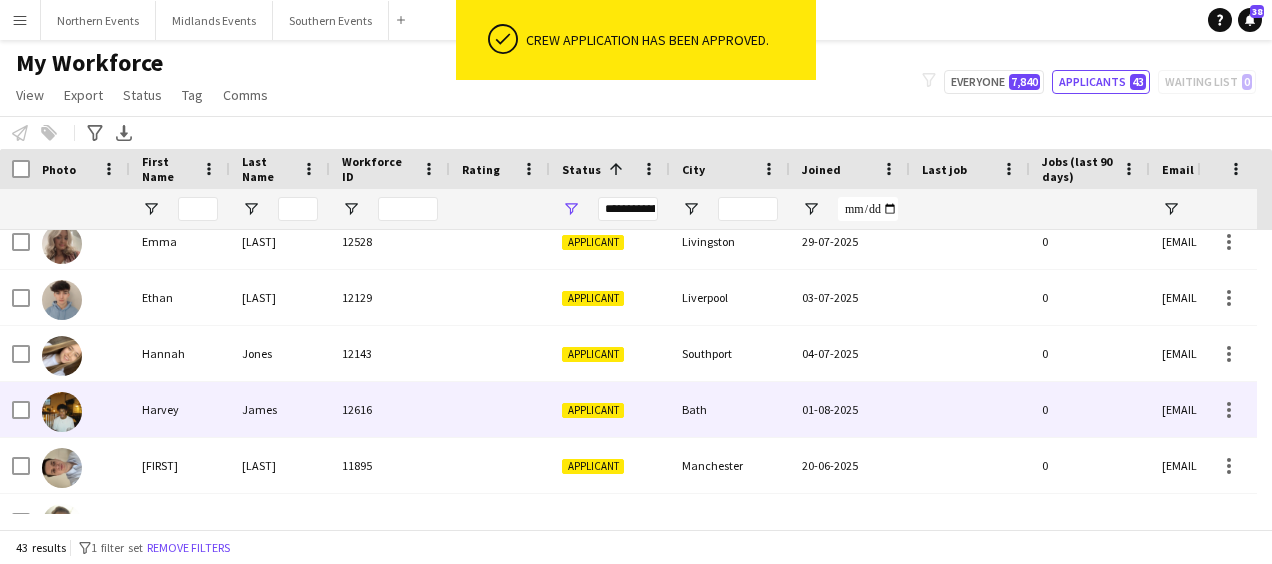 click on "Bath" at bounding box center (730, 409) 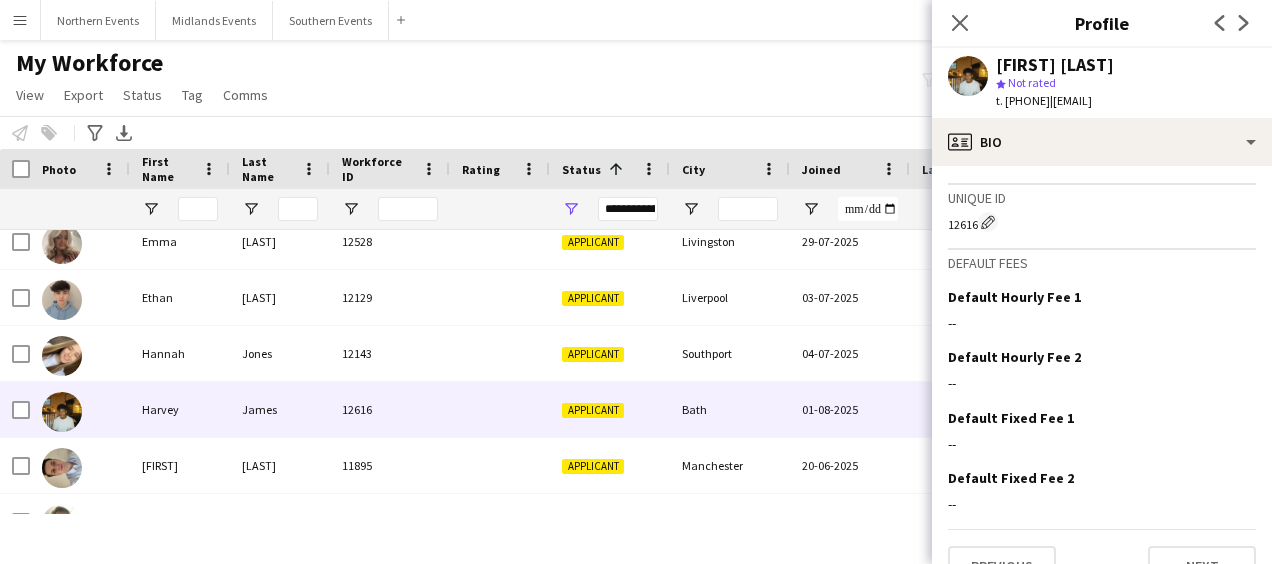 scroll, scrollTop: 844, scrollLeft: 0, axis: vertical 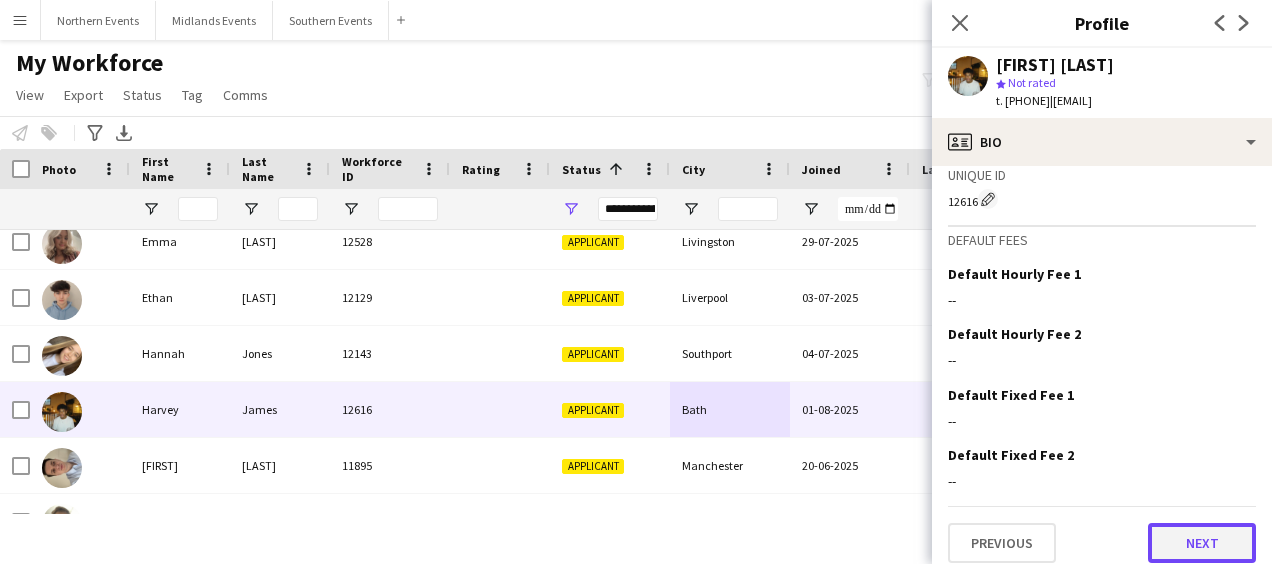 click on "Next" 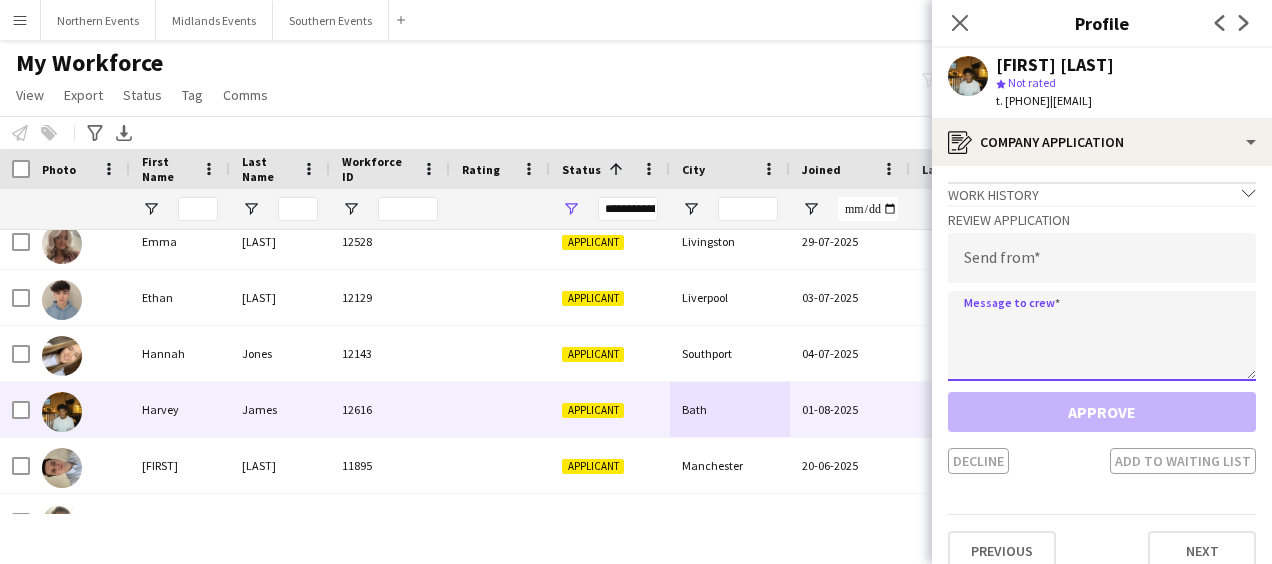 click 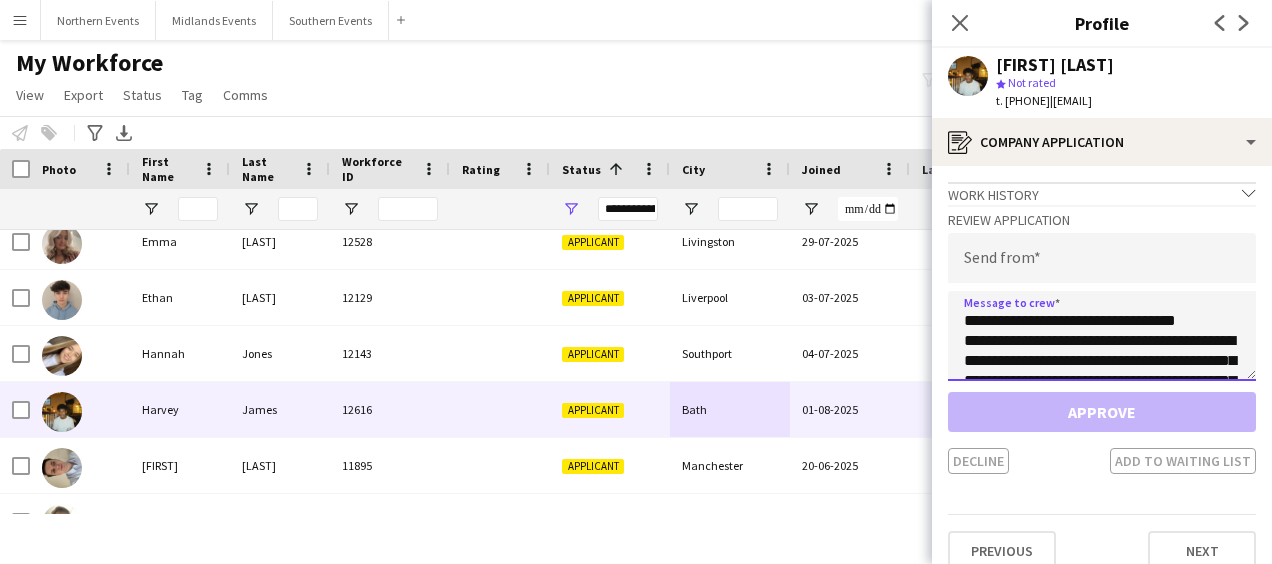 scroll, scrollTop: 112, scrollLeft: 0, axis: vertical 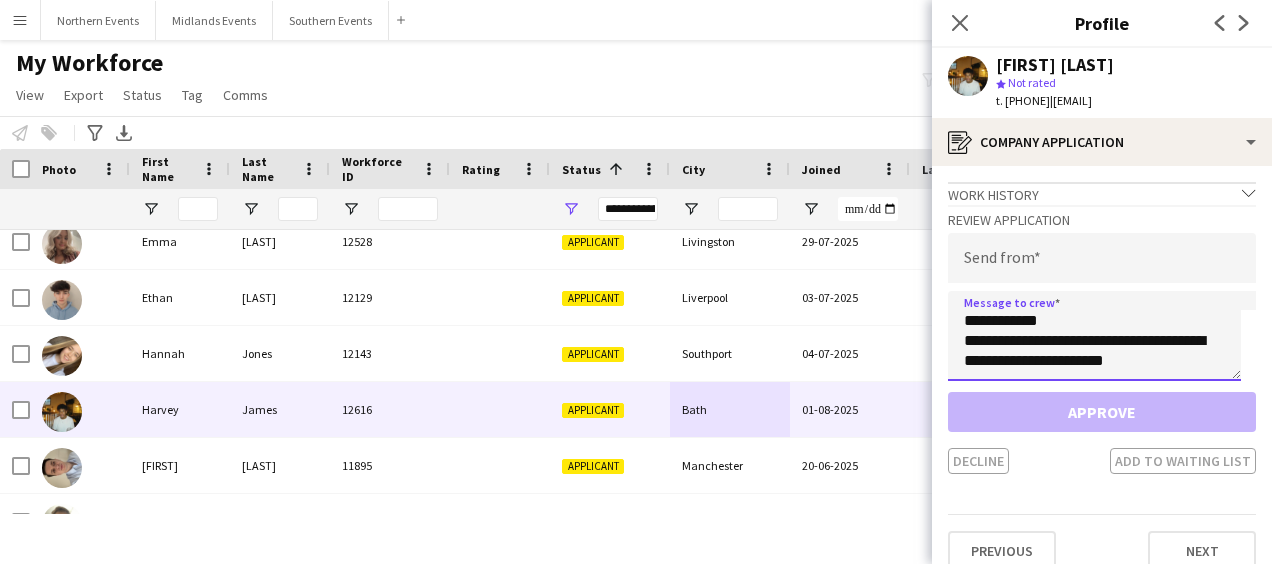 type on "**********" 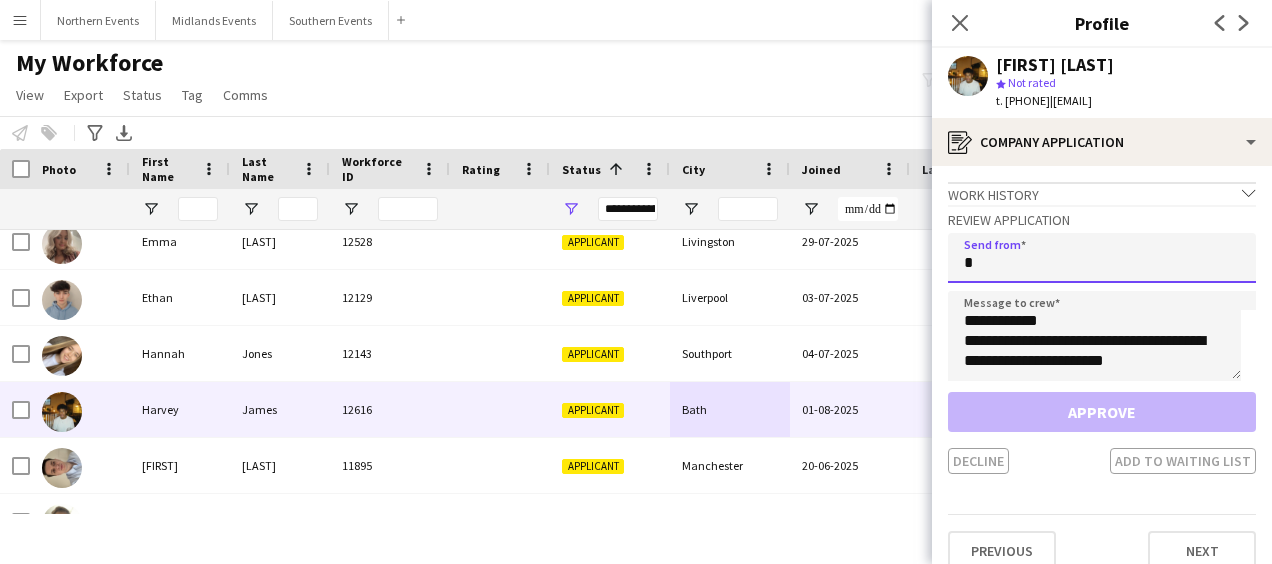 click on "*" 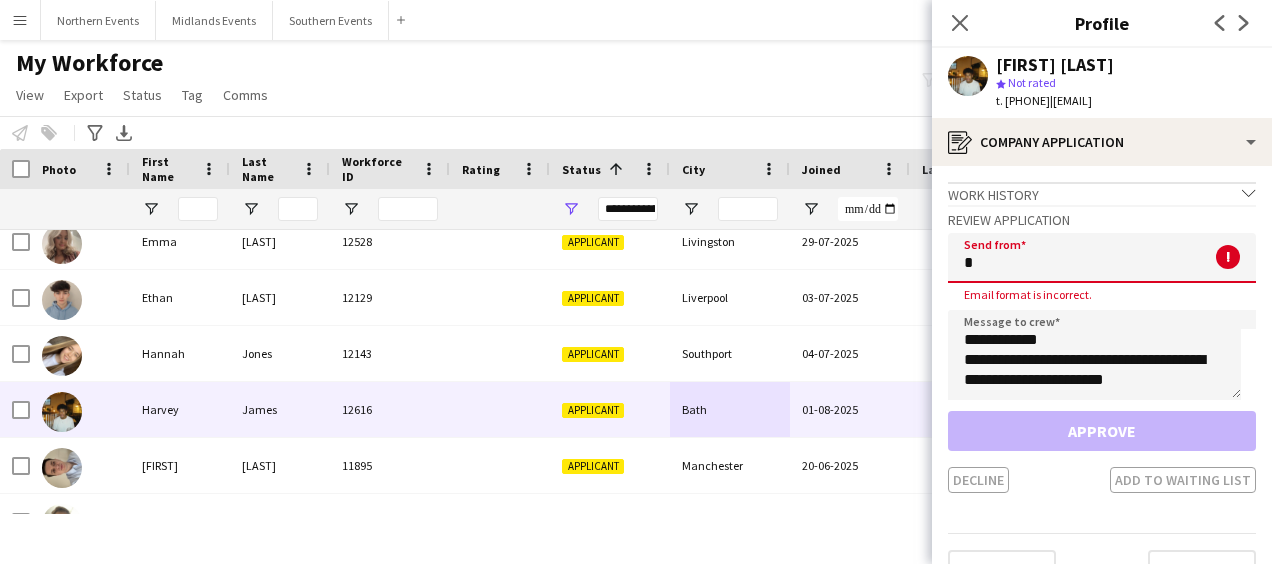 type on "**********" 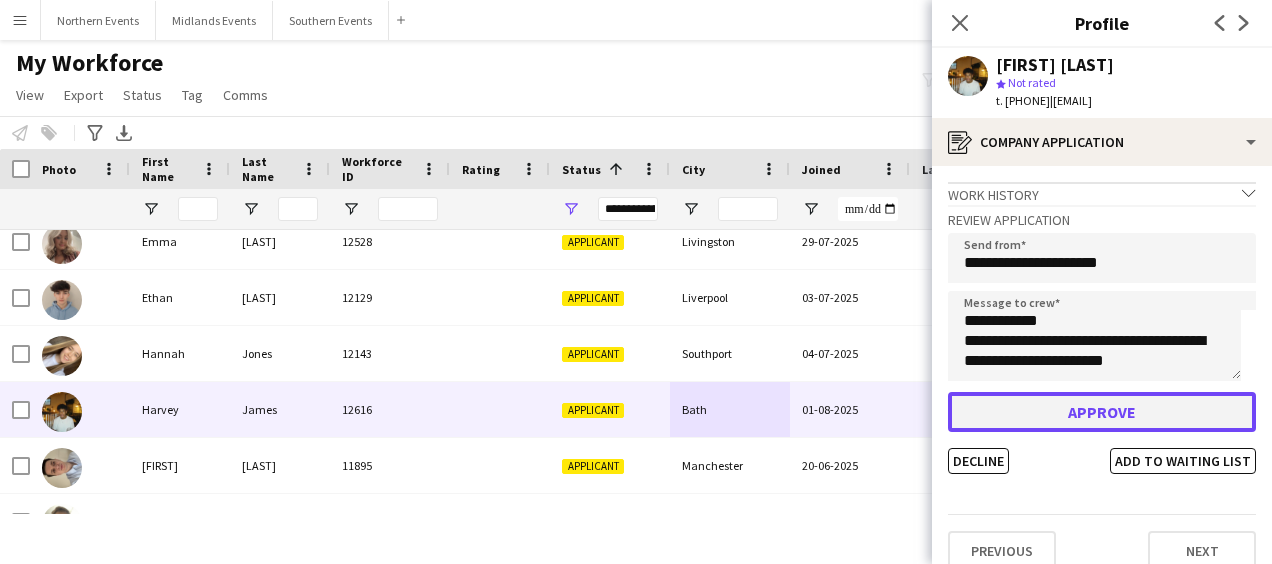 click on "Approve" 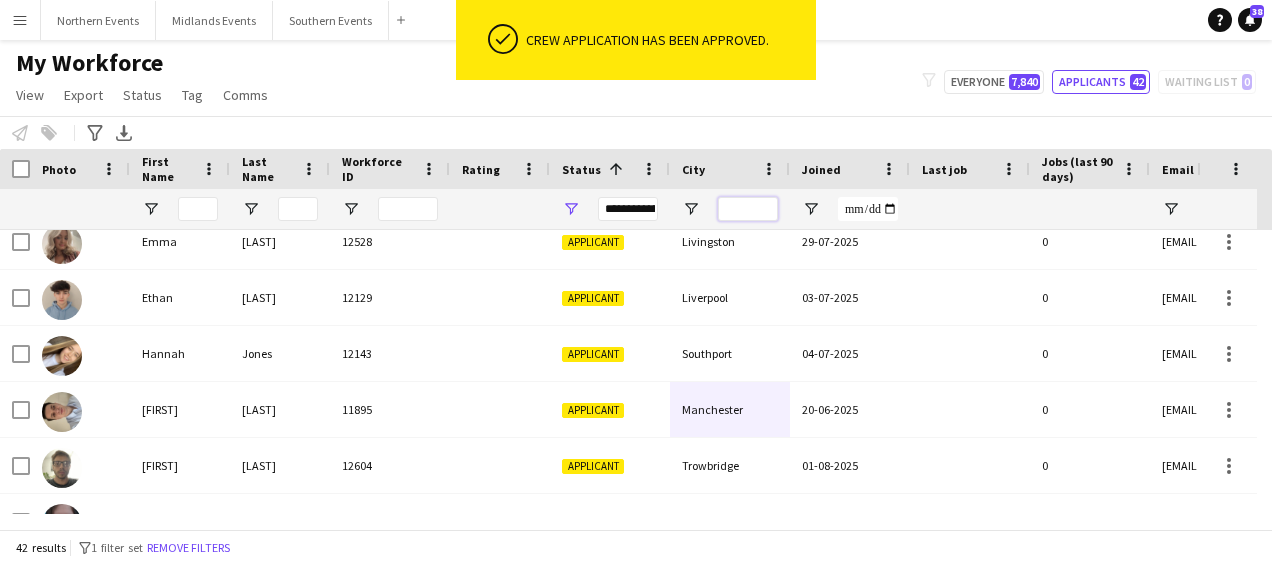 click at bounding box center [748, 209] 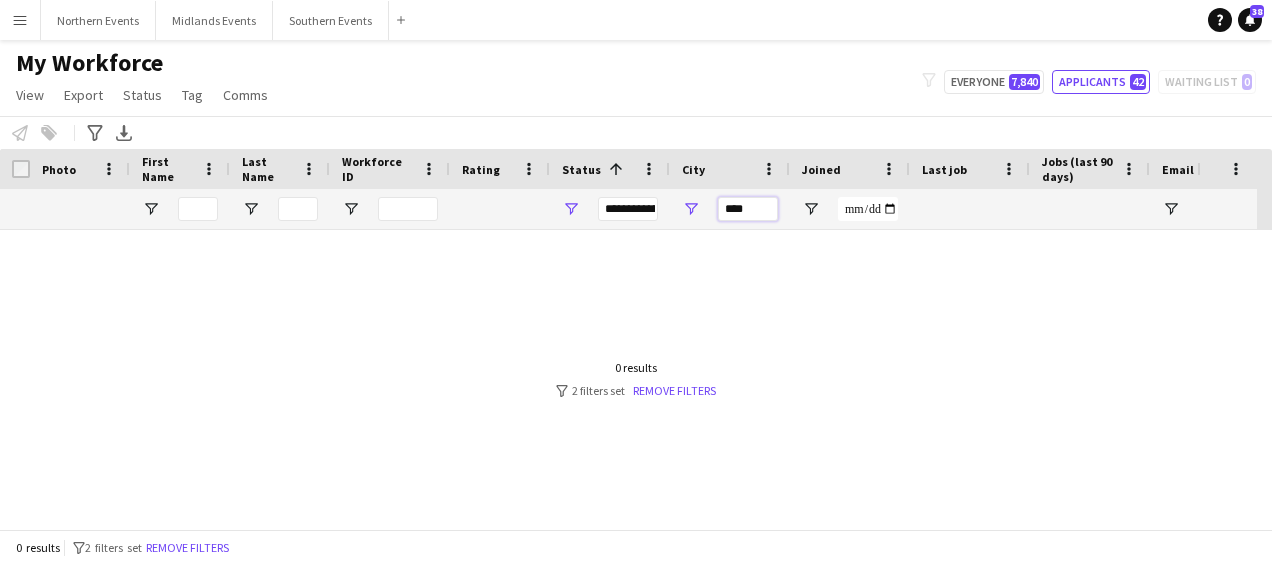 scroll, scrollTop: 0, scrollLeft: 0, axis: both 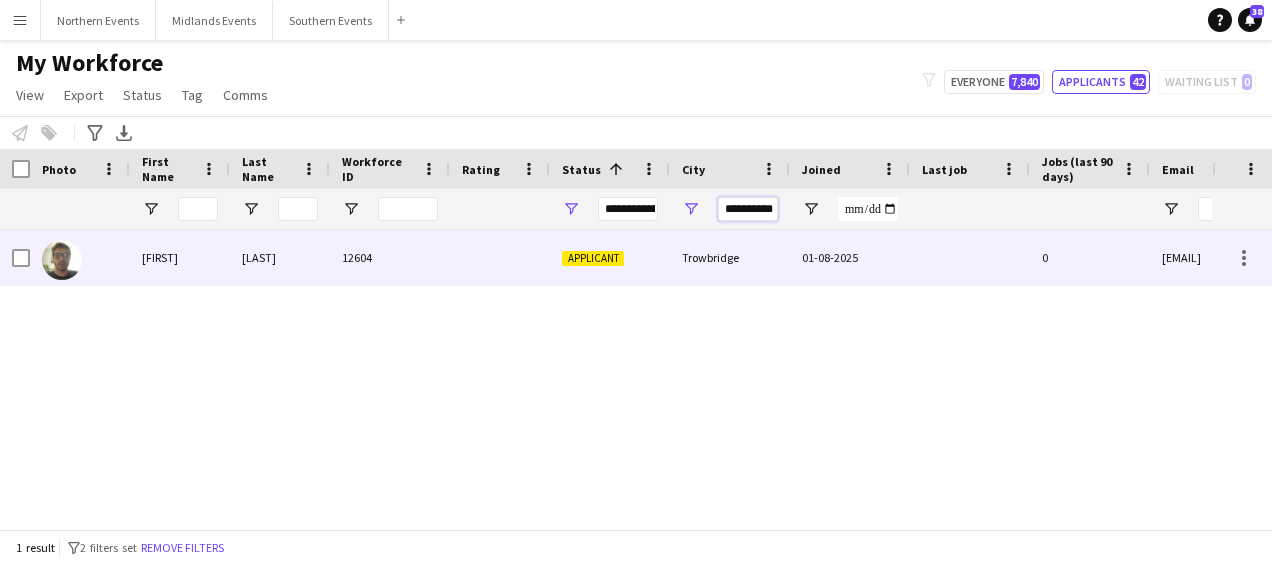 type on "**********" 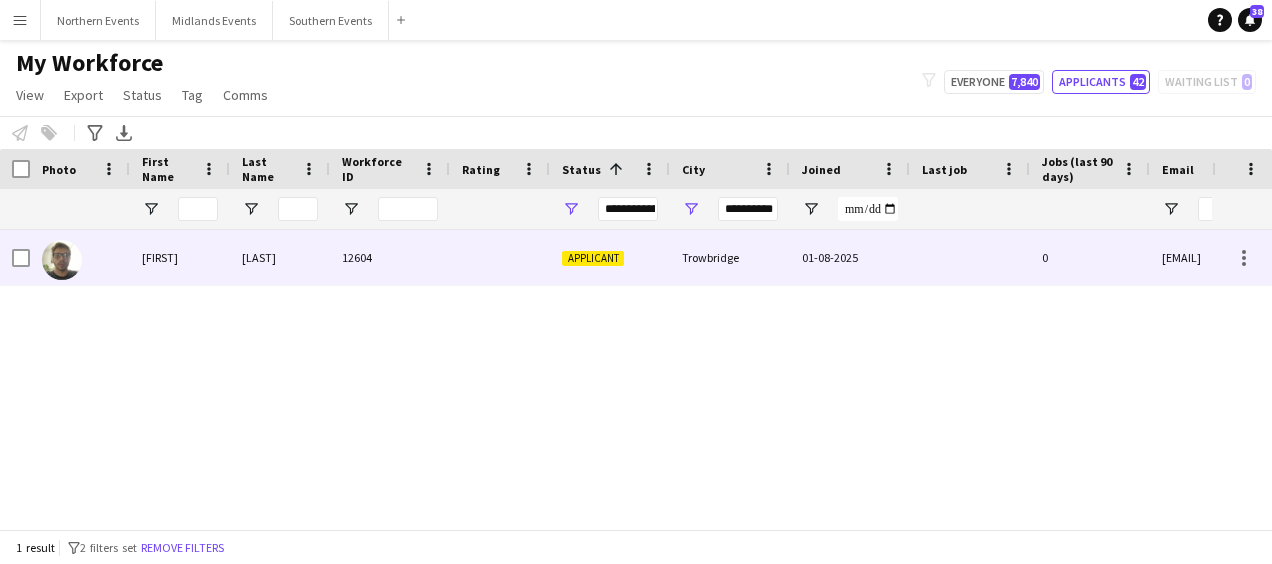 scroll, scrollTop: 0, scrollLeft: 0, axis: both 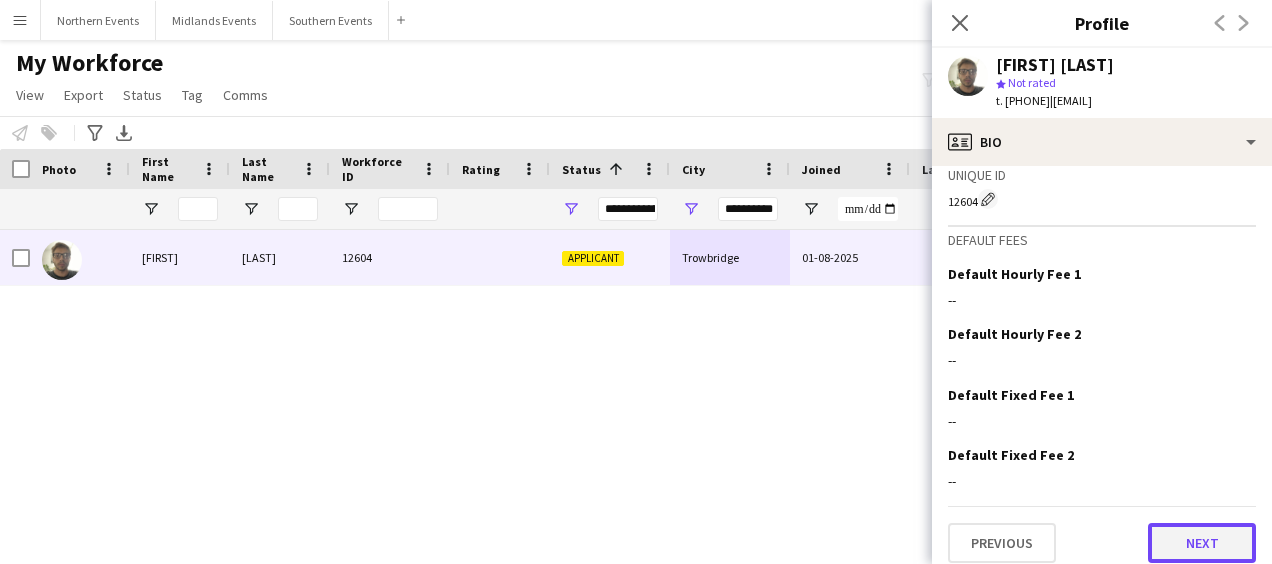 click on "Next" 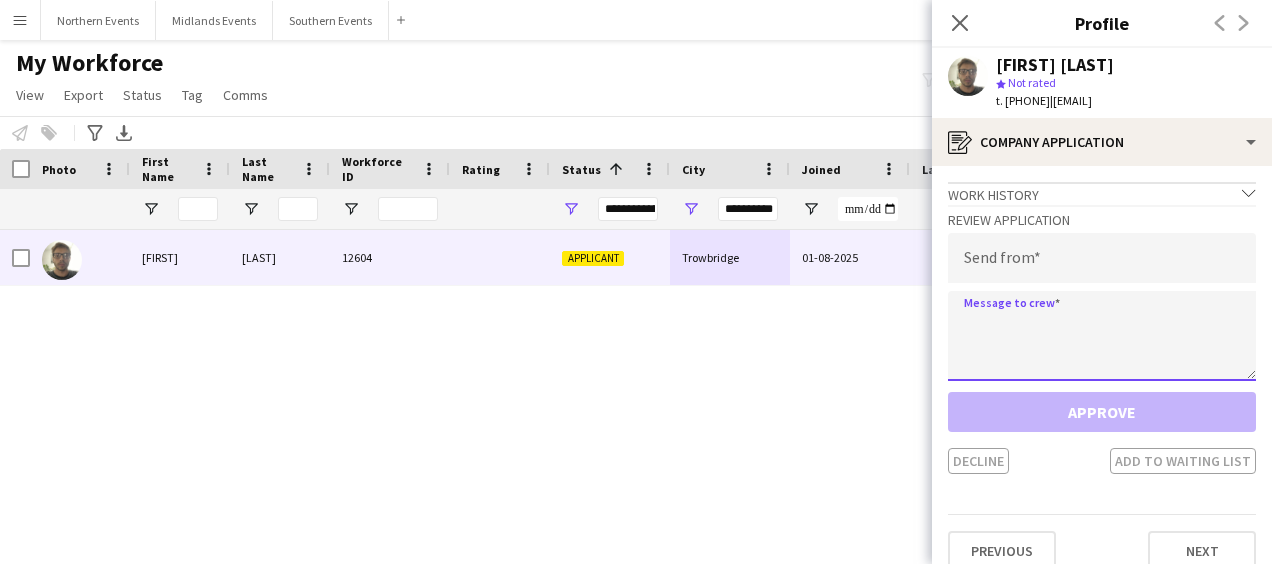 click 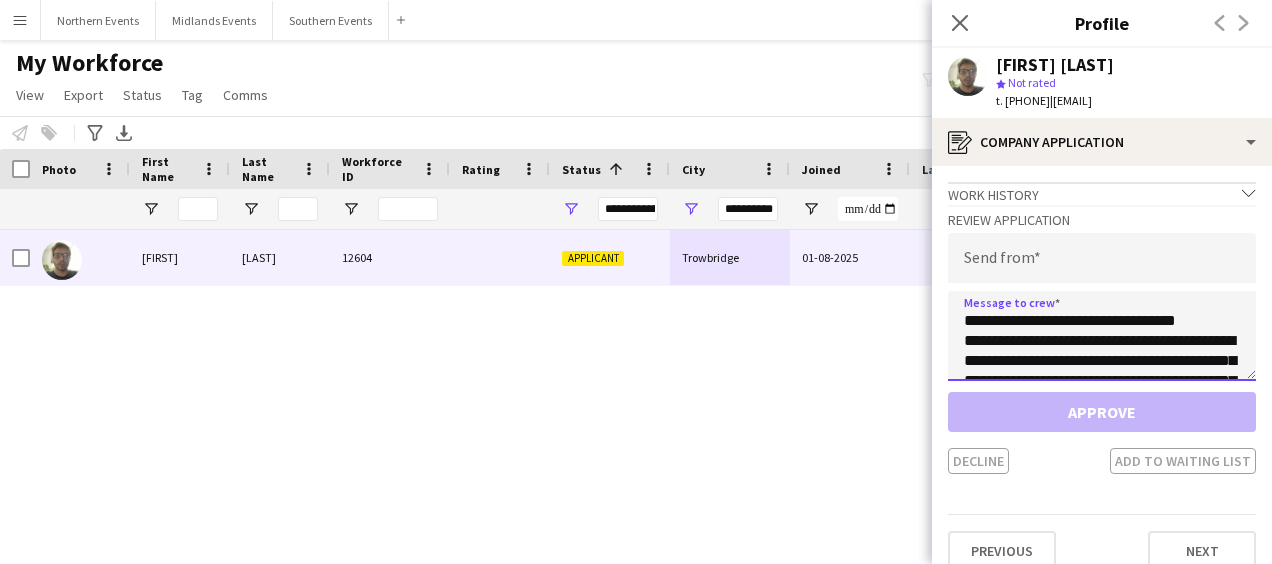 scroll, scrollTop: 112, scrollLeft: 0, axis: vertical 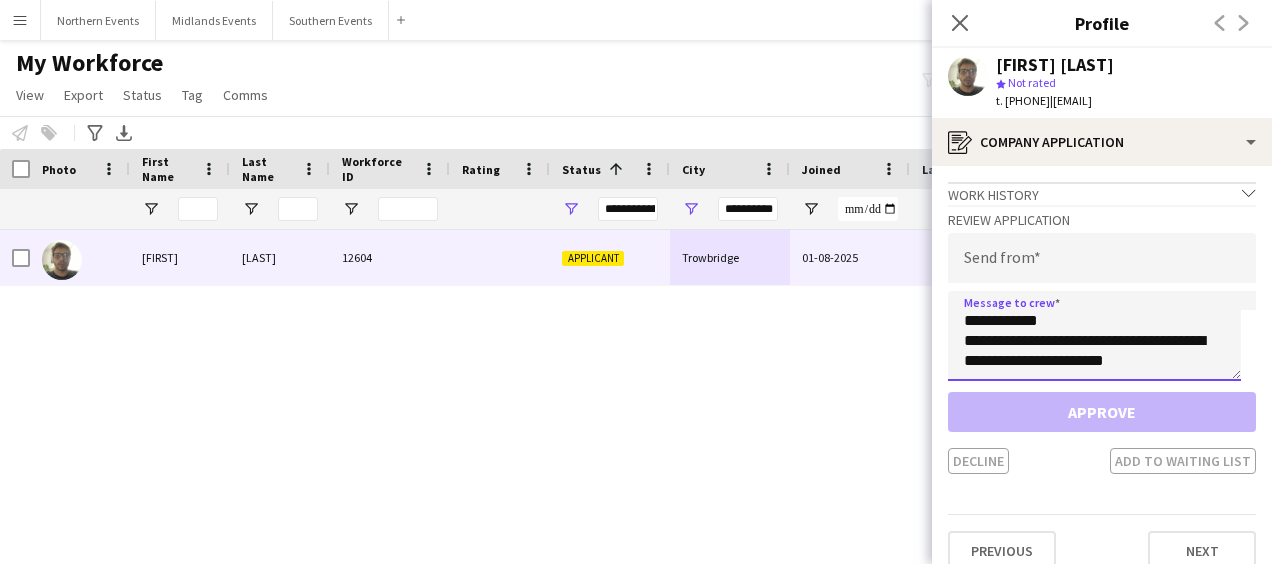 type on "**********" 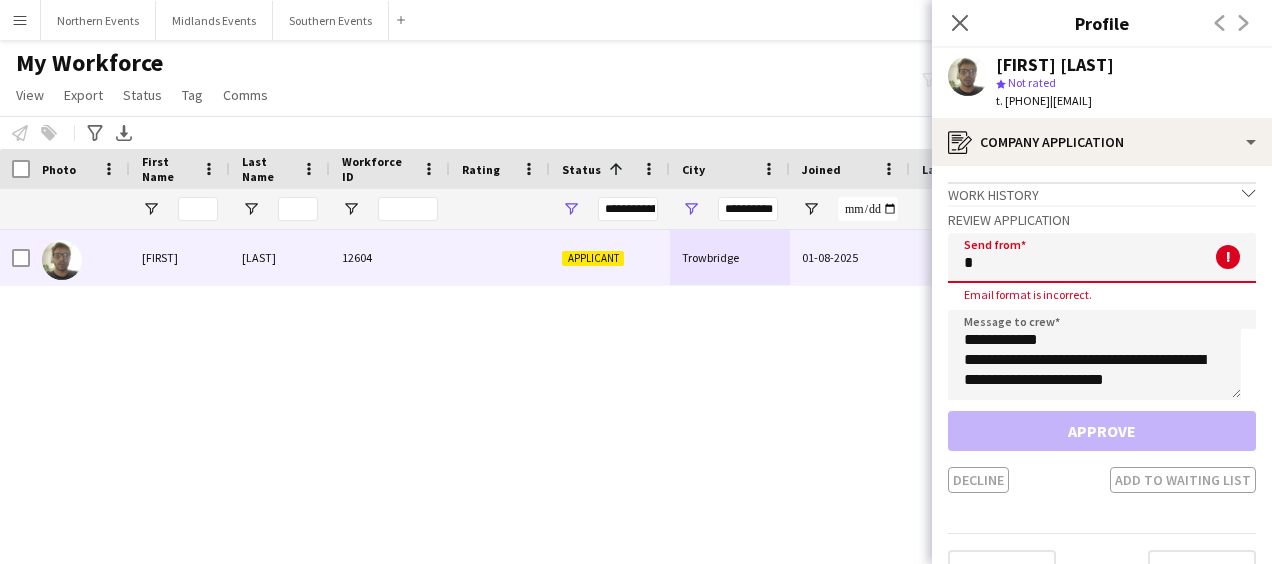 click on "*" 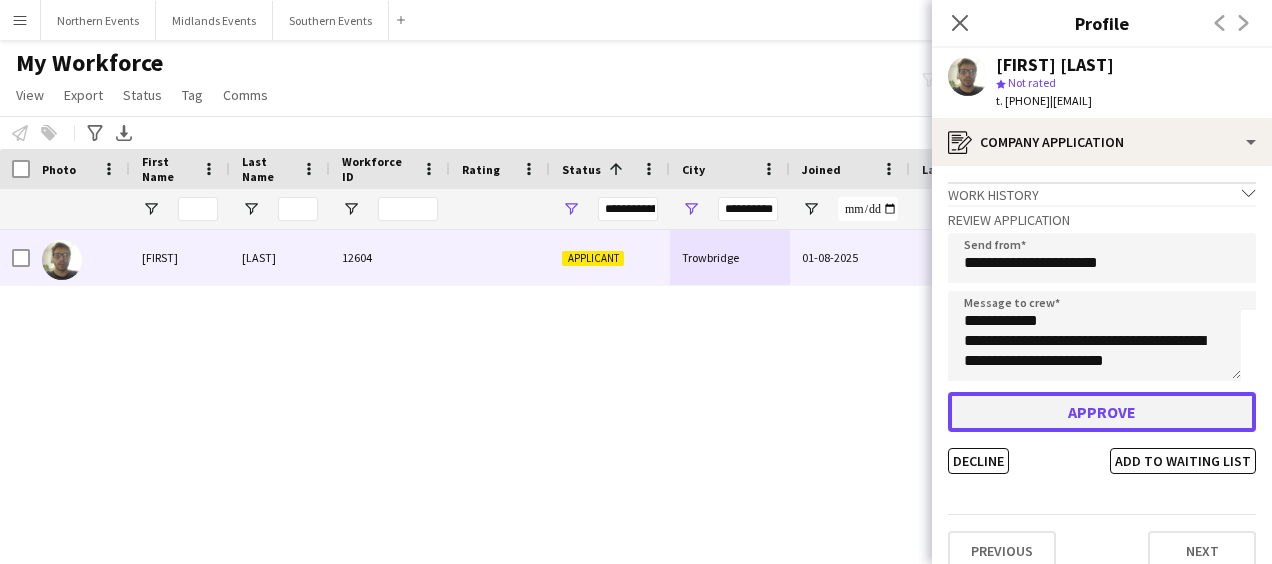 click on "Approve" 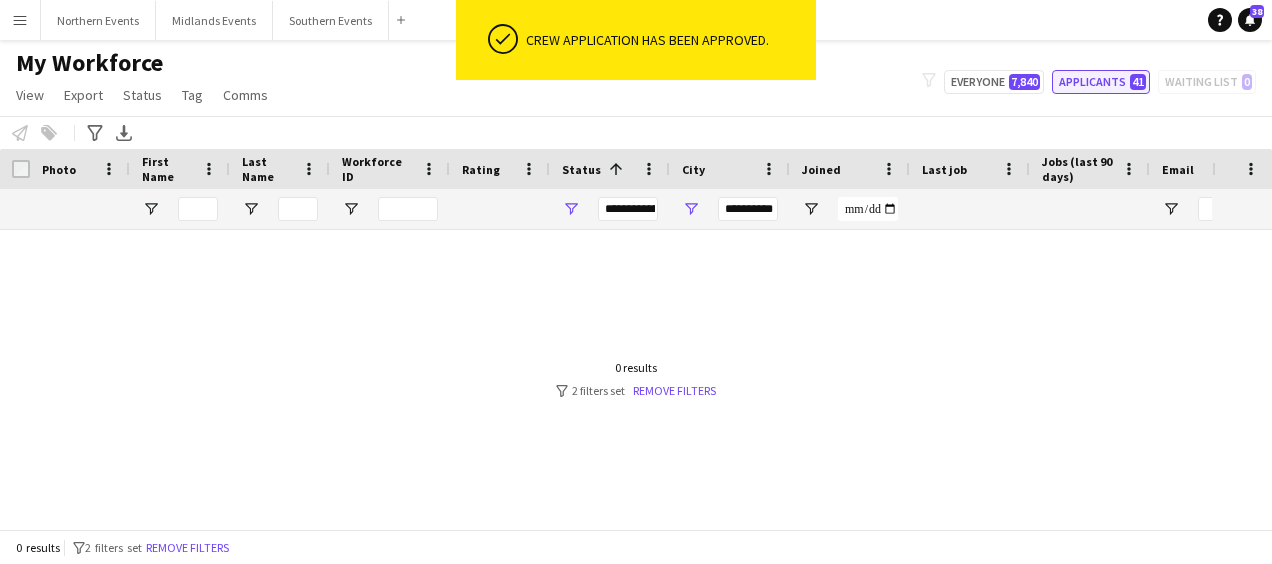 click on "Applicants   41" 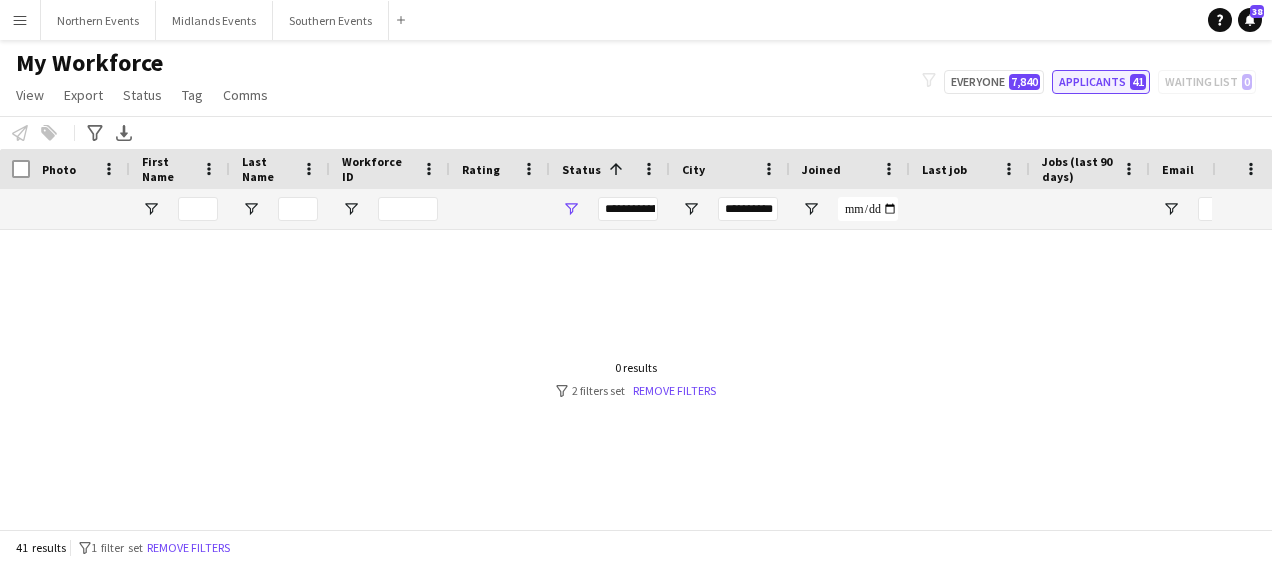 type 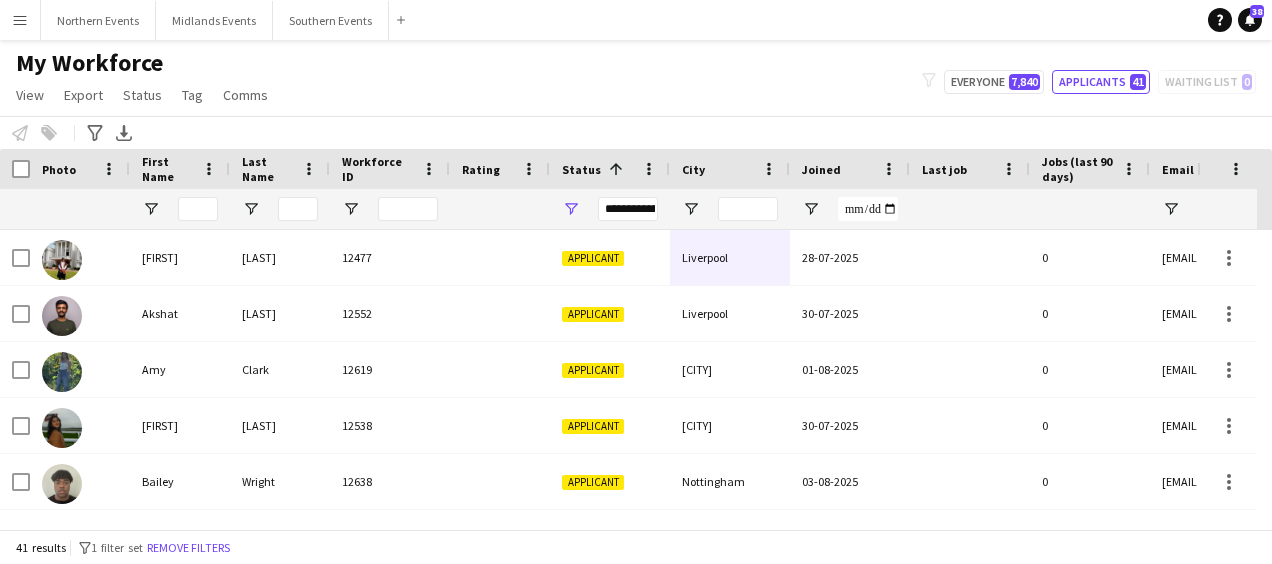 scroll, scrollTop: 28, scrollLeft: 0, axis: vertical 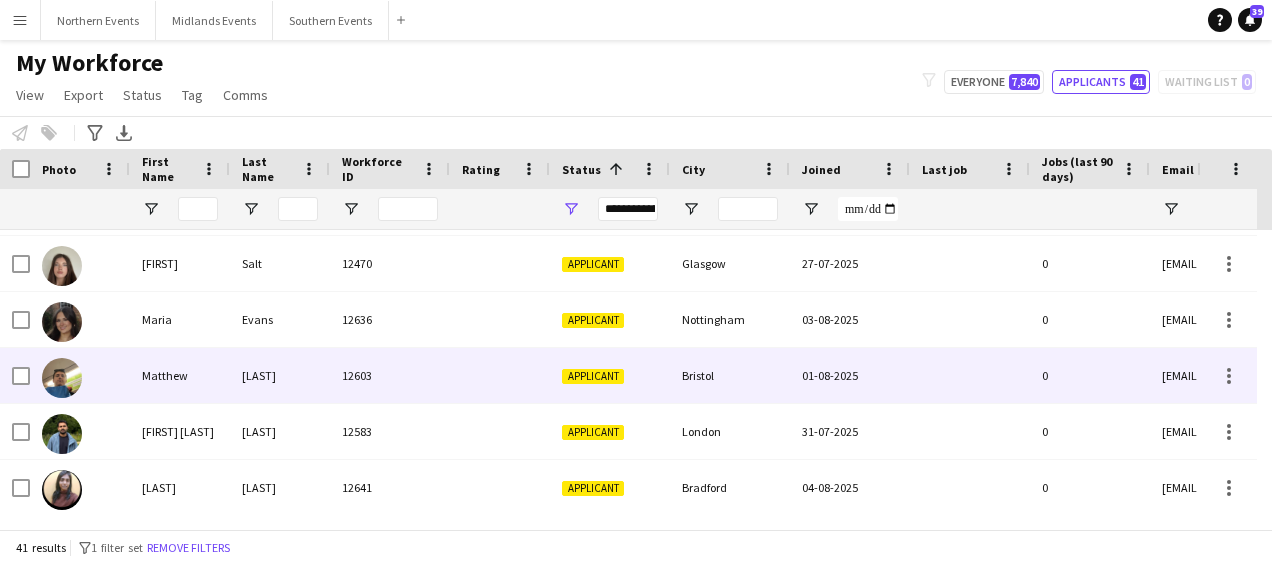click on "Bristol" at bounding box center [730, 375] 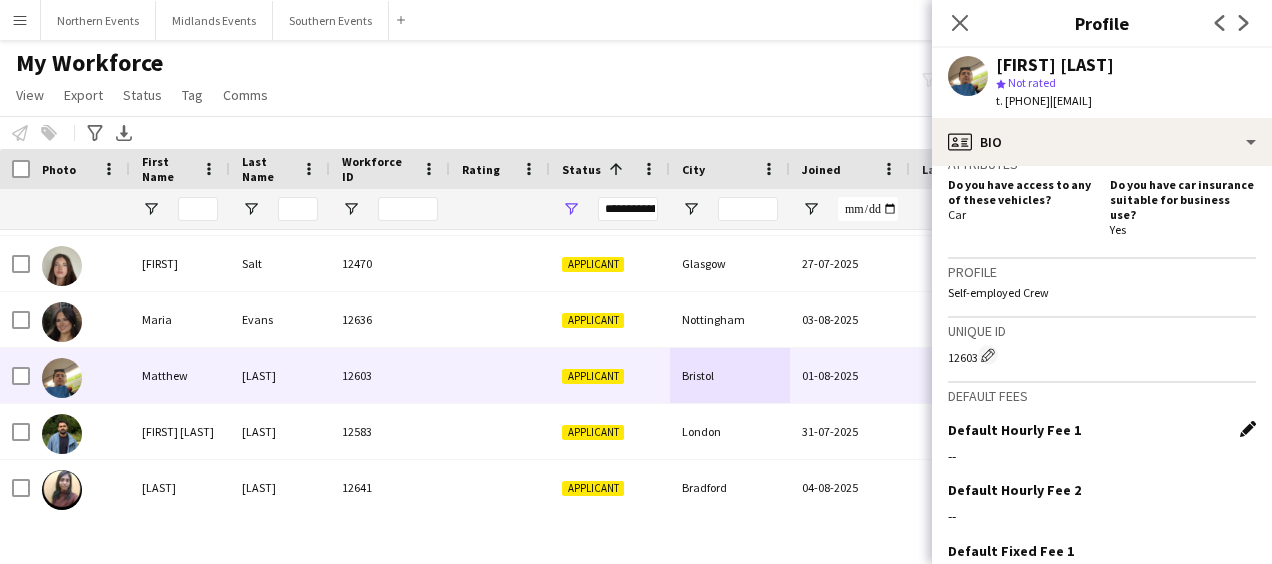 click on "Edit this field" 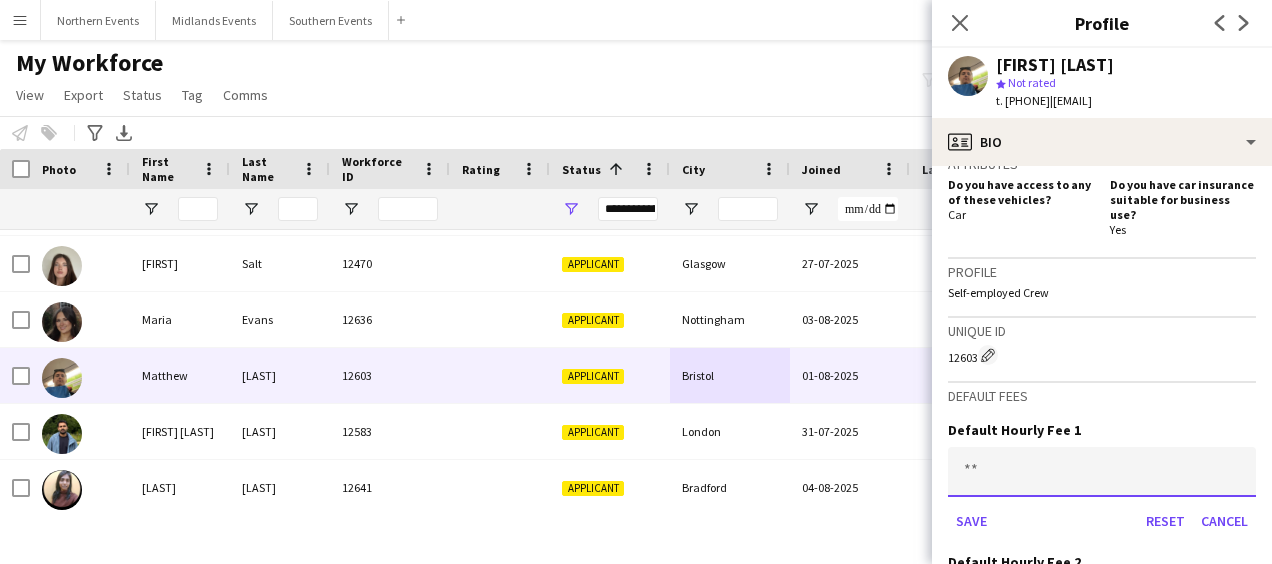 click at bounding box center (1102, 472) 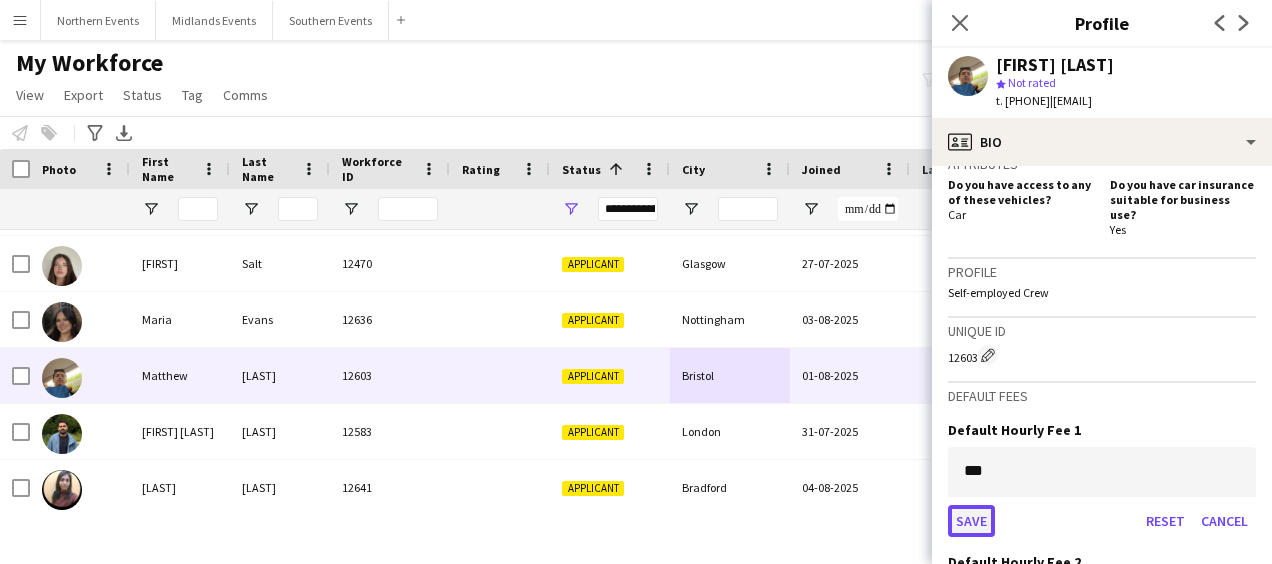 click on "Save" 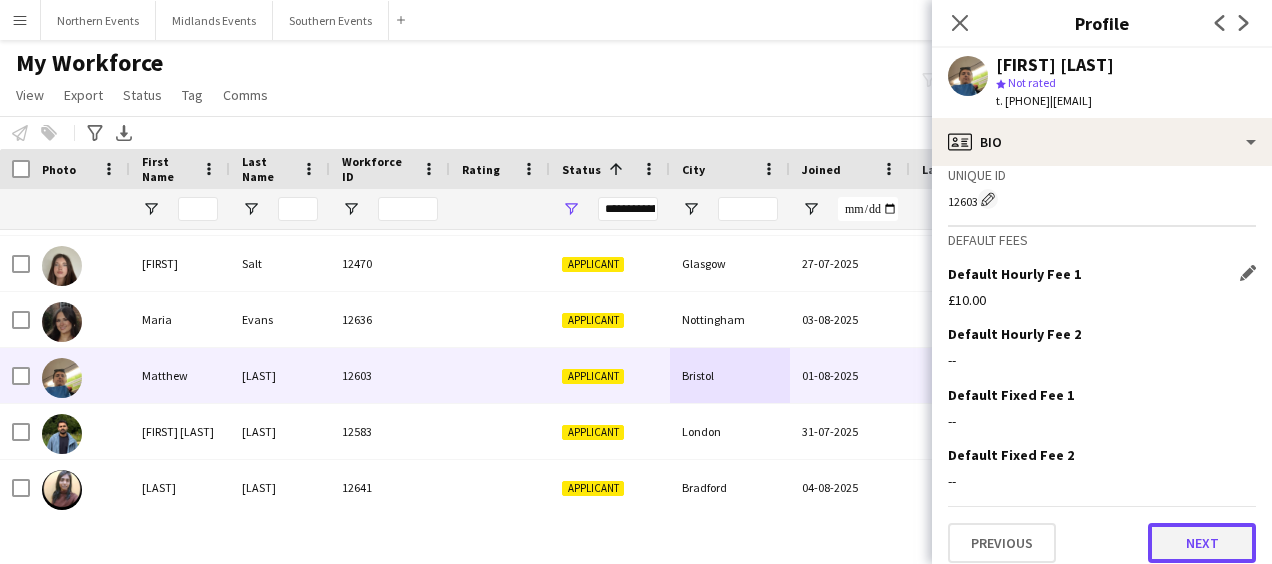 click on "Next" 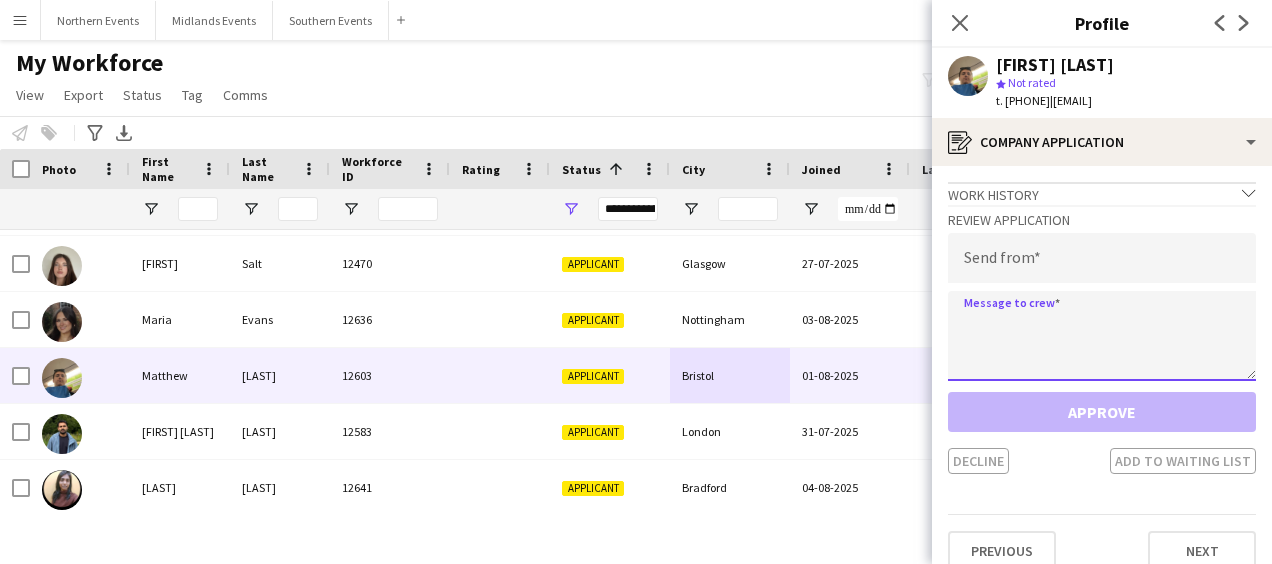 click 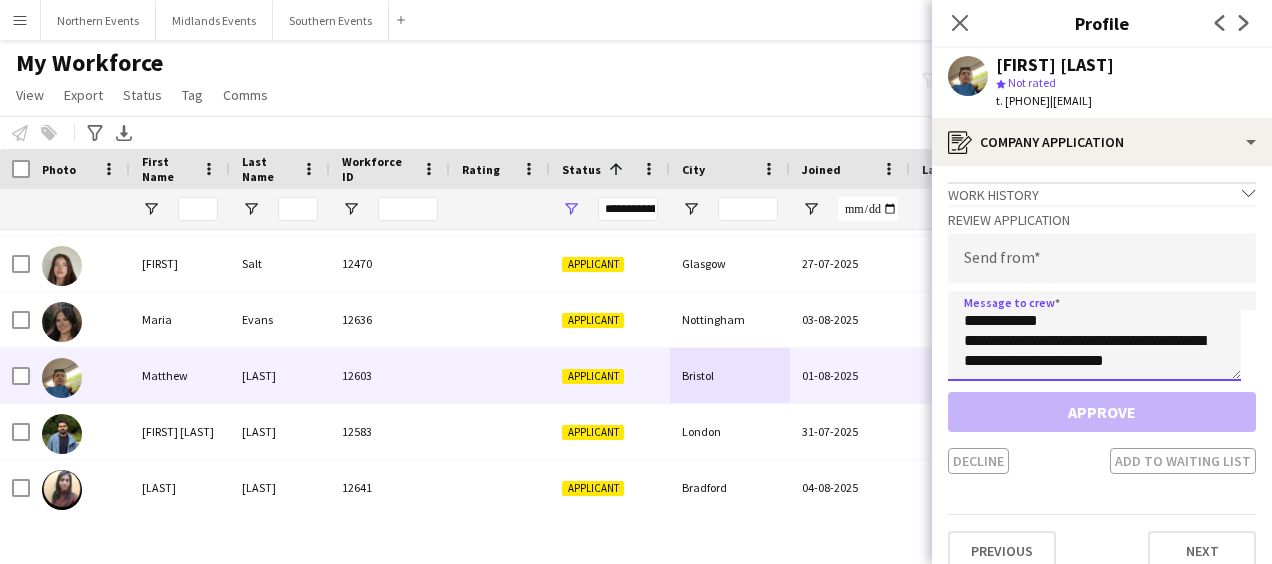 type on "**********" 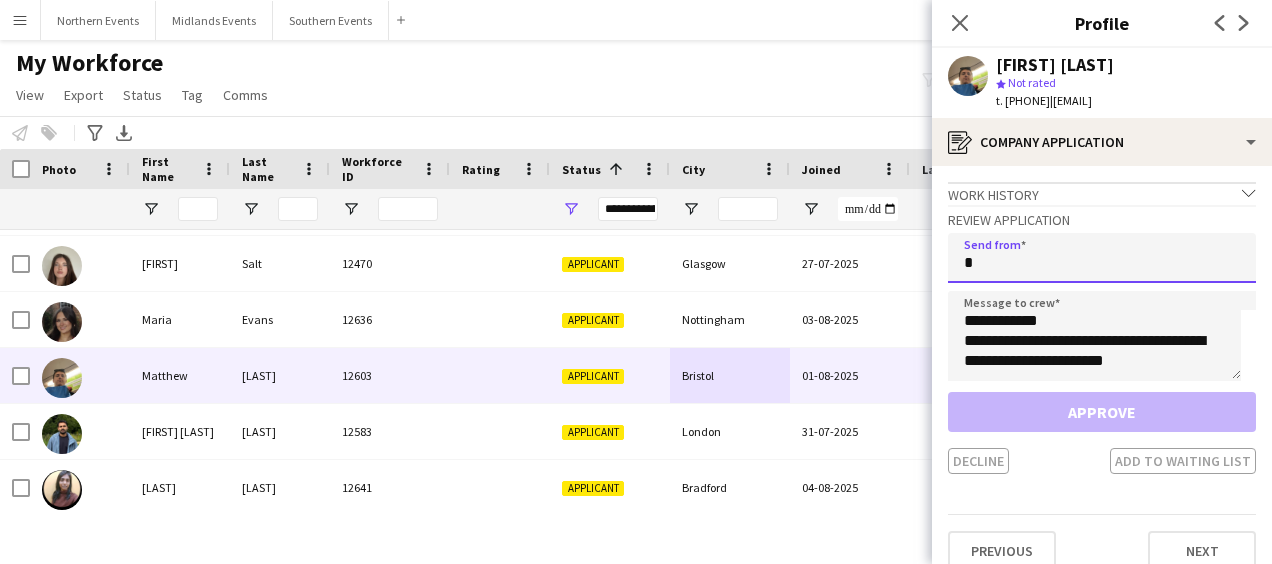 click on "*" 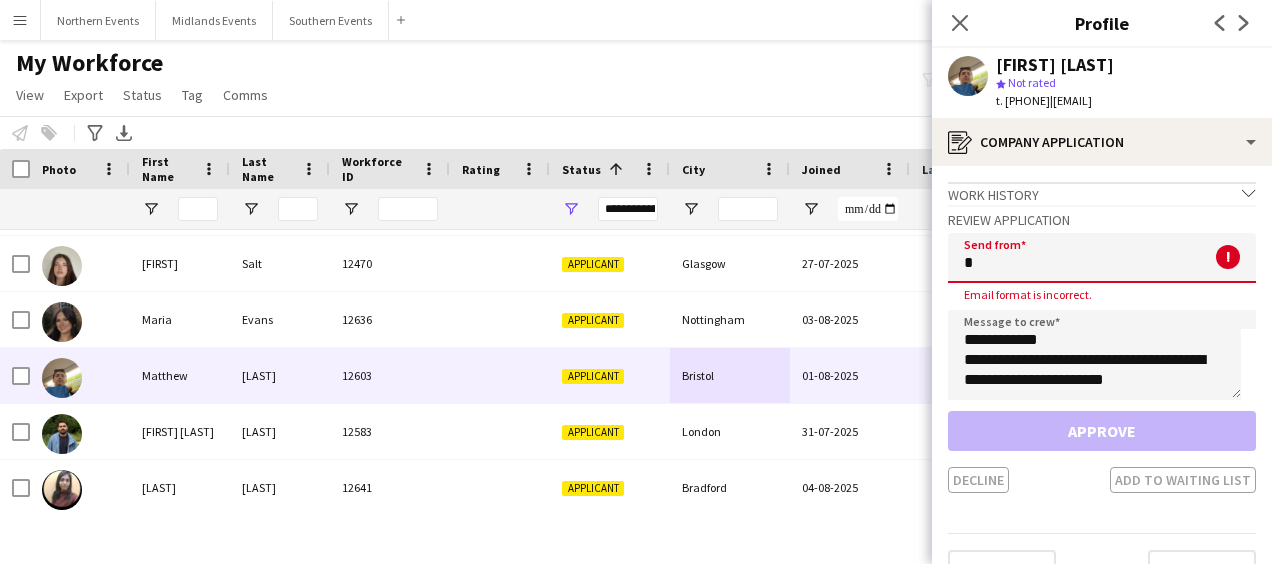 type on "**********" 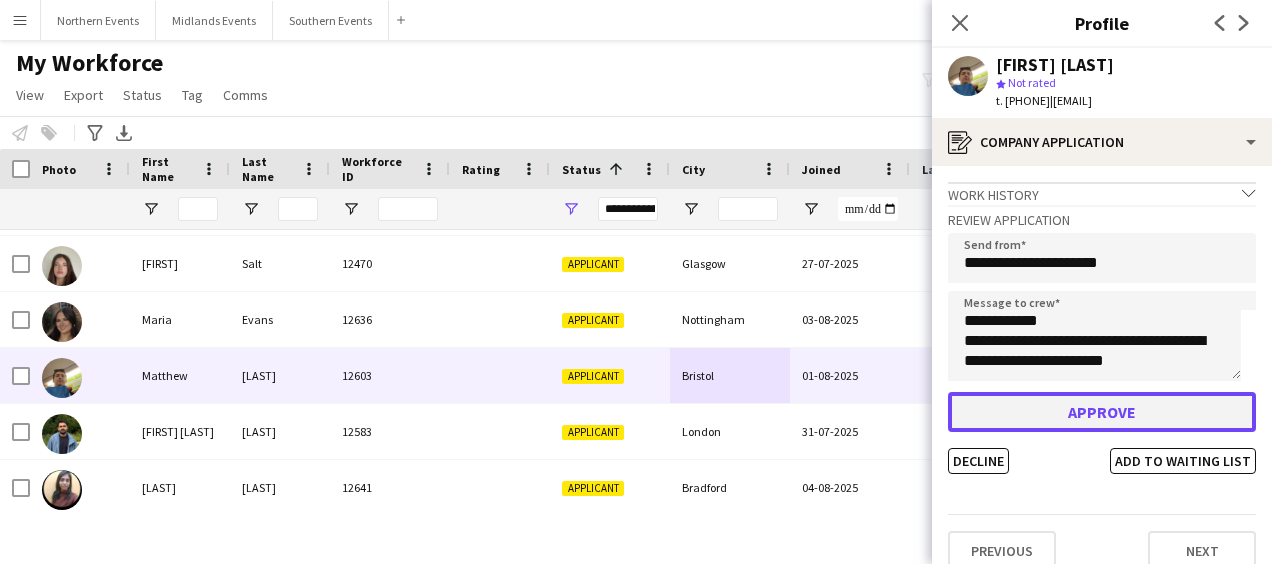 click on "Approve" 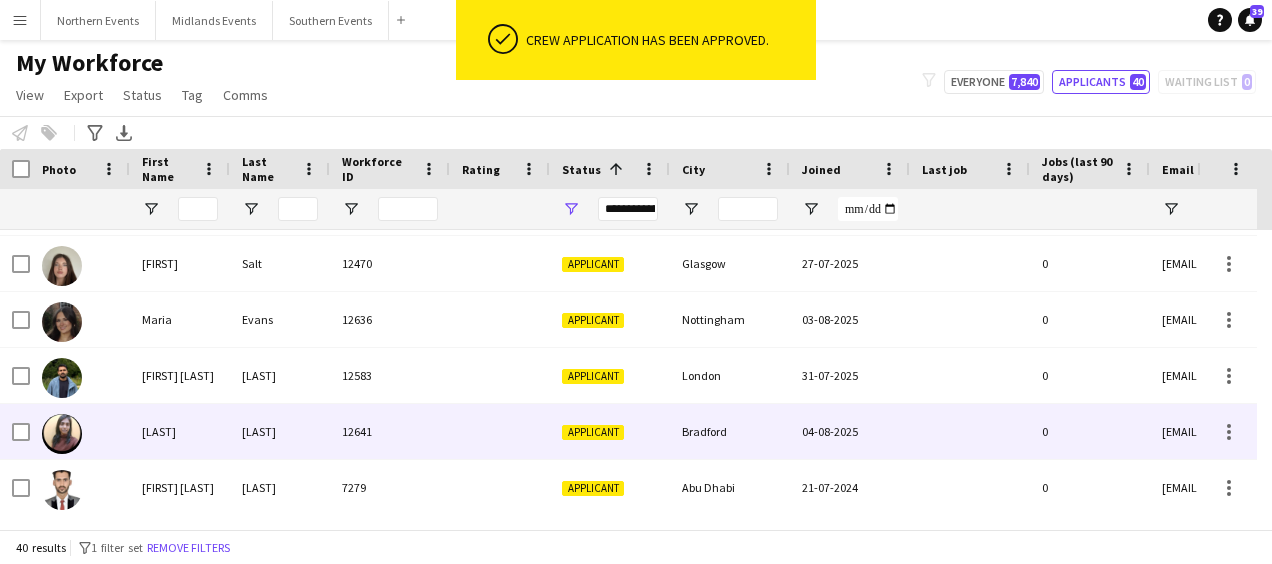 click on "Applicant" at bounding box center [610, 431] 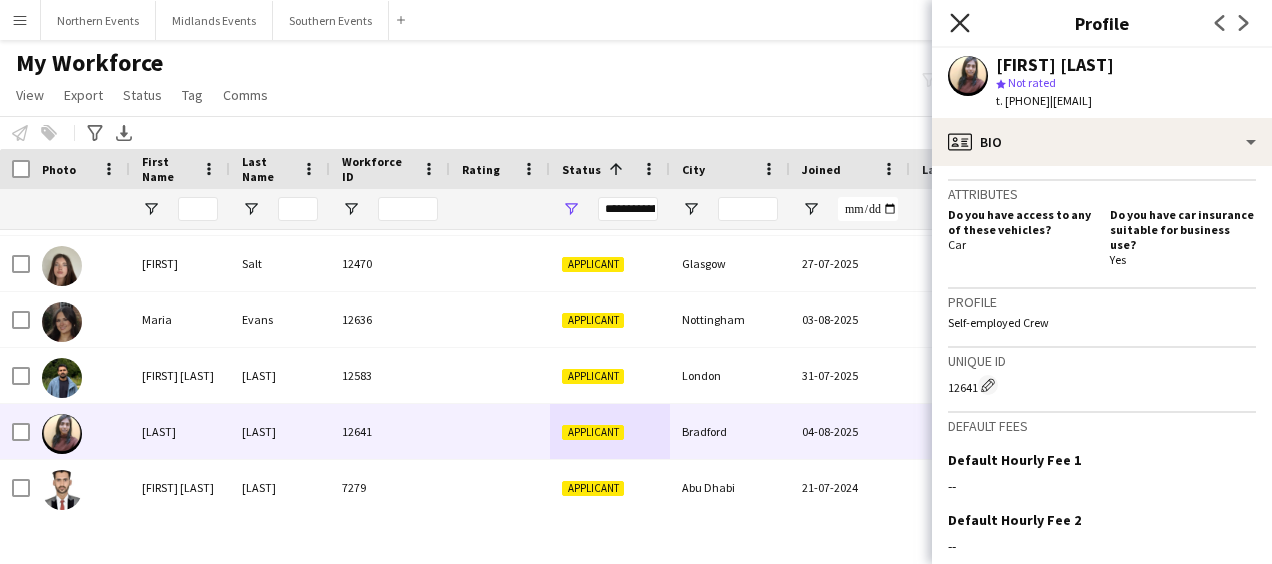 click 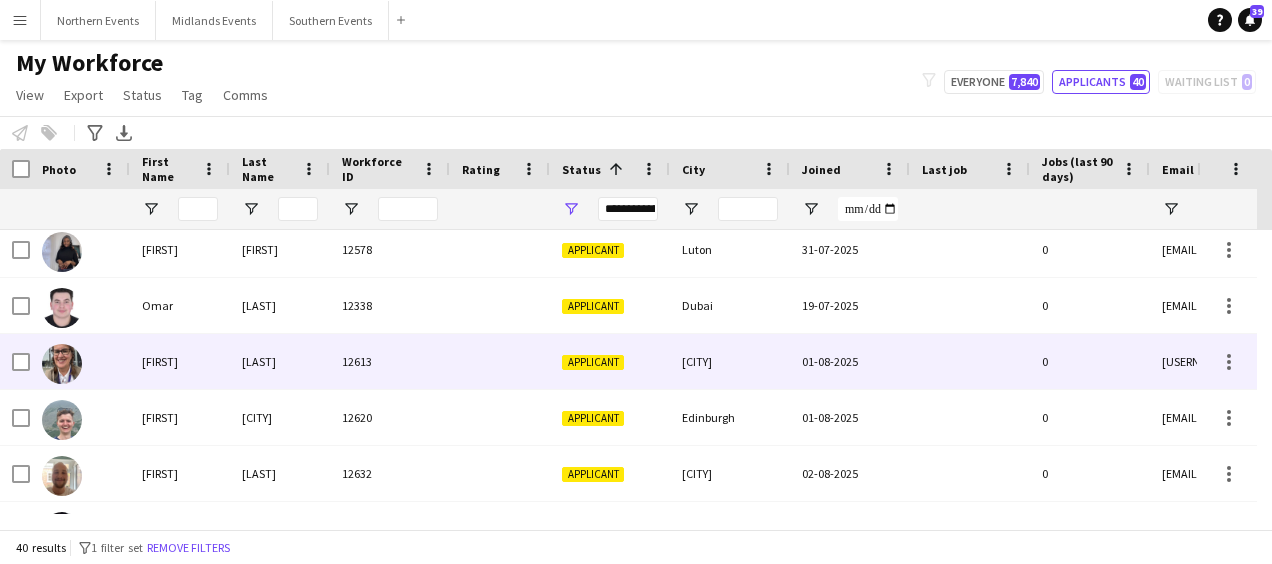 click on "[CITY]" at bounding box center [730, 361] 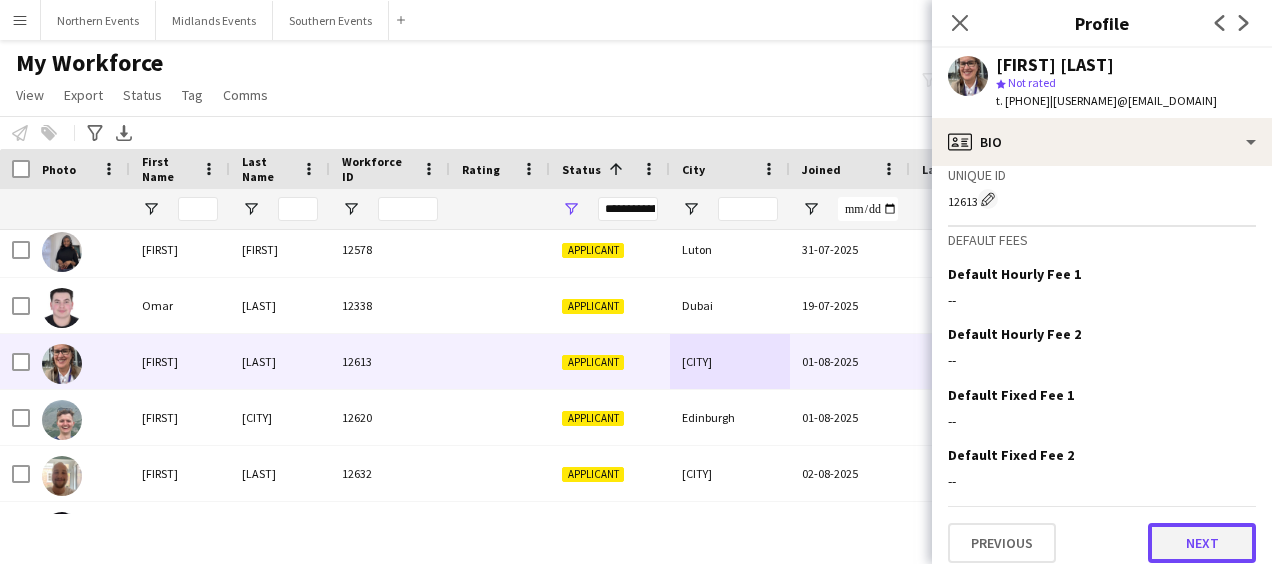 click on "Next" 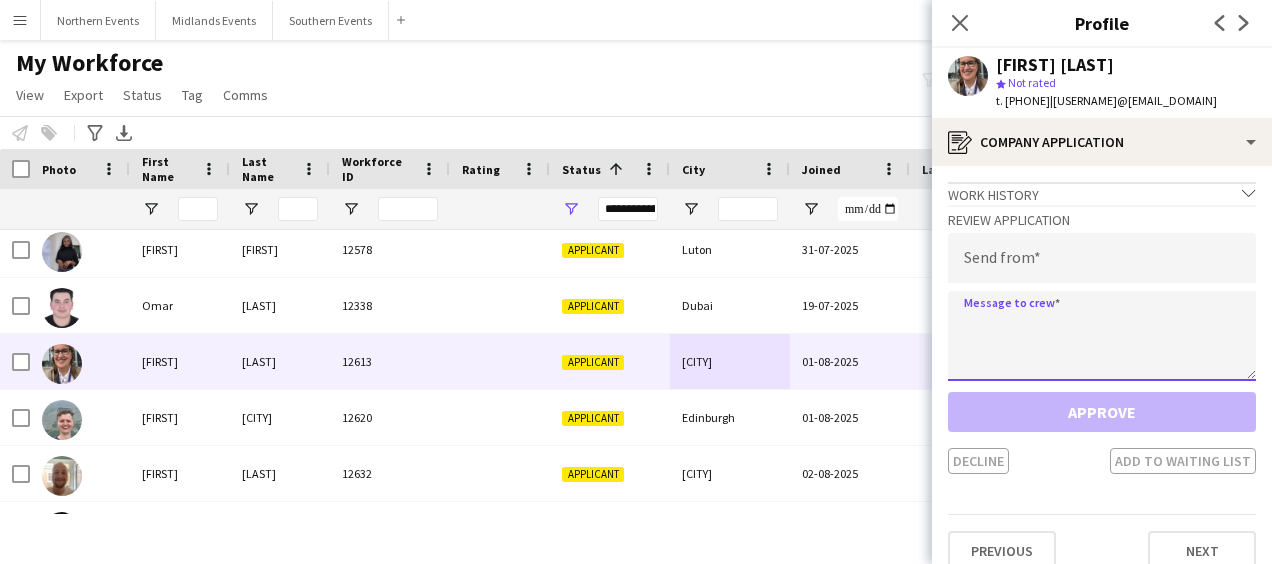 click 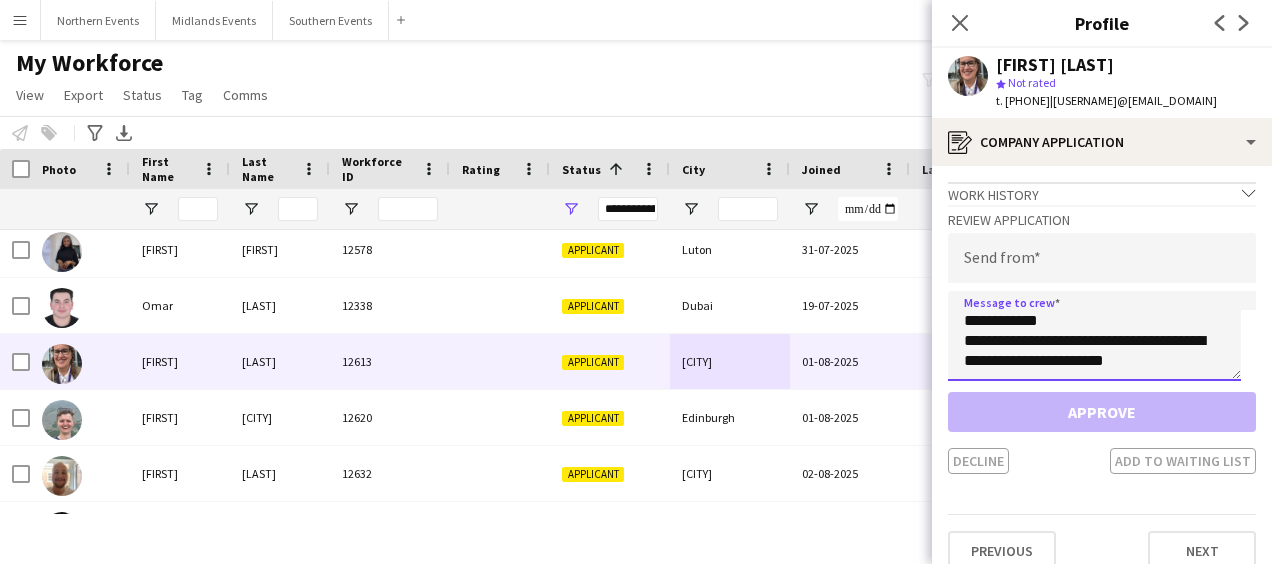 type on "**********" 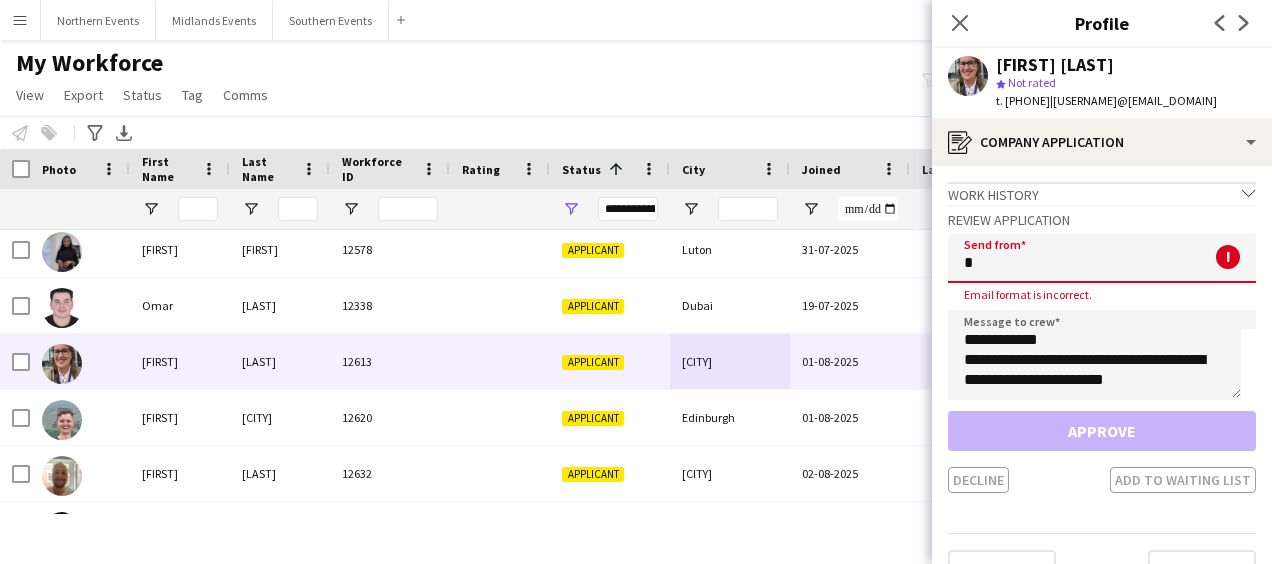 click on "*" 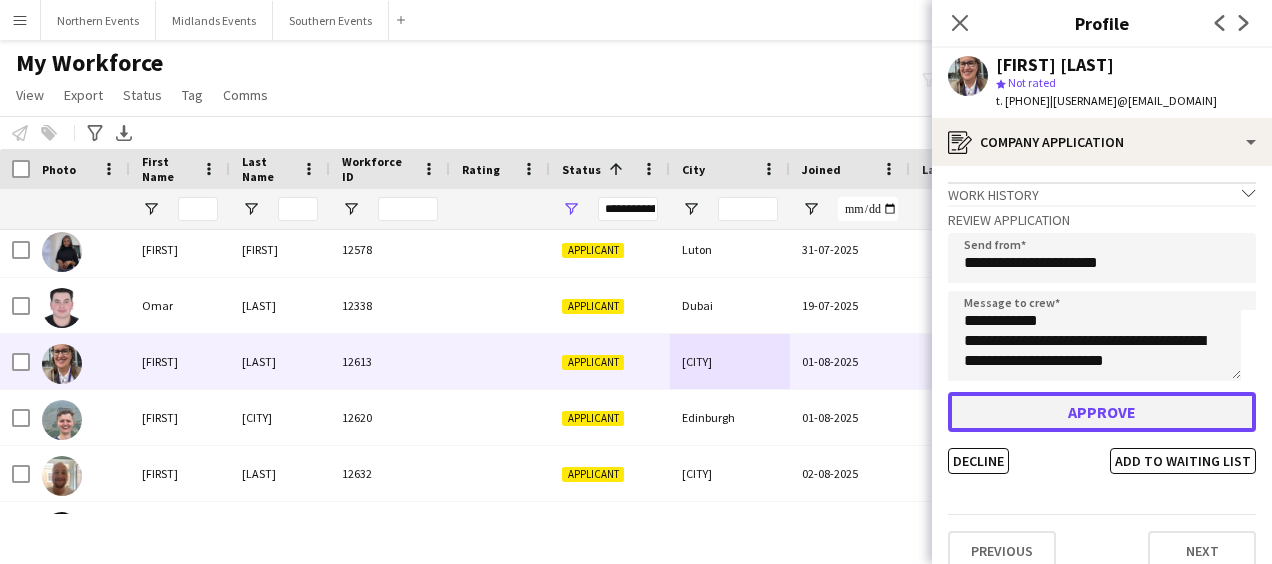 click on "Approve" 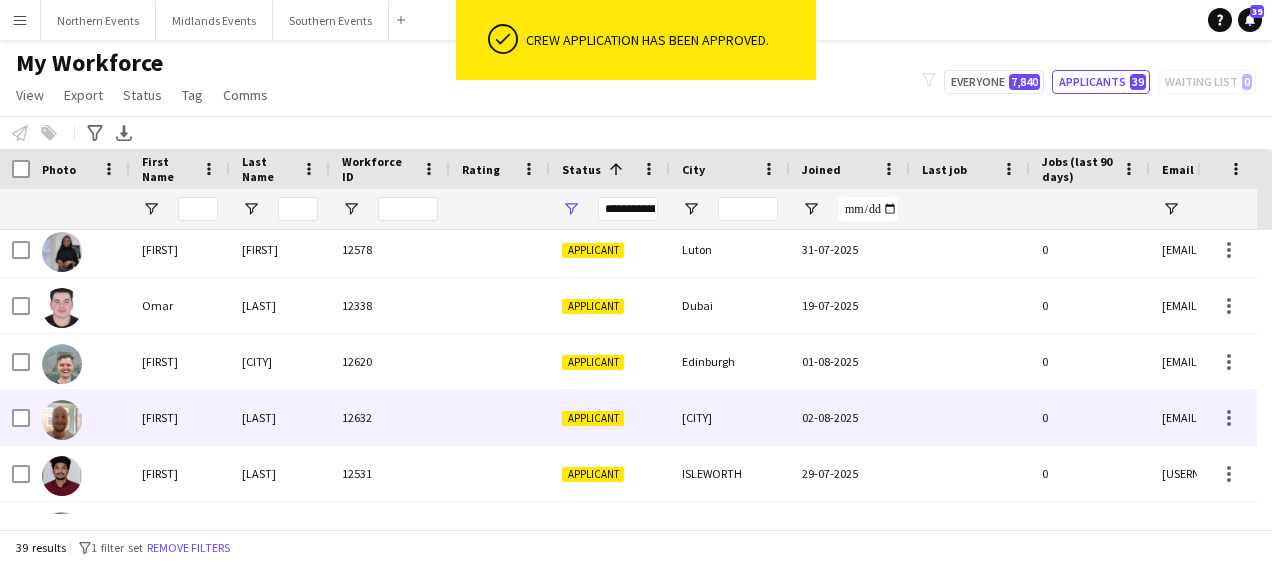 click on "[CITY]" at bounding box center [730, 417] 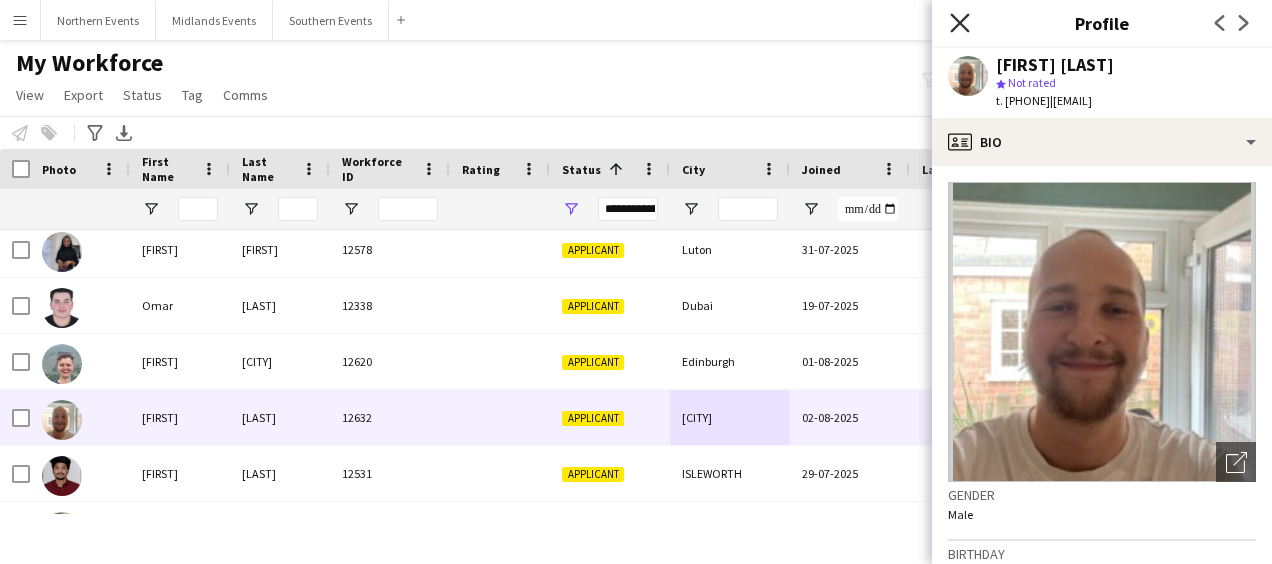 click 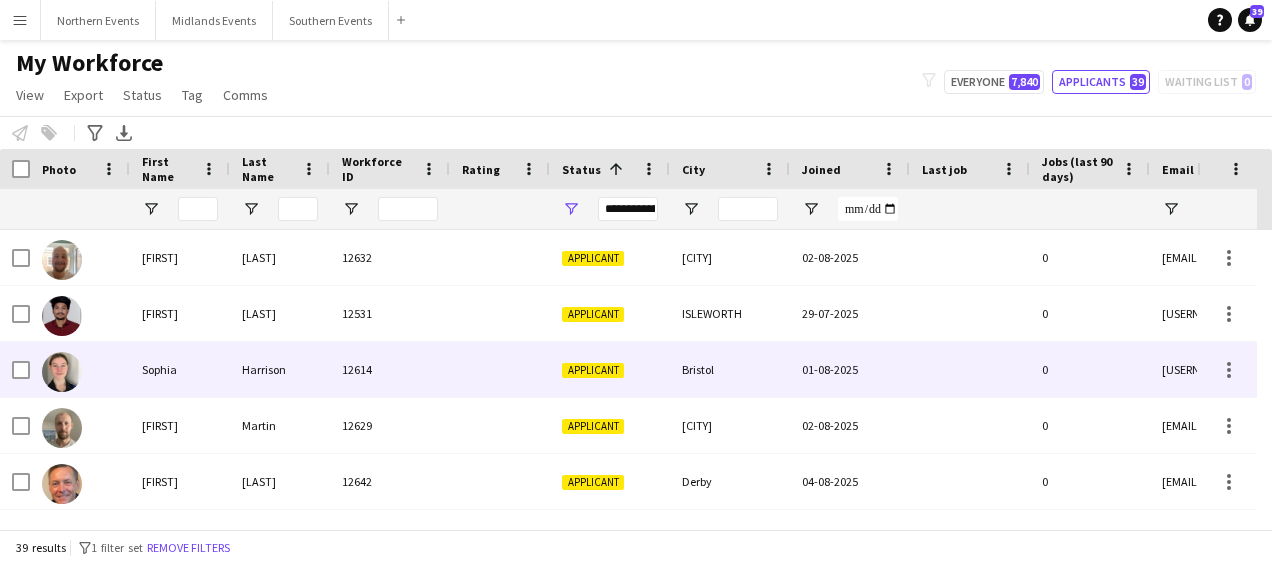 click on "Bristol" at bounding box center [730, 369] 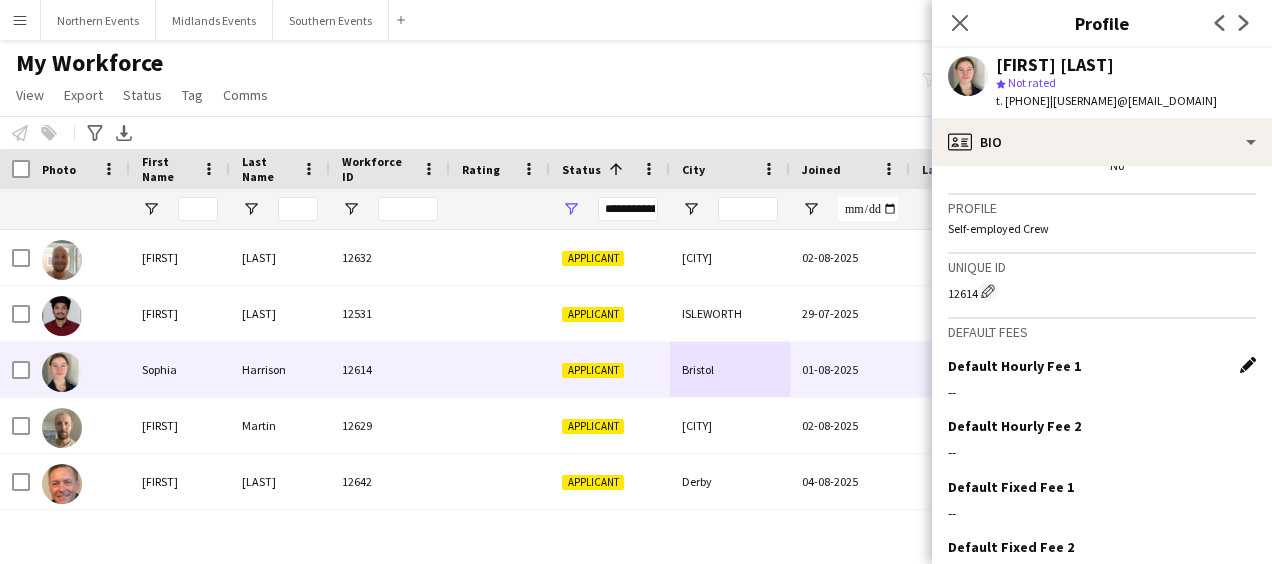 click on "Edit this field" 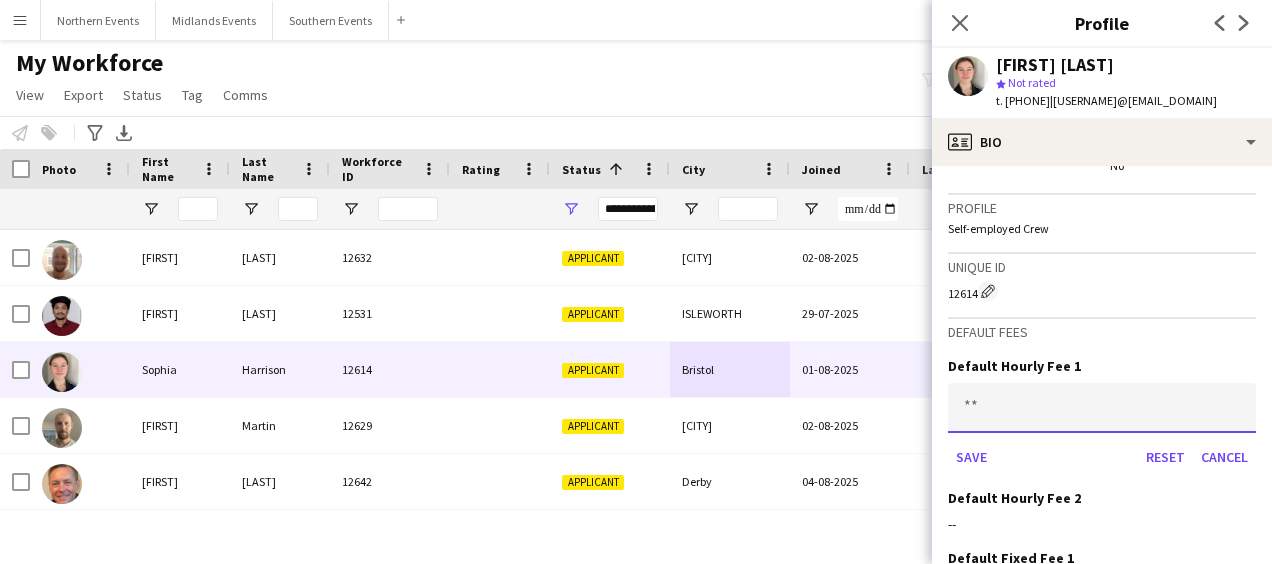 click at bounding box center [1102, 408] 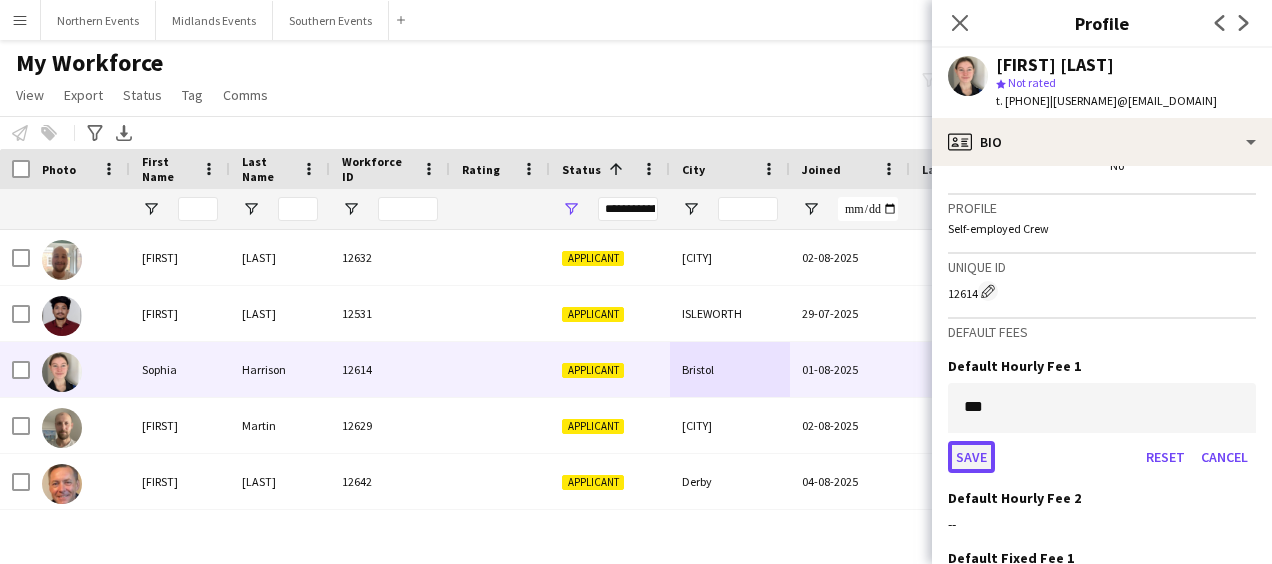 click on "Save" 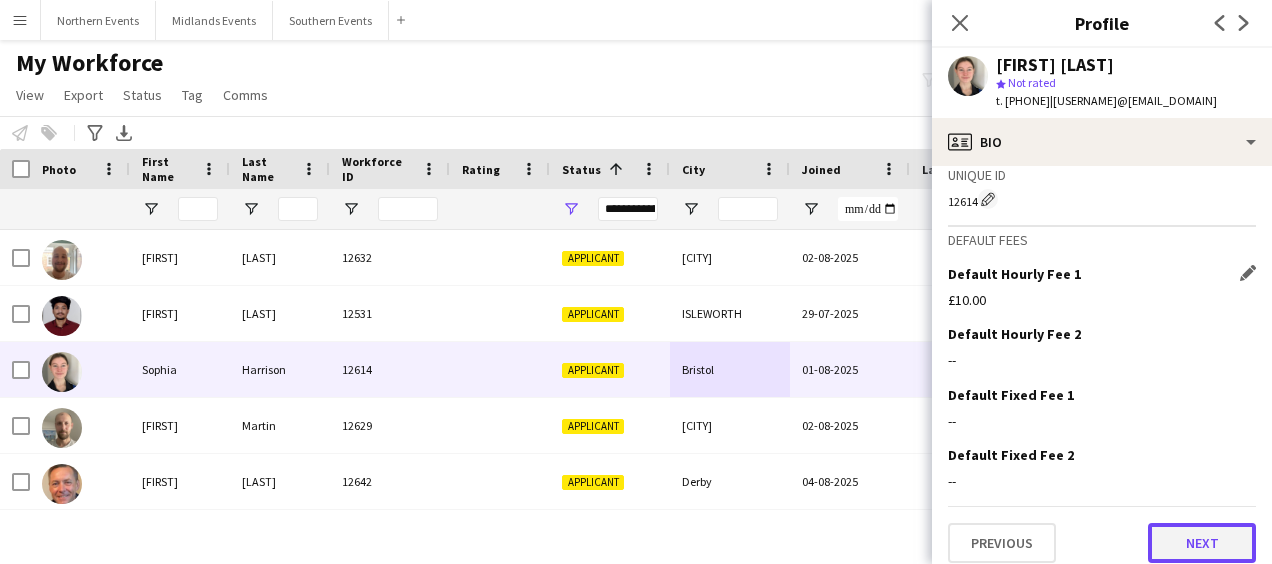 click on "Next" 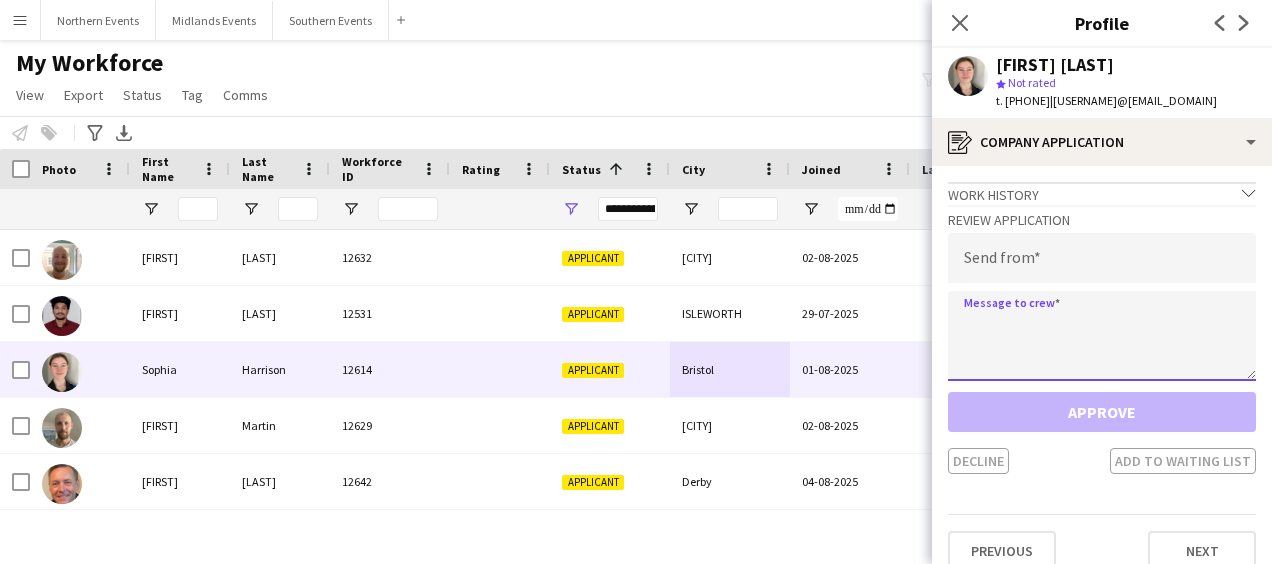 click 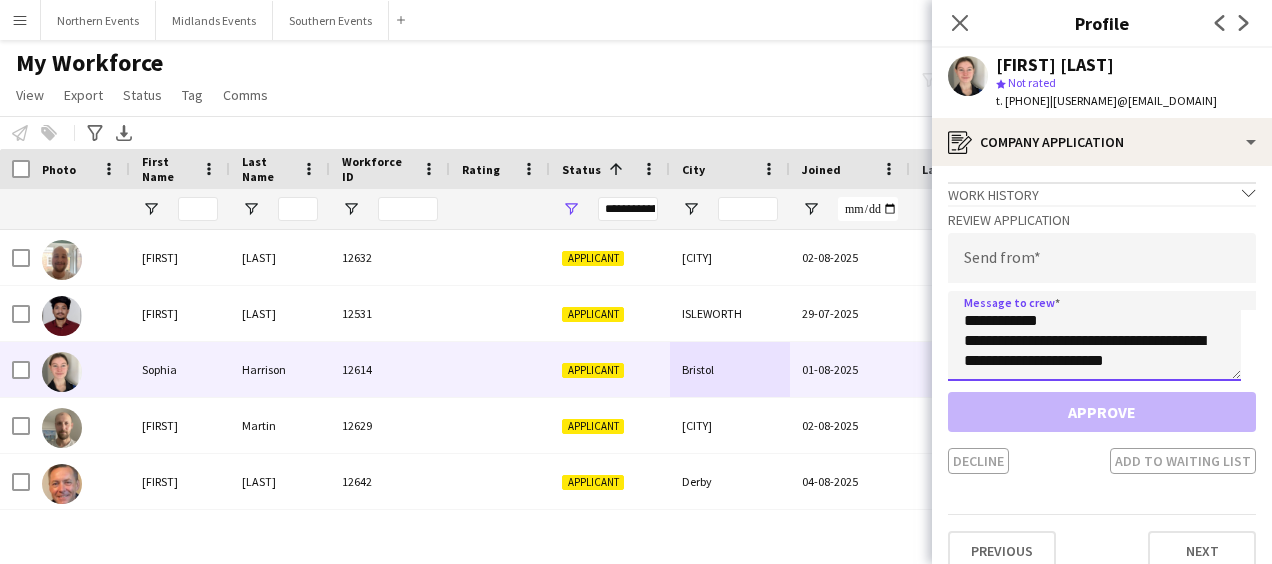 type on "**********" 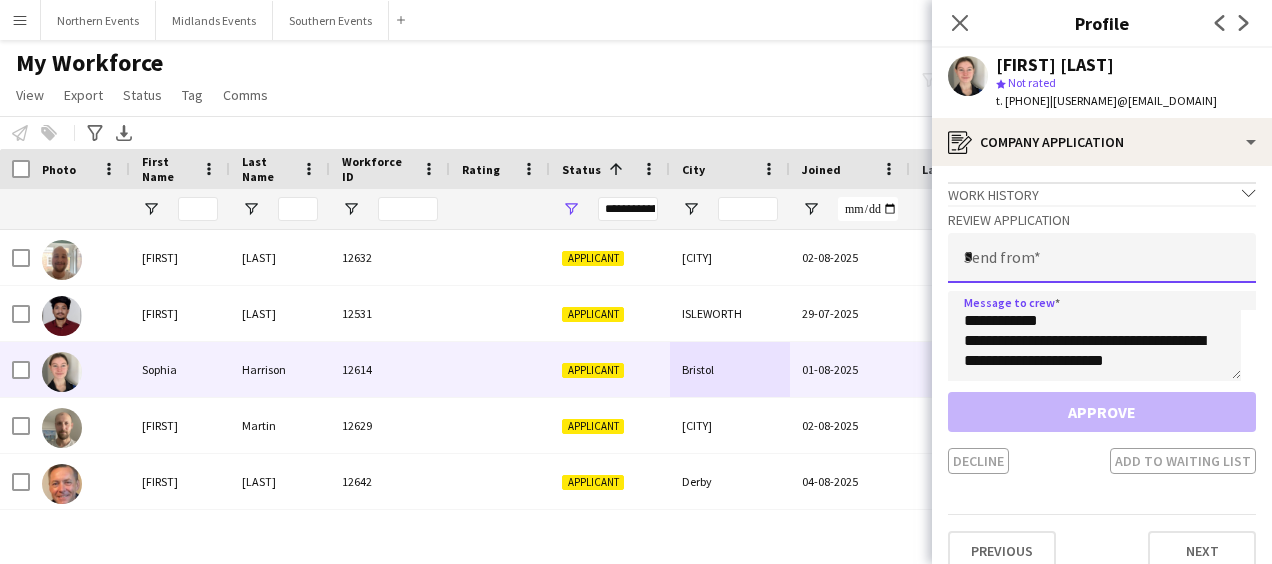 click on "*" 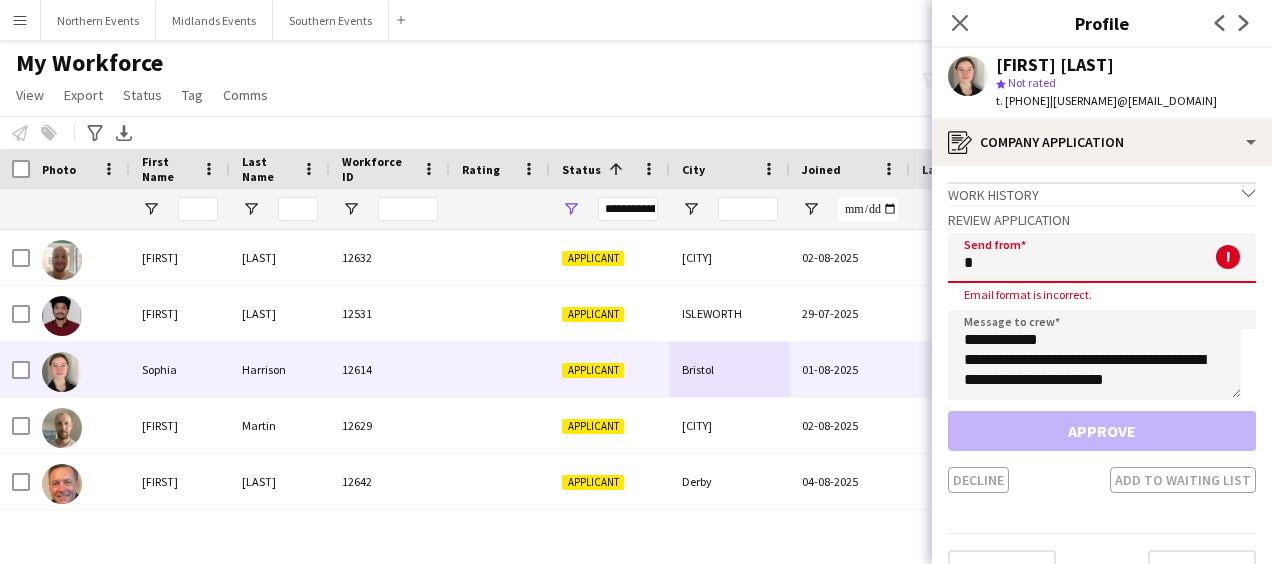 type on "**********" 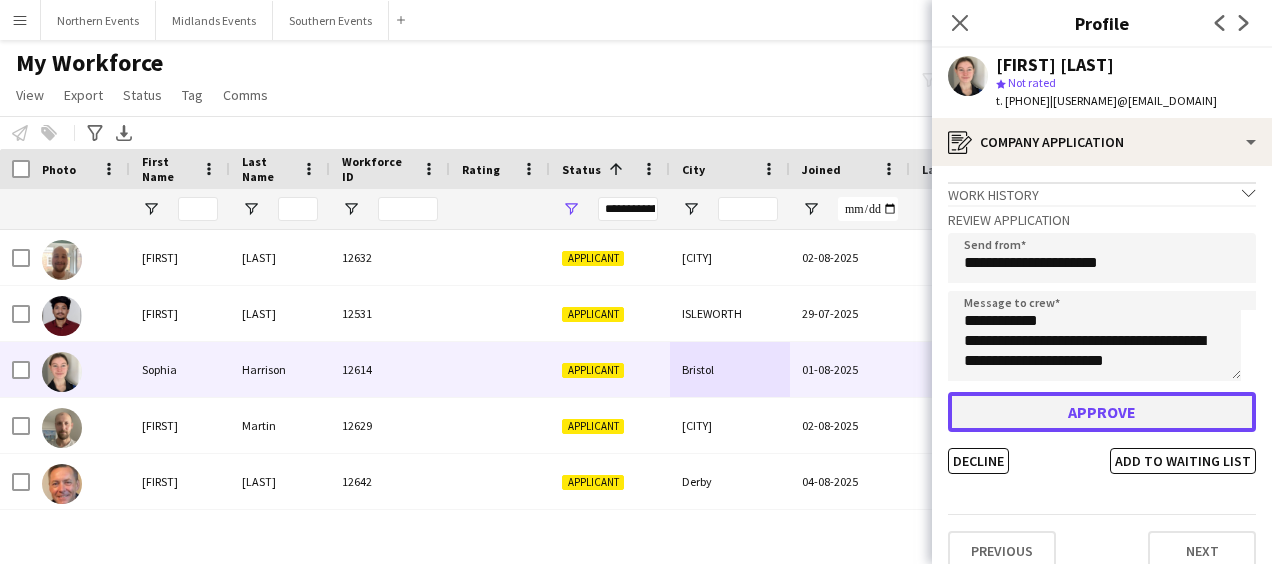 click on "Approve" 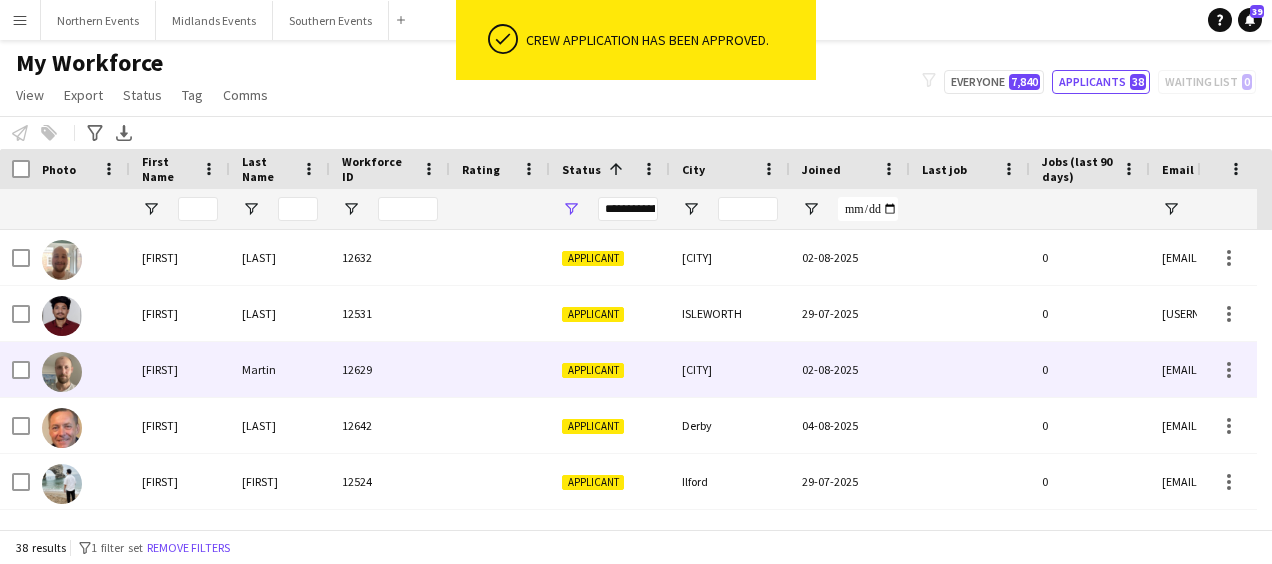 click on "Applicant" at bounding box center (610, 369) 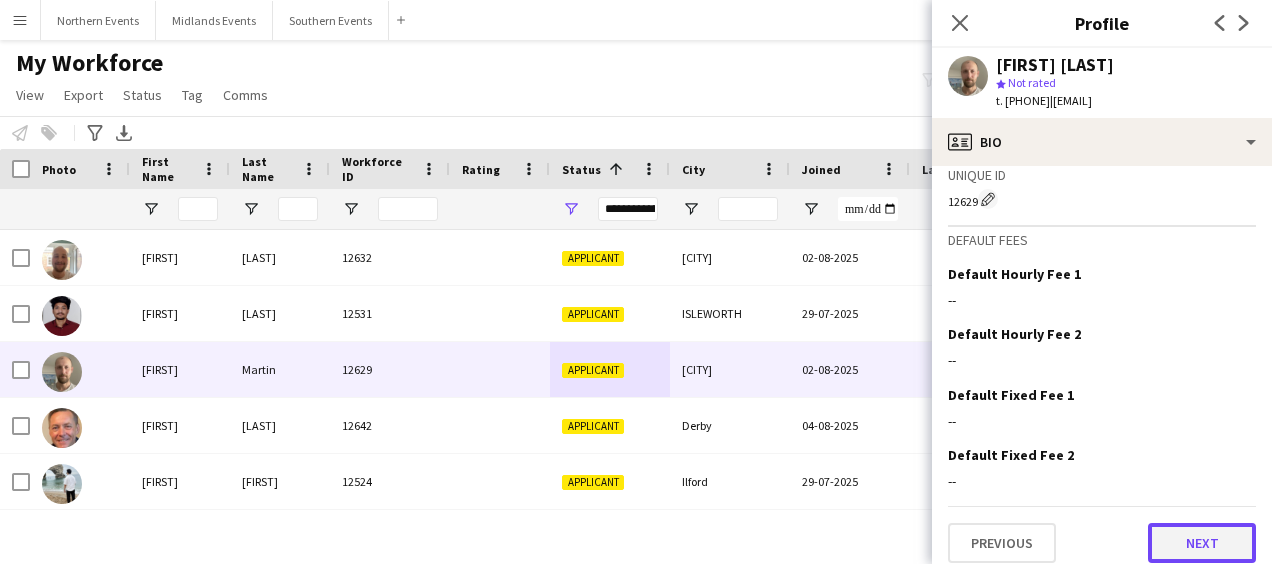 click on "Next" 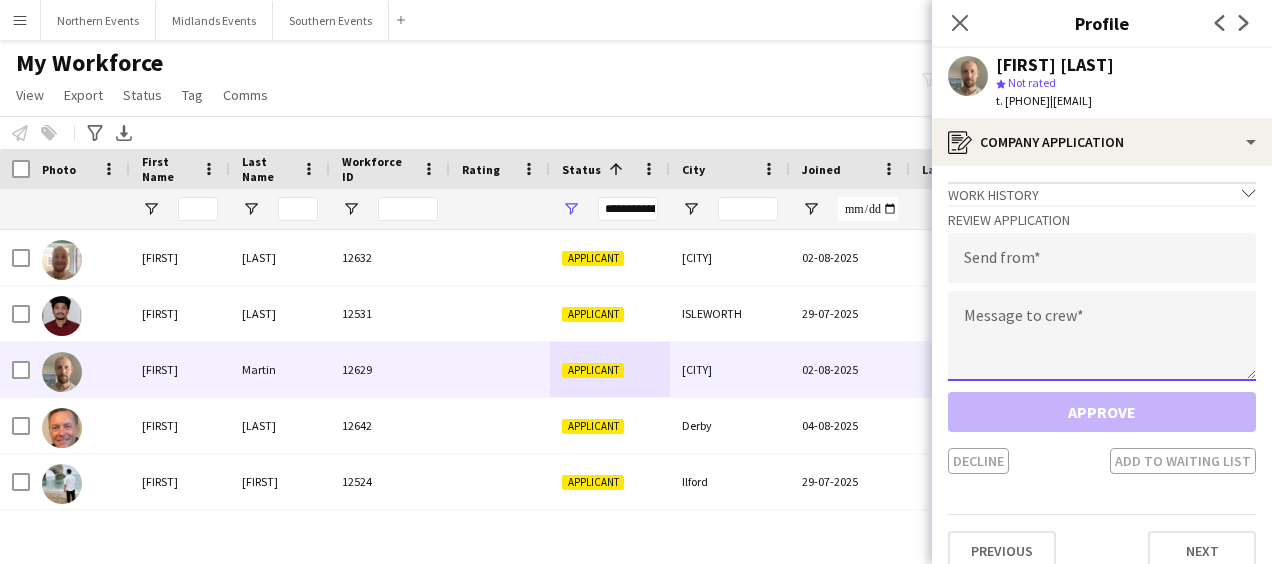 click 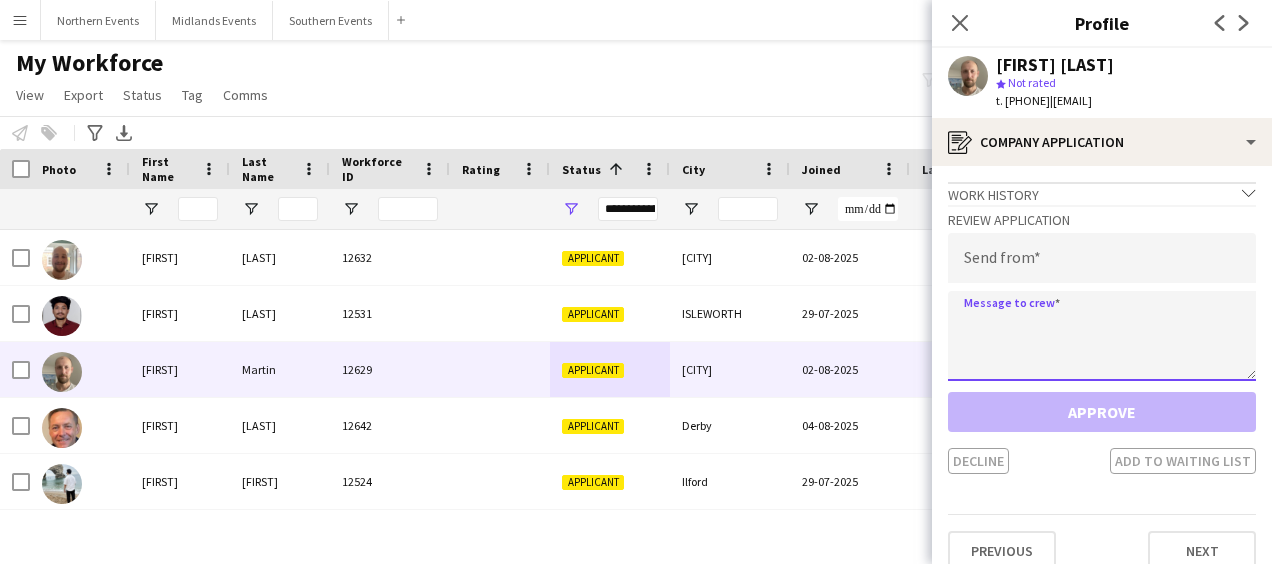 paste on "**********" 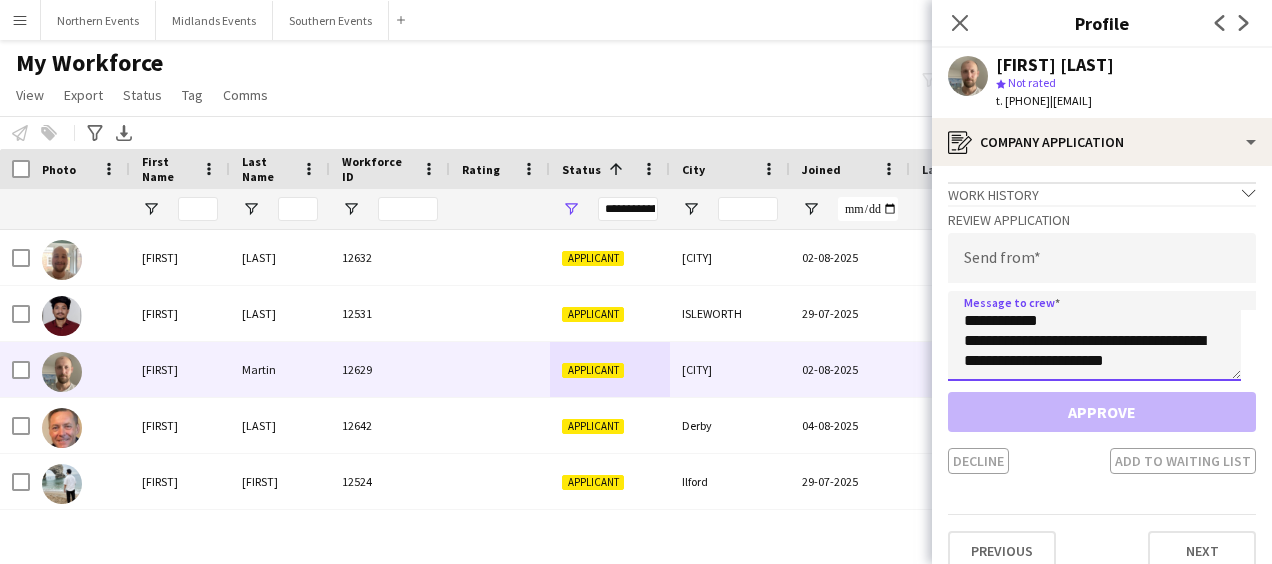 type on "**********" 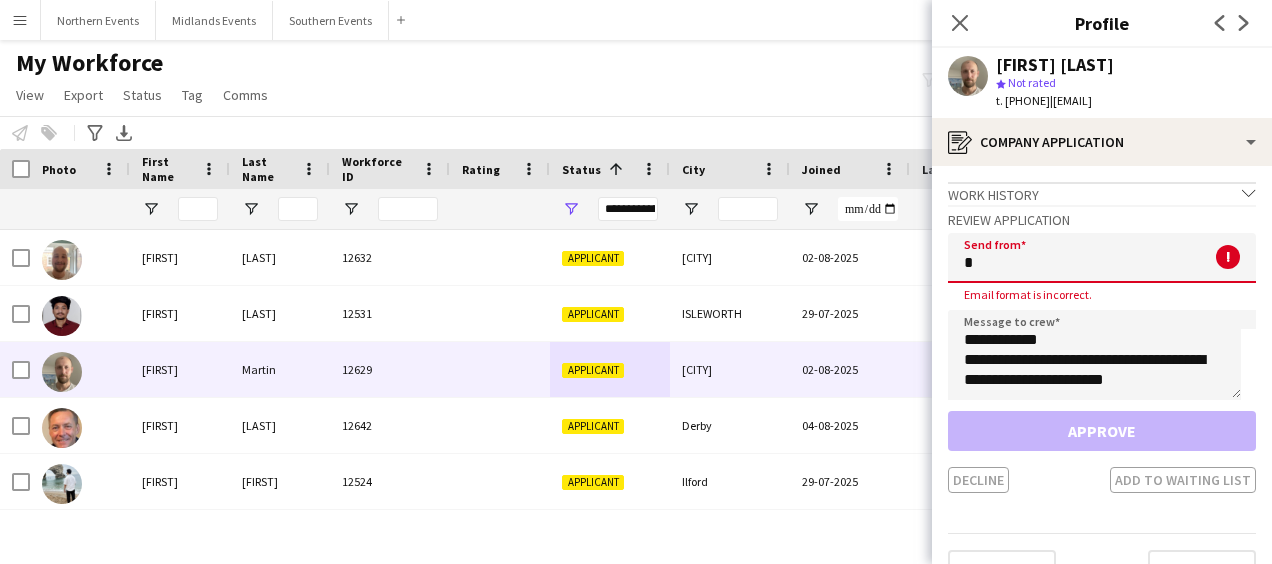 click on "*" 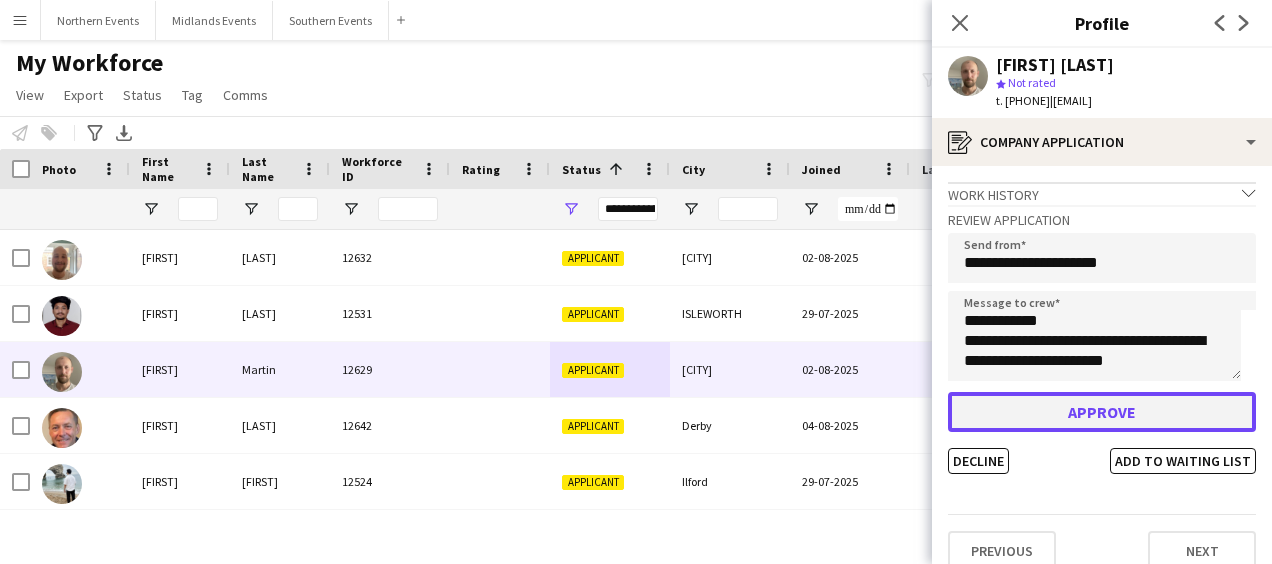click on "Approve" 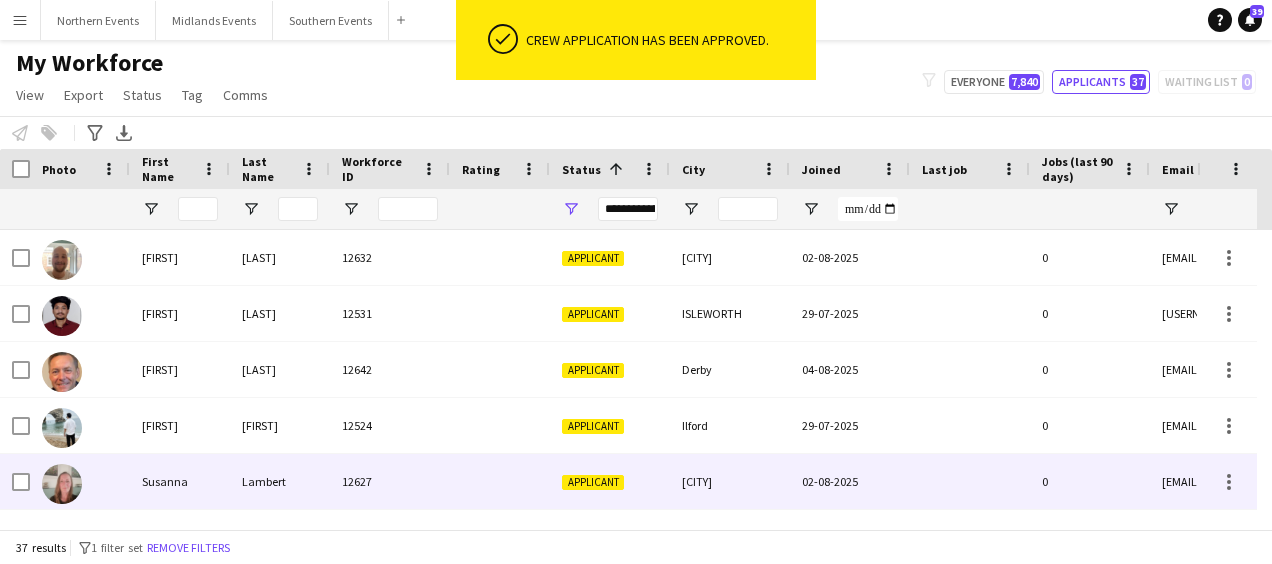 click on "[CITY]" at bounding box center (730, 481) 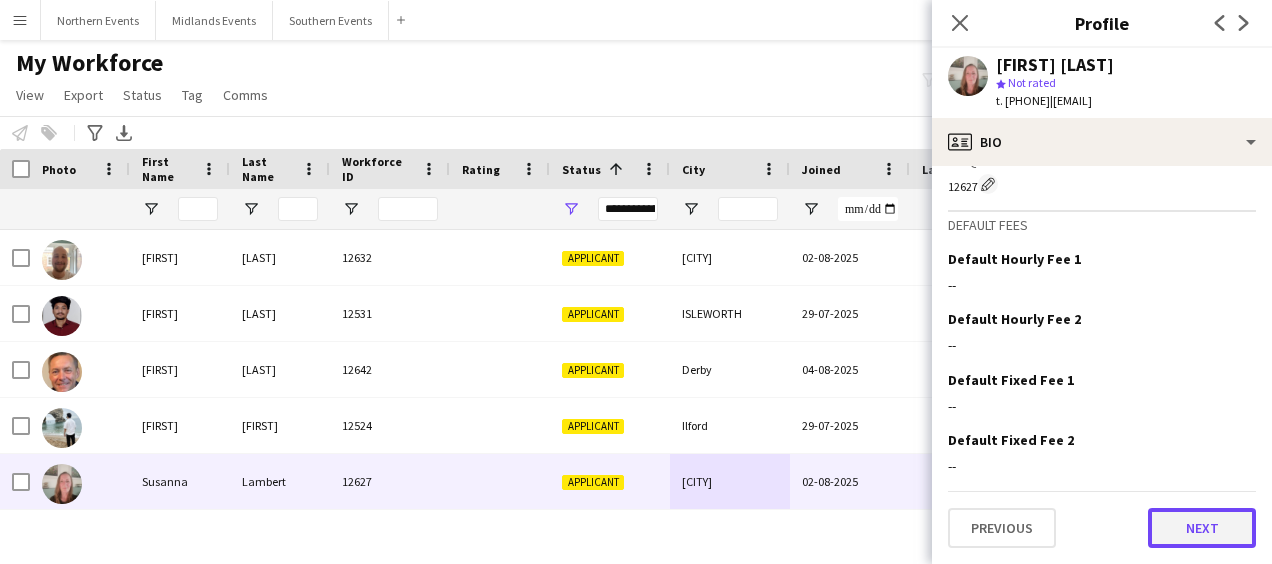 click on "Next" 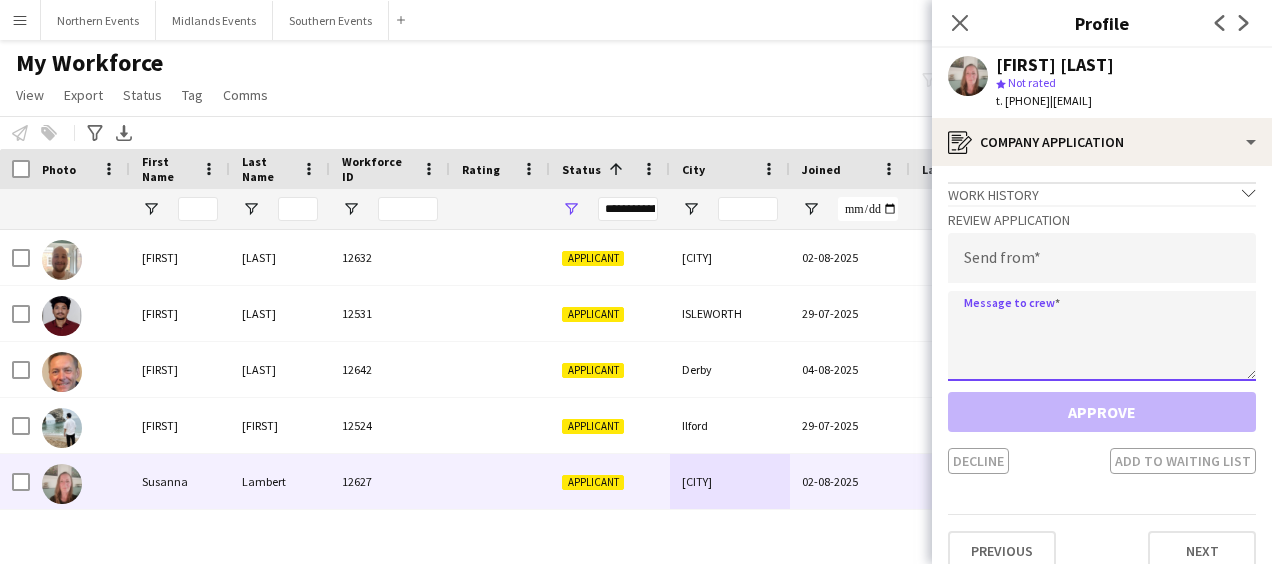 click 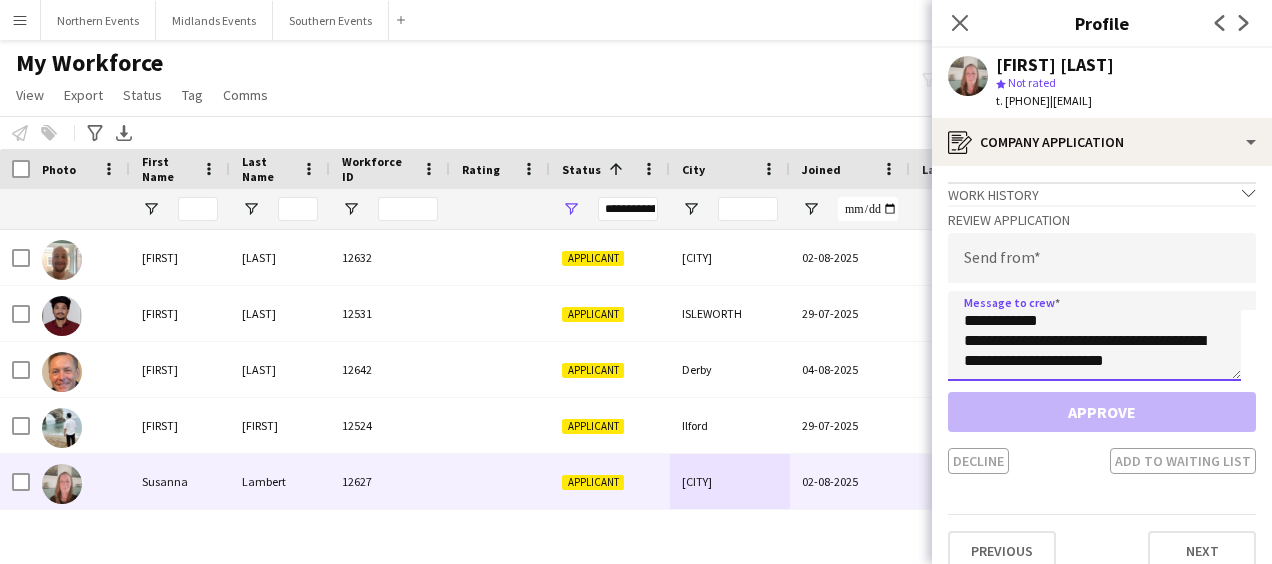 type on "**********" 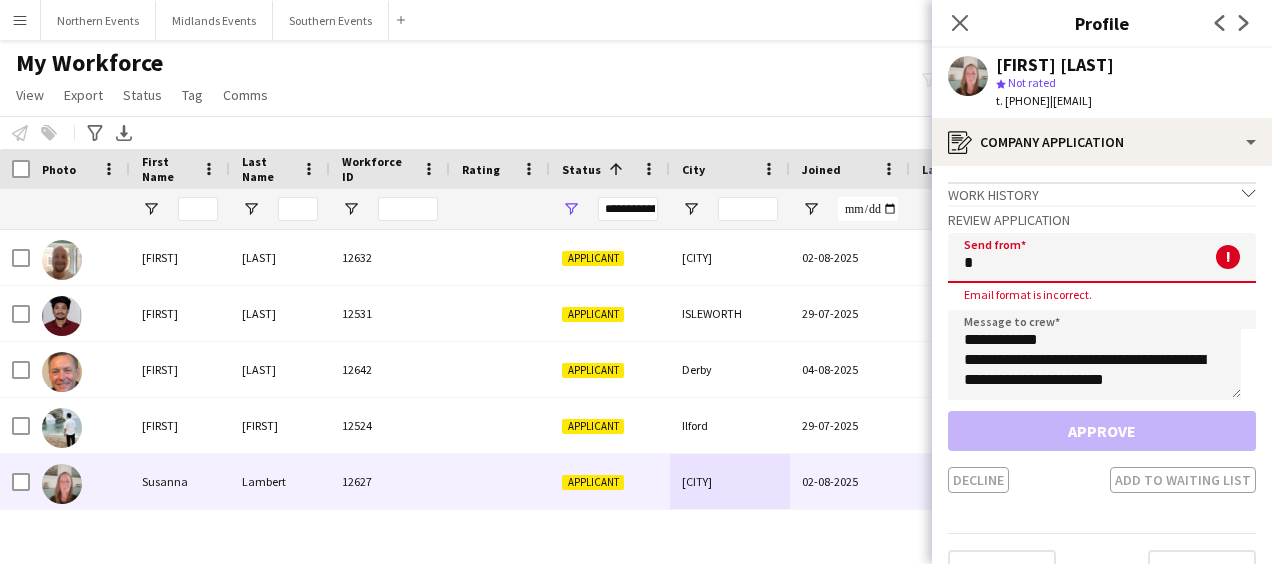 click on "*" 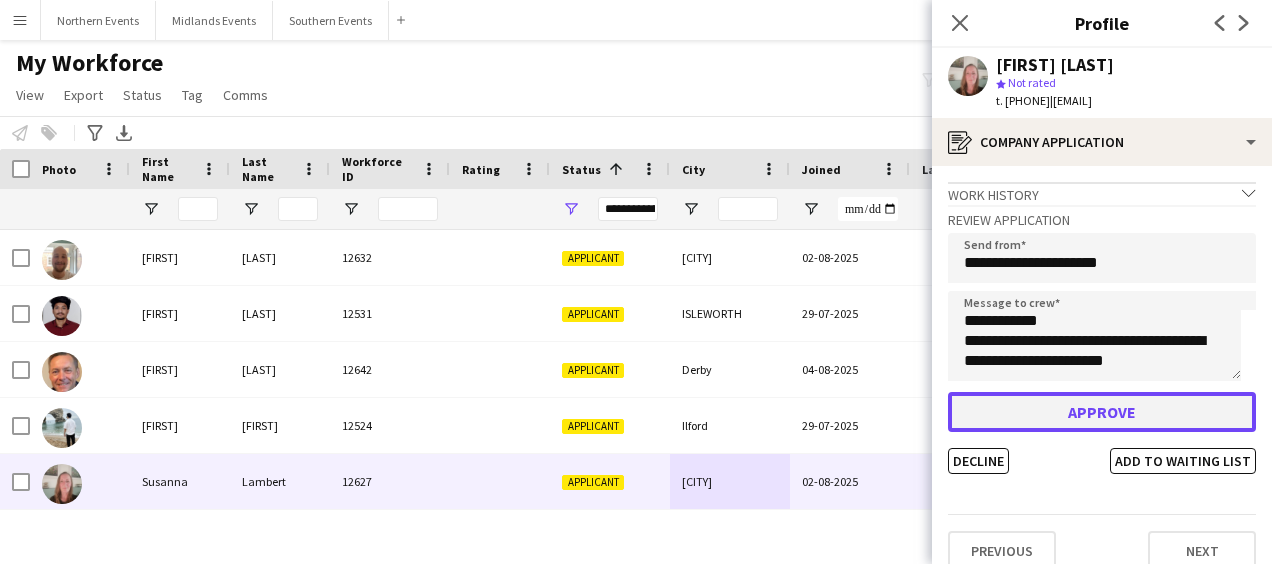 click on "Approve" 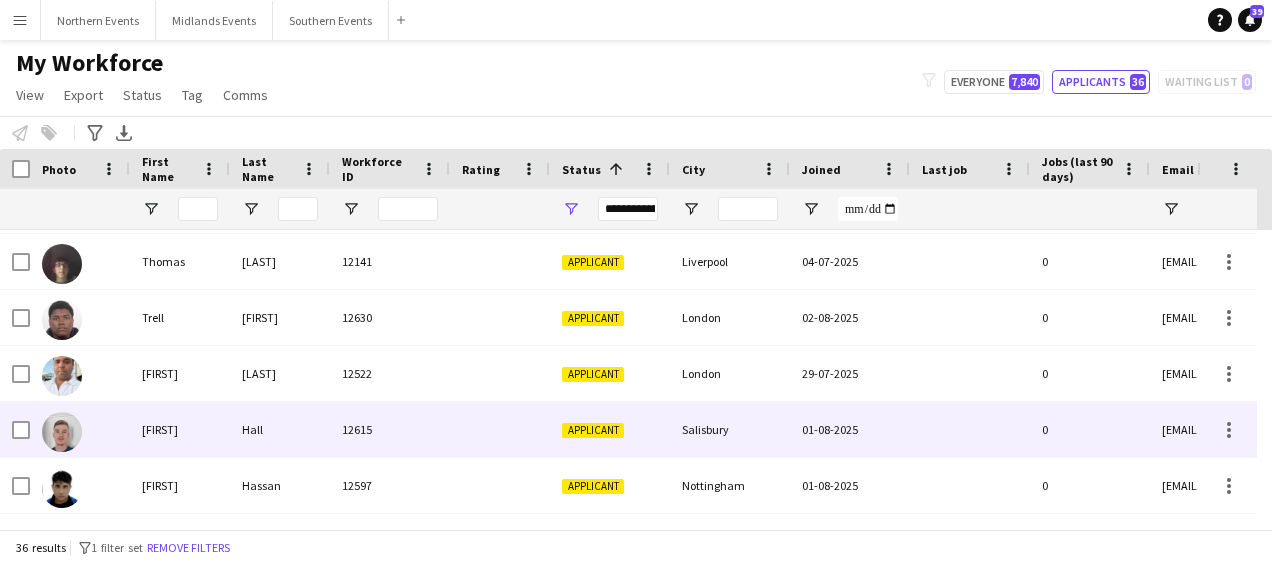 click on "Salisbury" at bounding box center [730, 429] 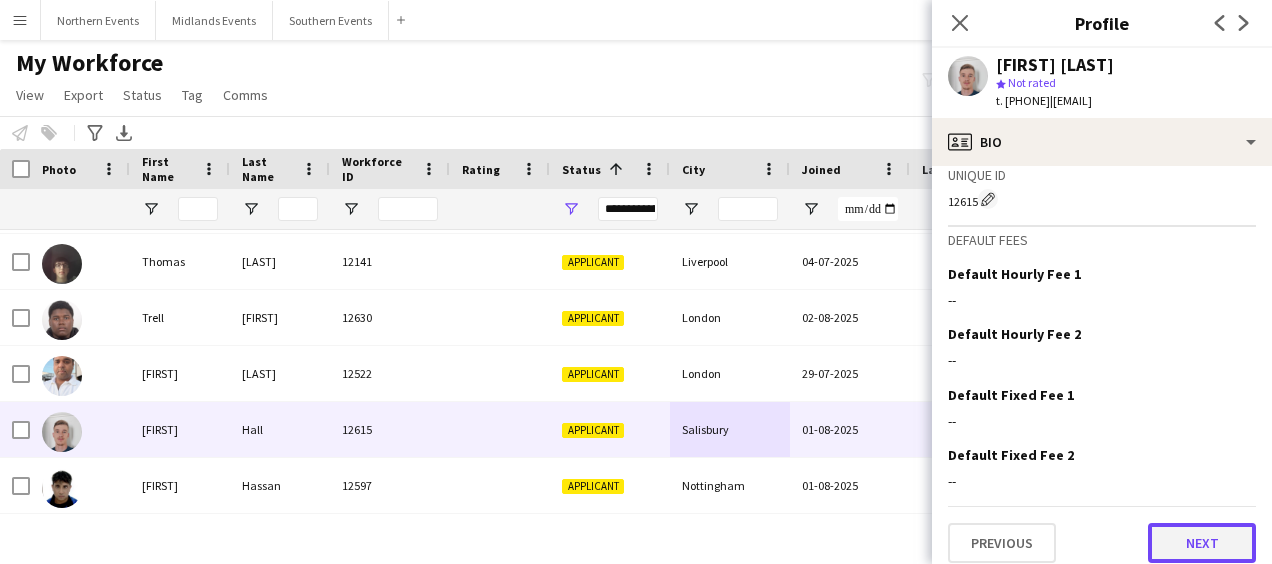 click on "Next" 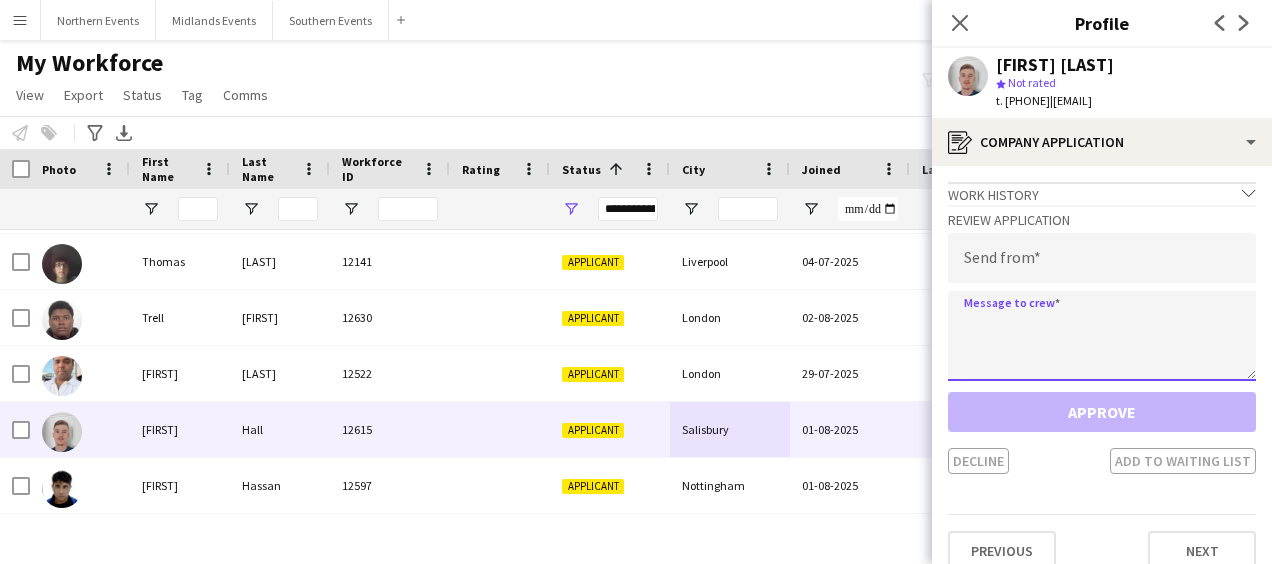 click 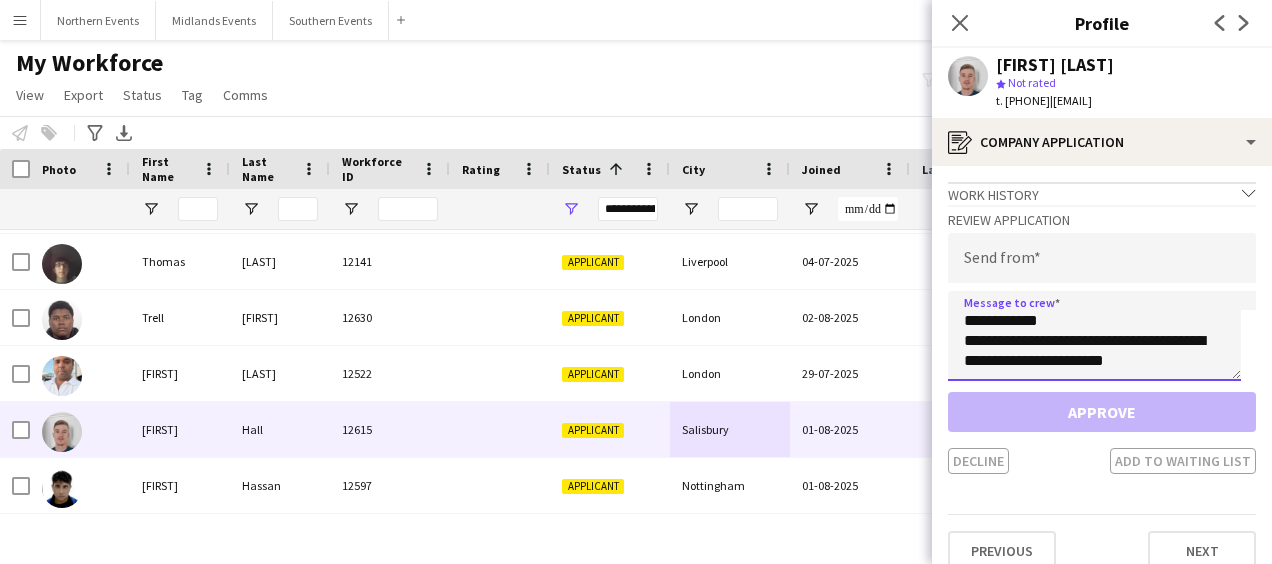 type on "**********" 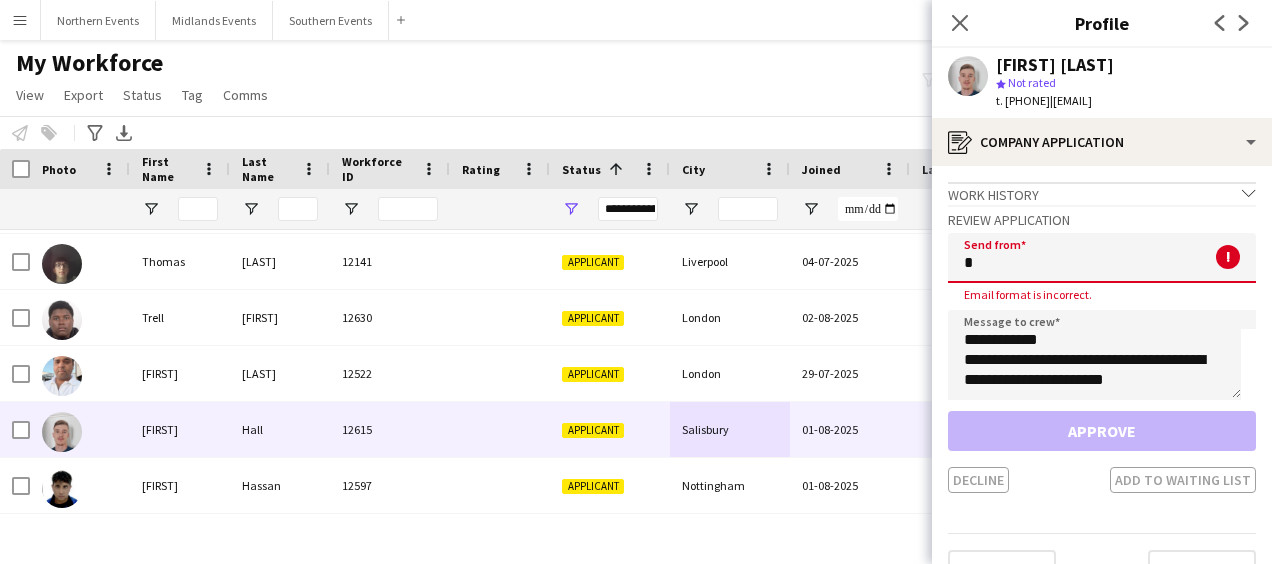 click on "*" 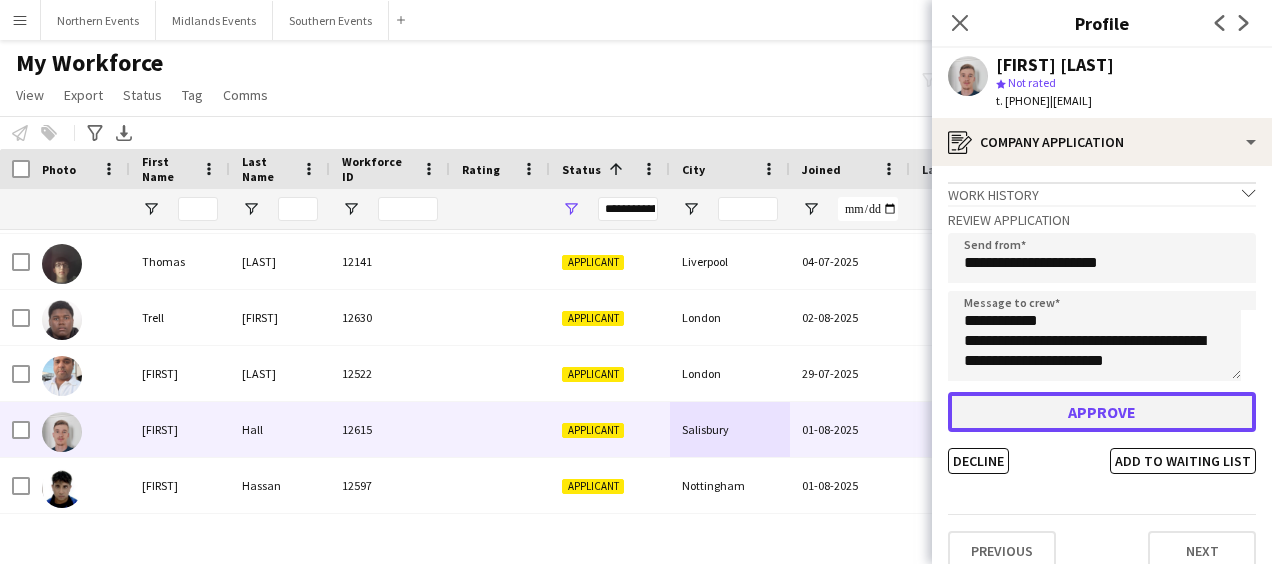 click on "Approve" 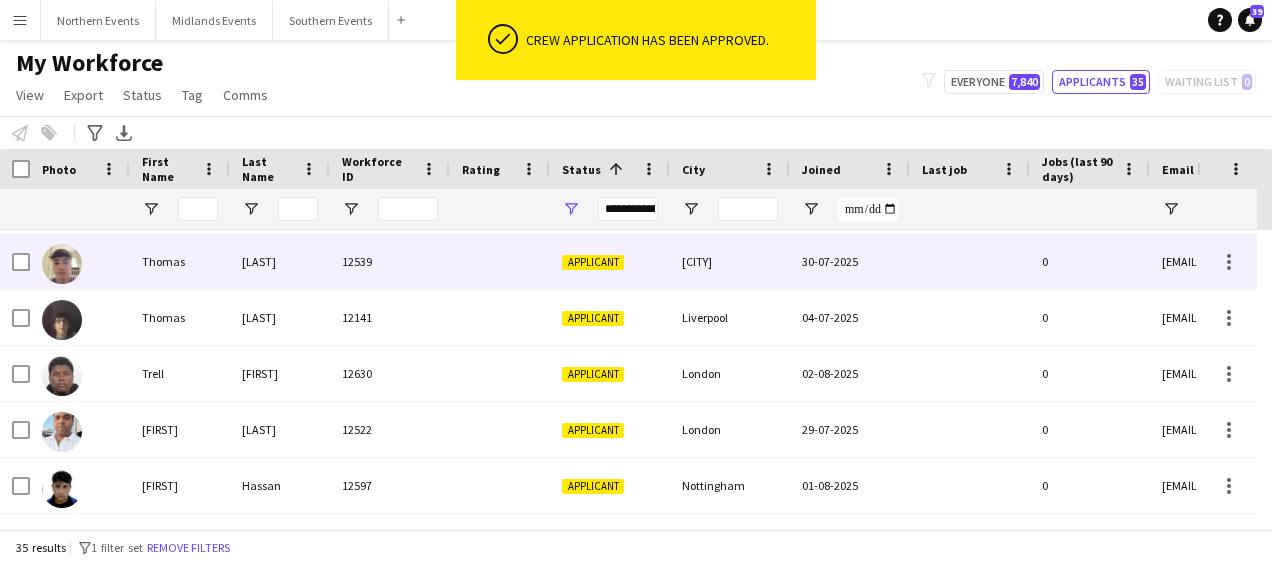 click on "[CITY]" at bounding box center (730, 261) 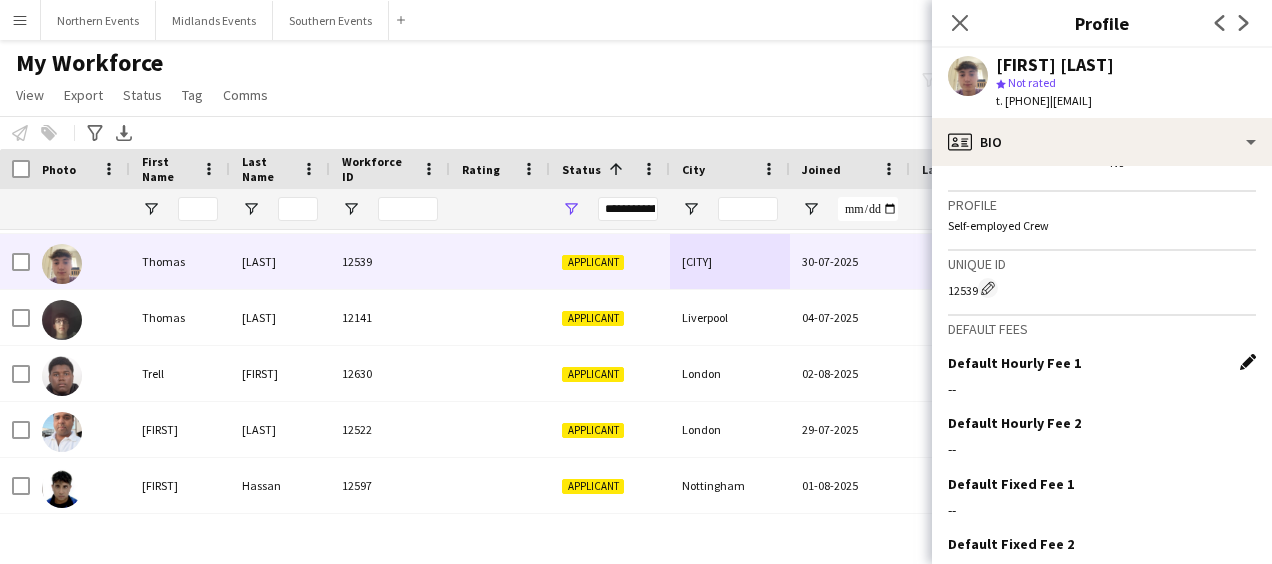 click on "Edit this field" 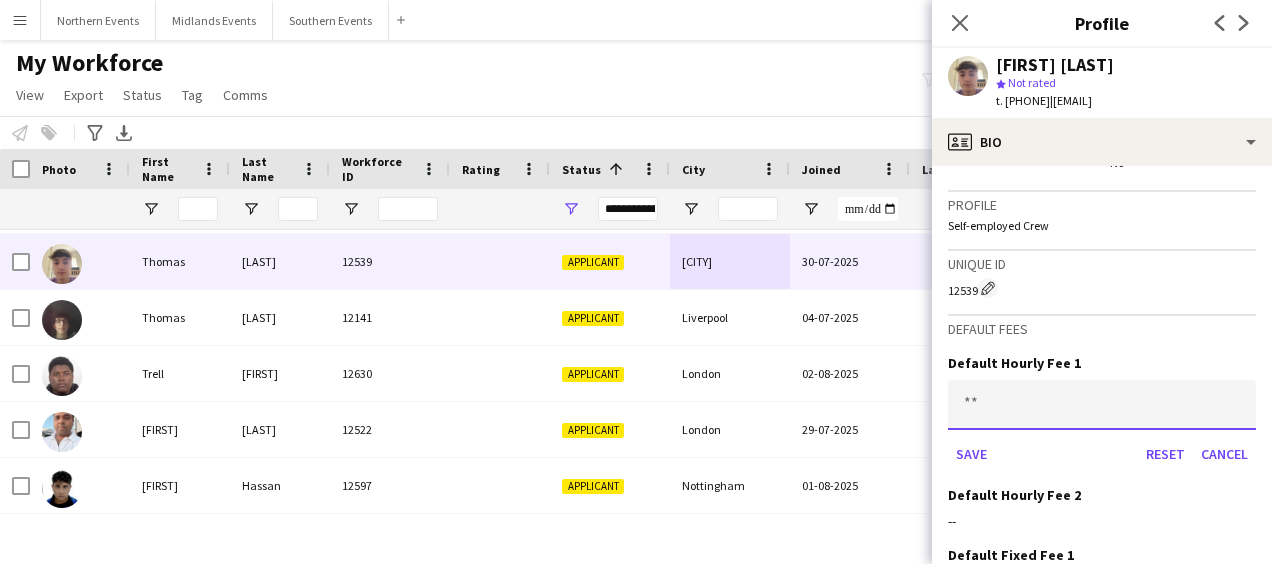 click at bounding box center [1102, 405] 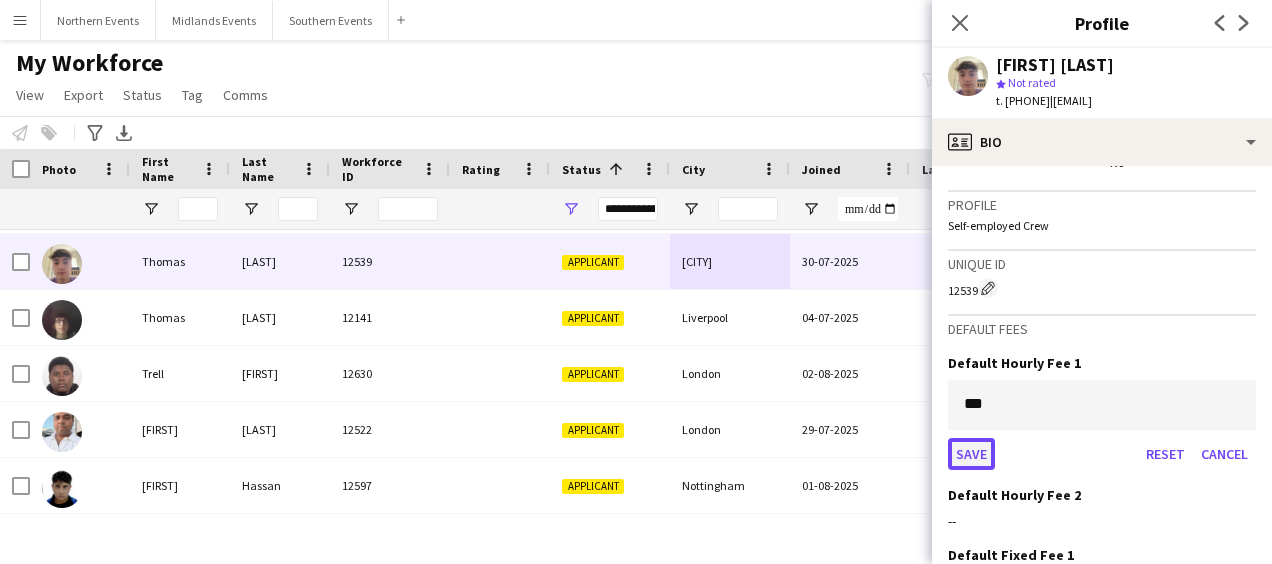 click on "Save" 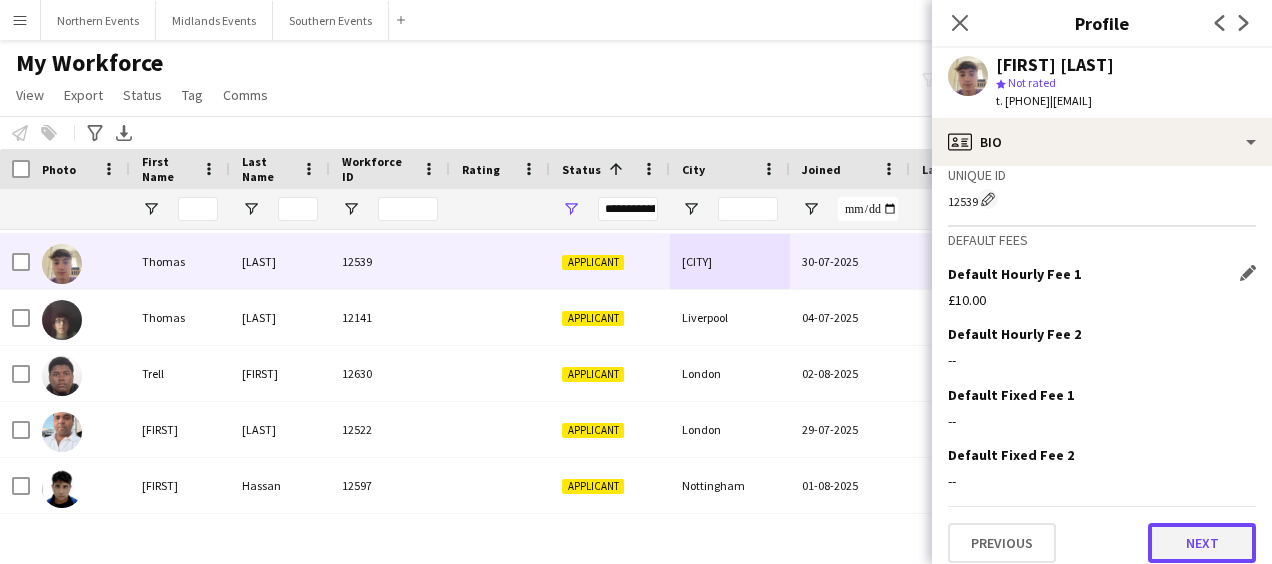 click on "Next" 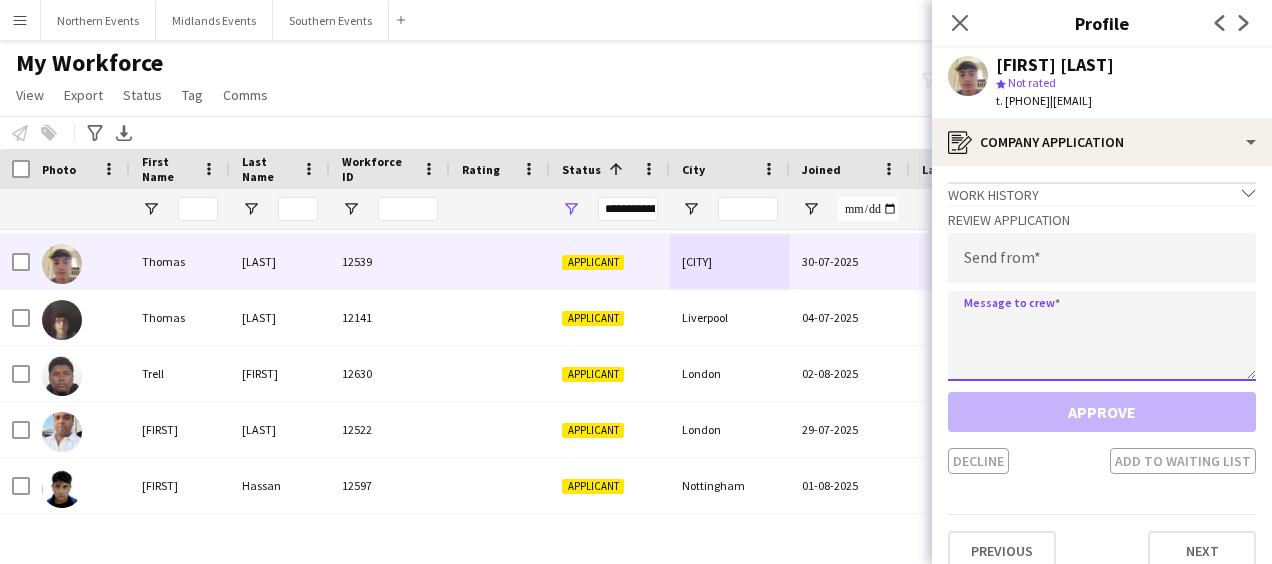 click 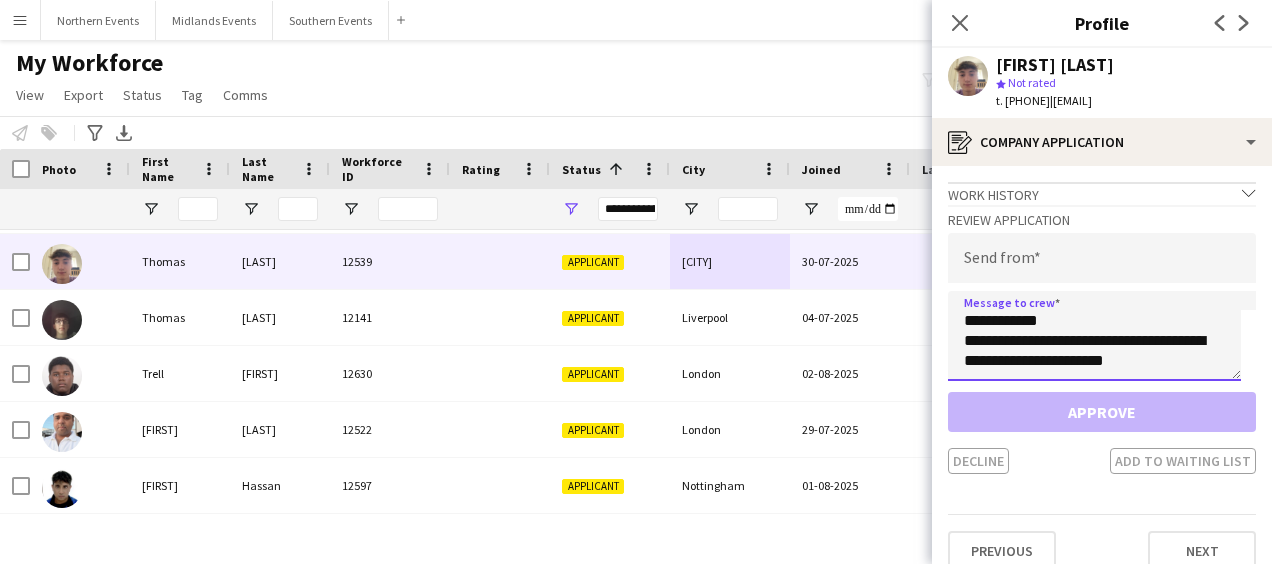type on "**********" 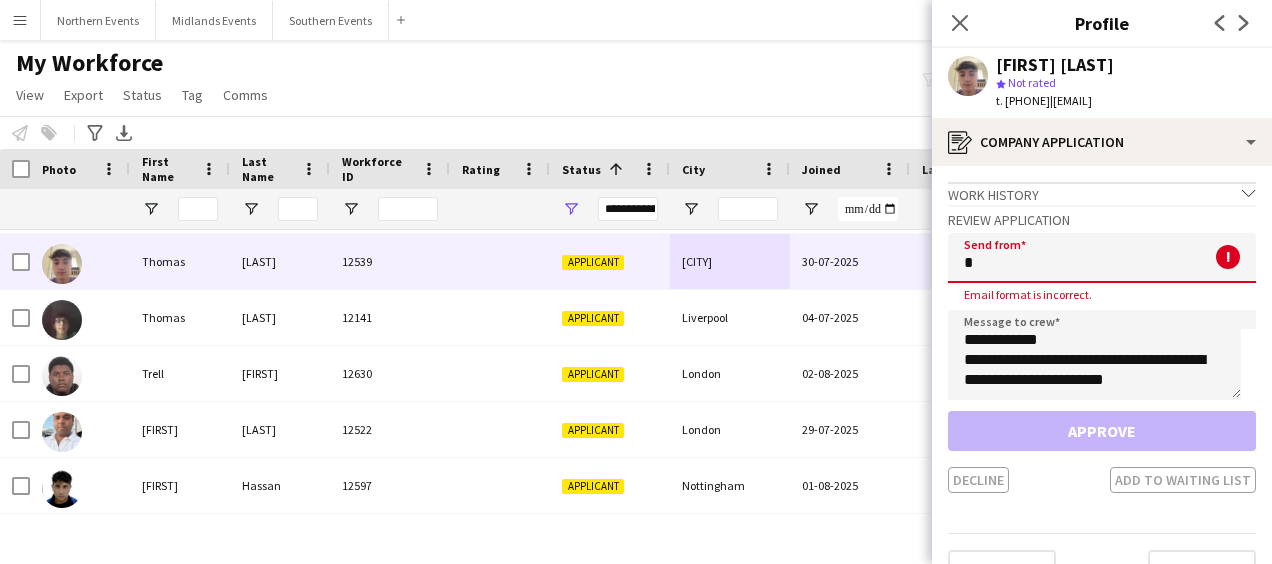 click on "*" 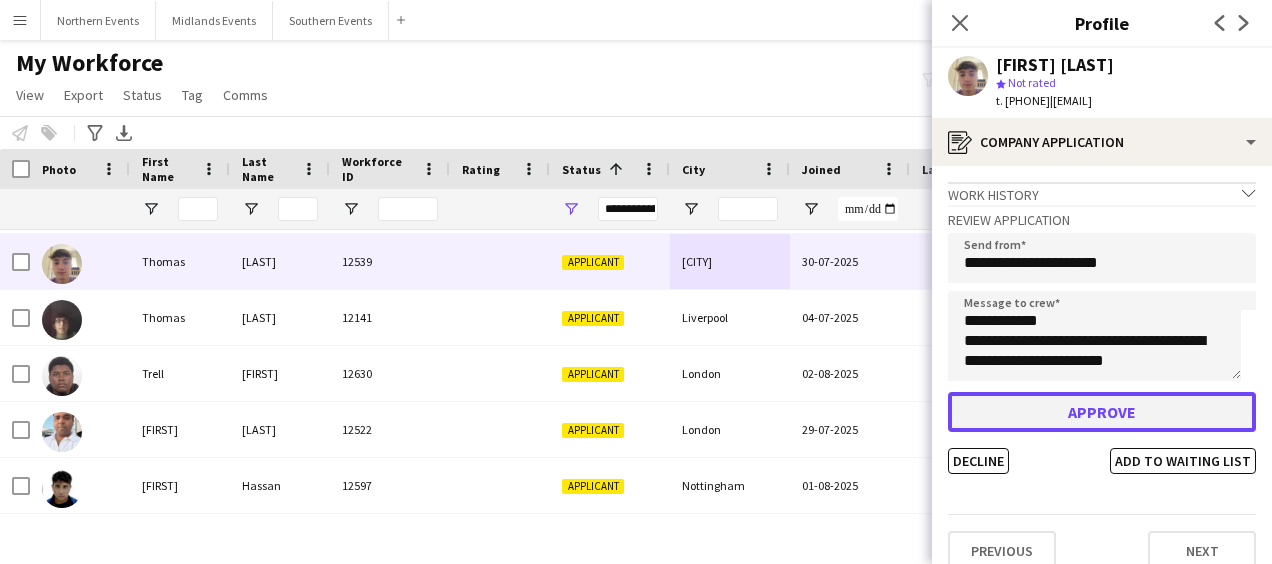 click on "Approve" 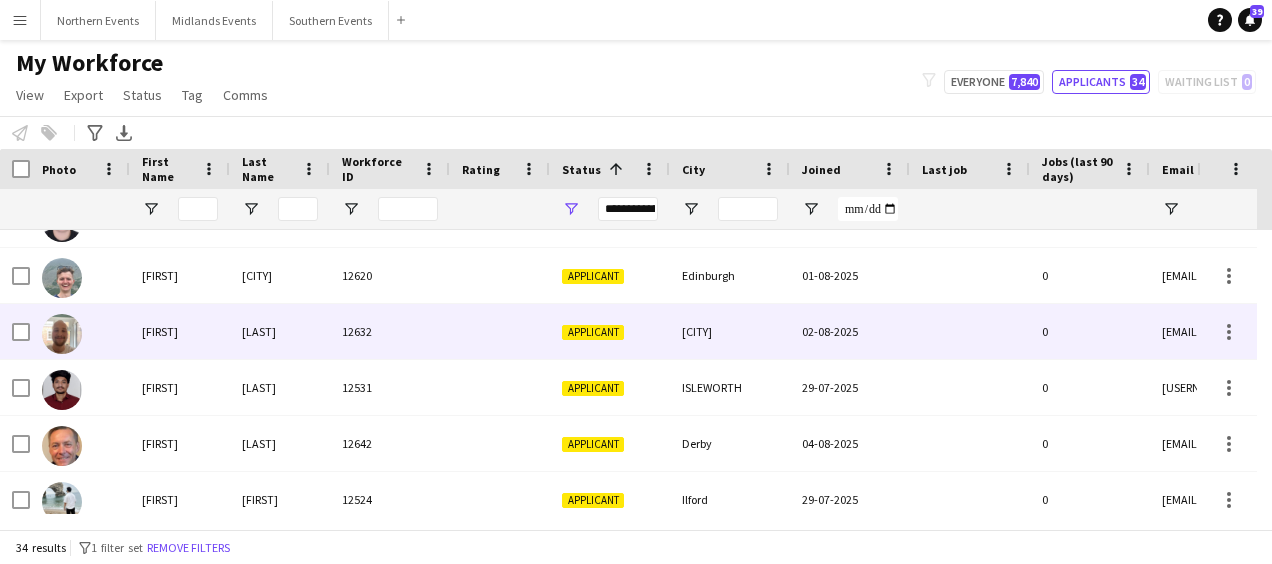 click on "[CITY]" at bounding box center (730, 331) 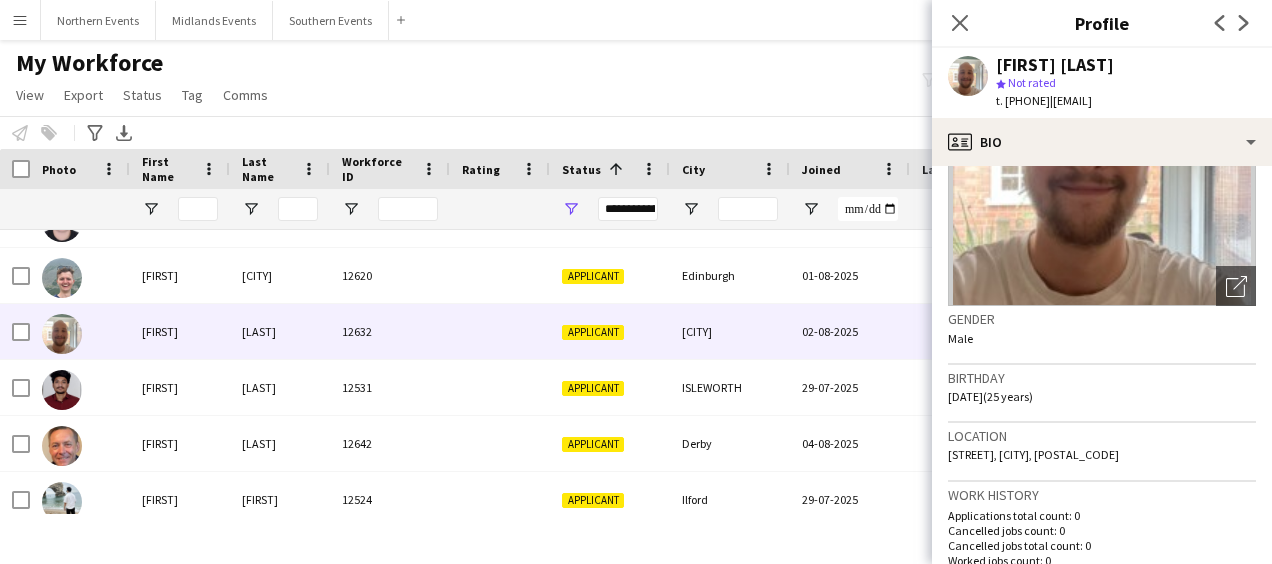 scroll, scrollTop: 844, scrollLeft: 0, axis: vertical 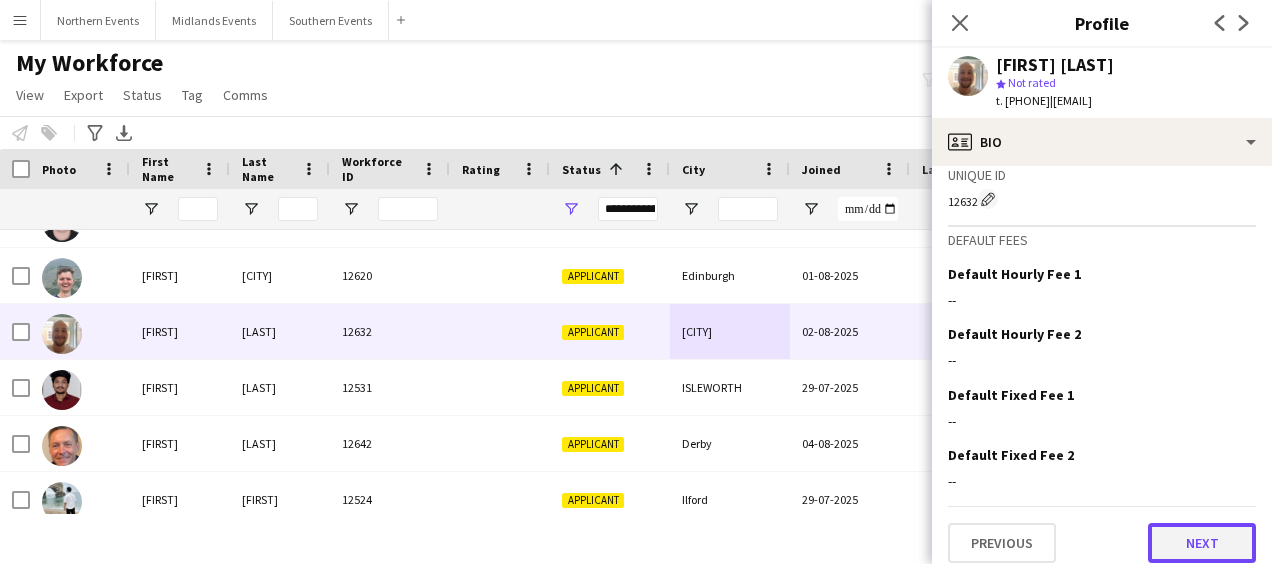 click on "Next" 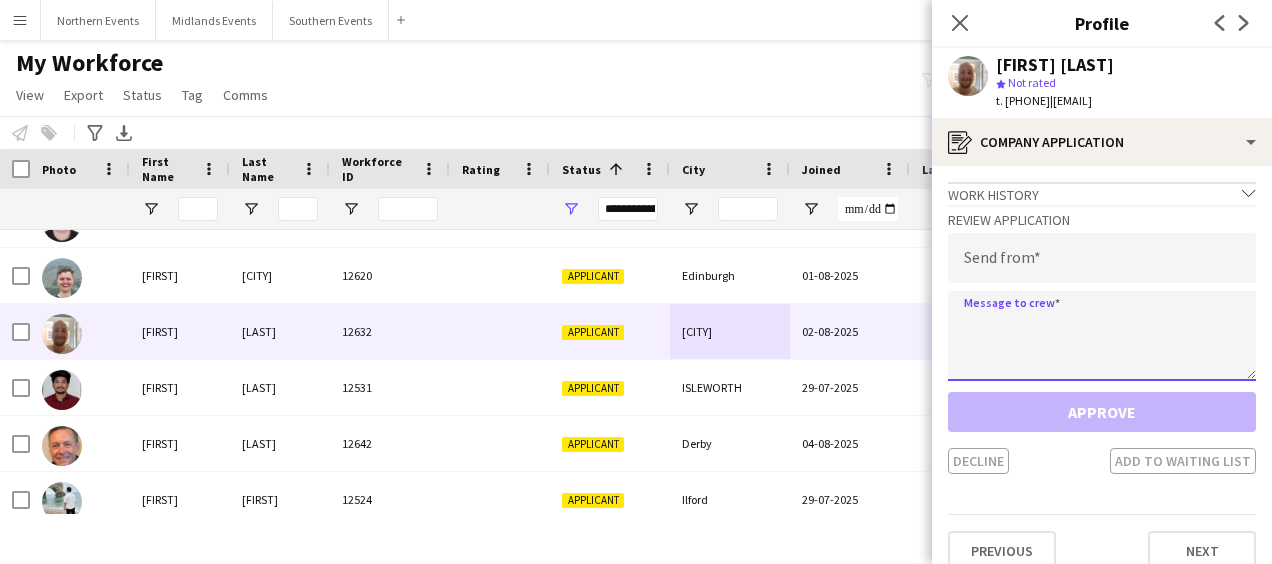 click 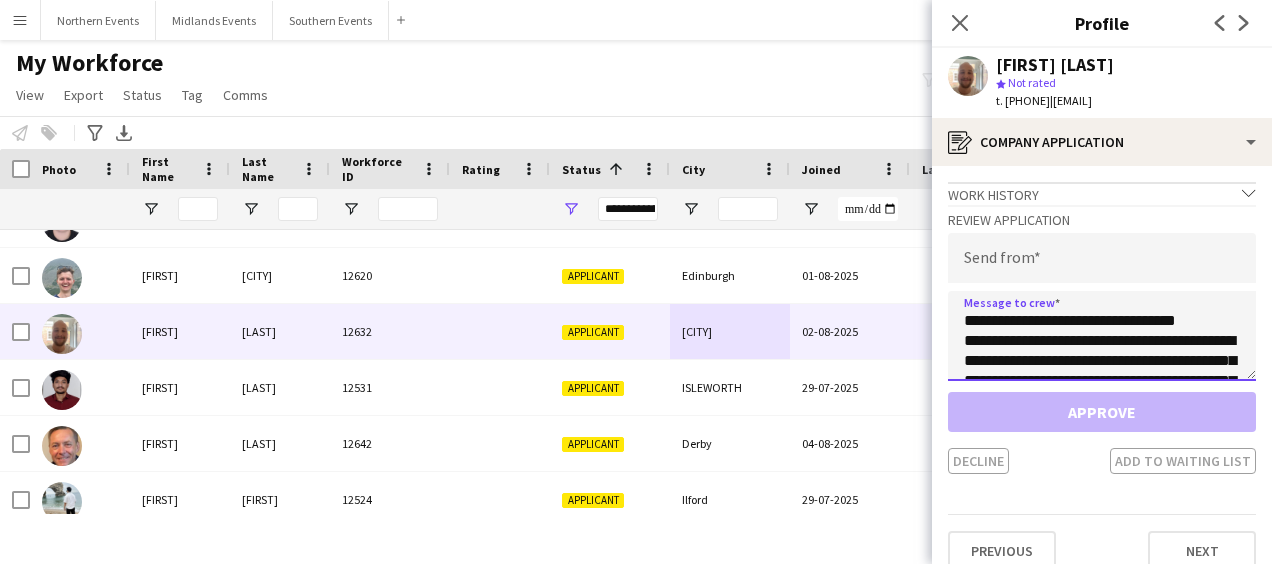 scroll, scrollTop: 112, scrollLeft: 0, axis: vertical 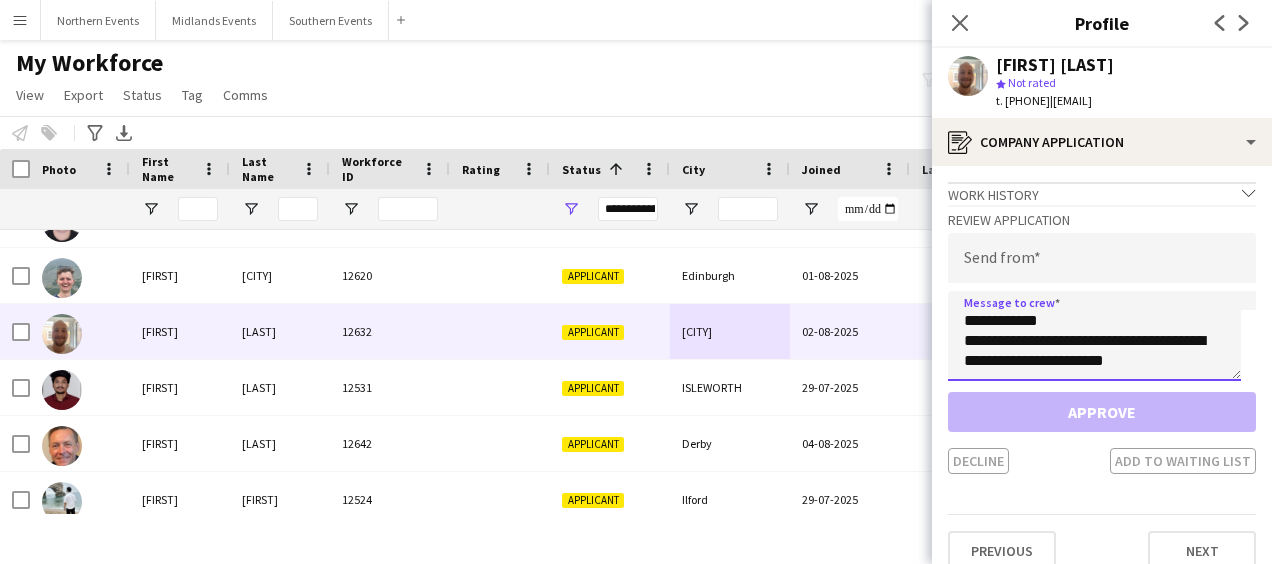 type on "**********" 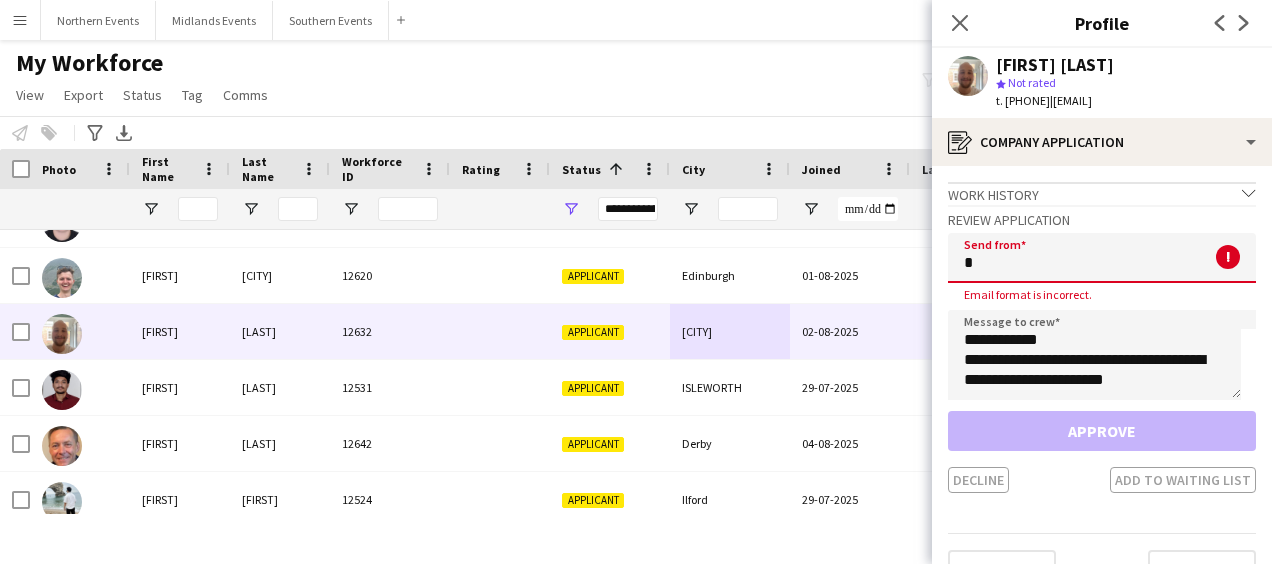 click on "*" 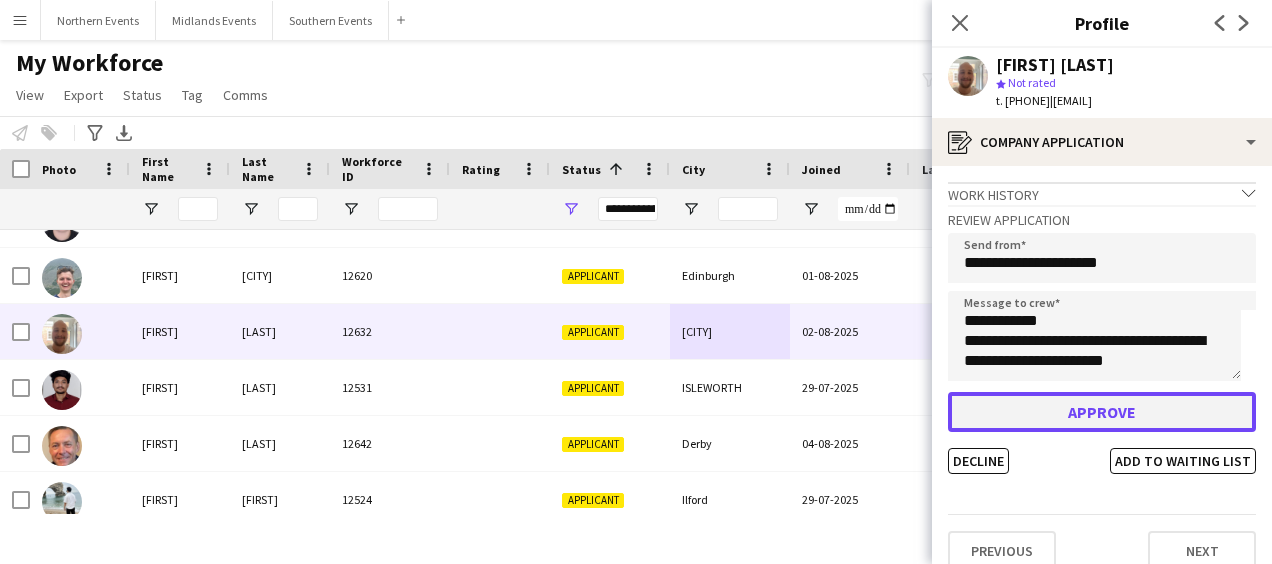 click on "Approve" 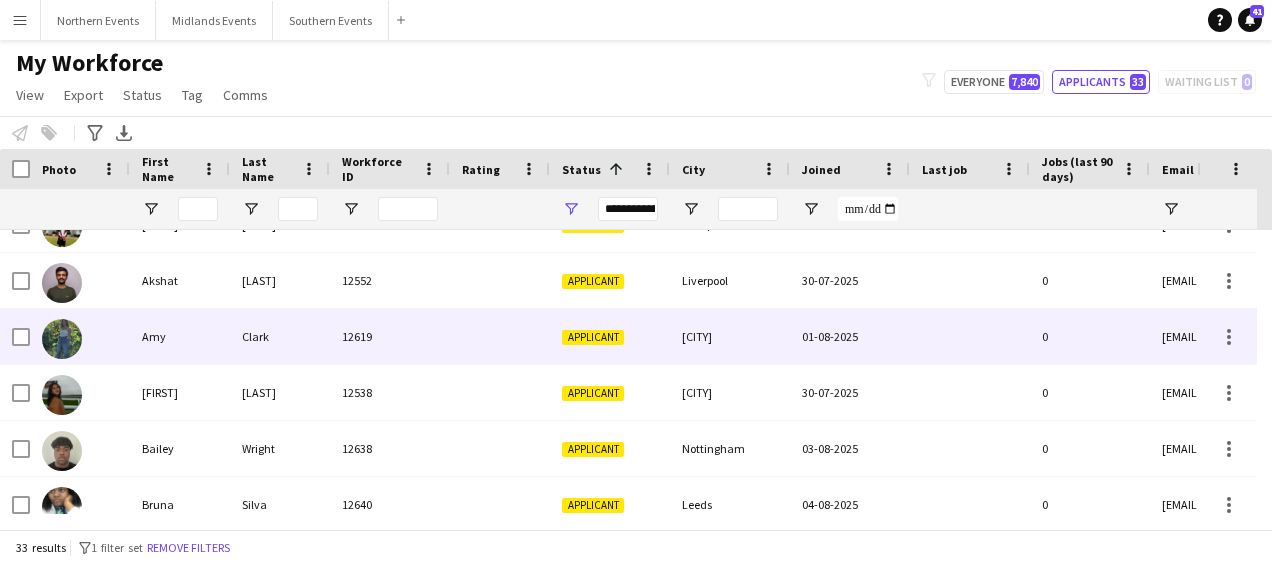 click at bounding box center (500, 336) 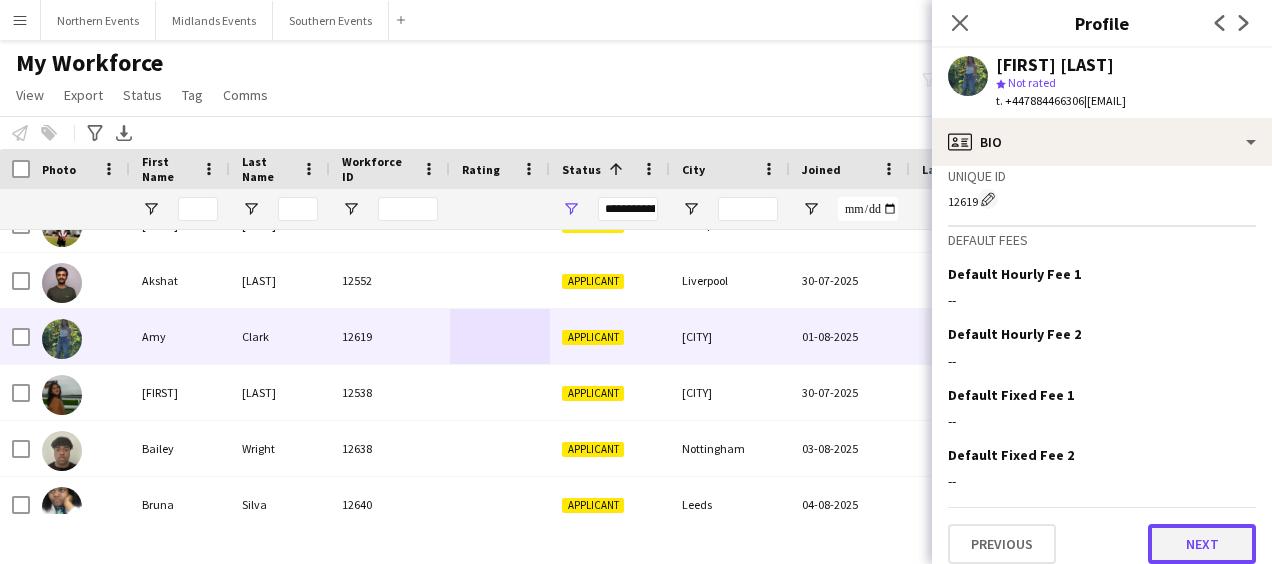 click on "Next" 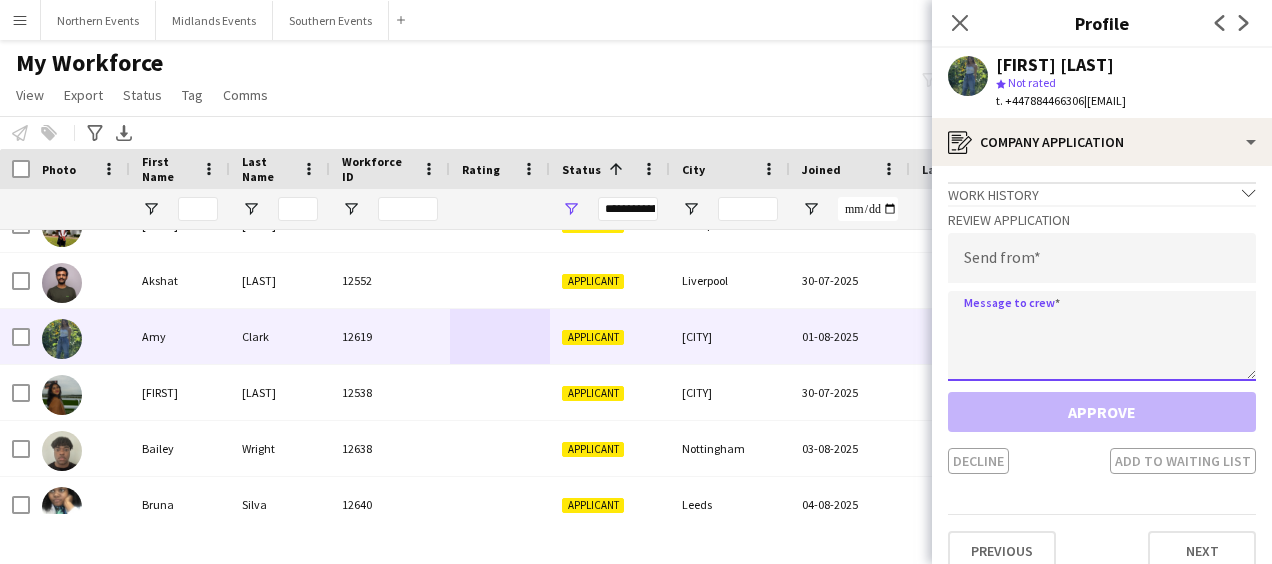 click 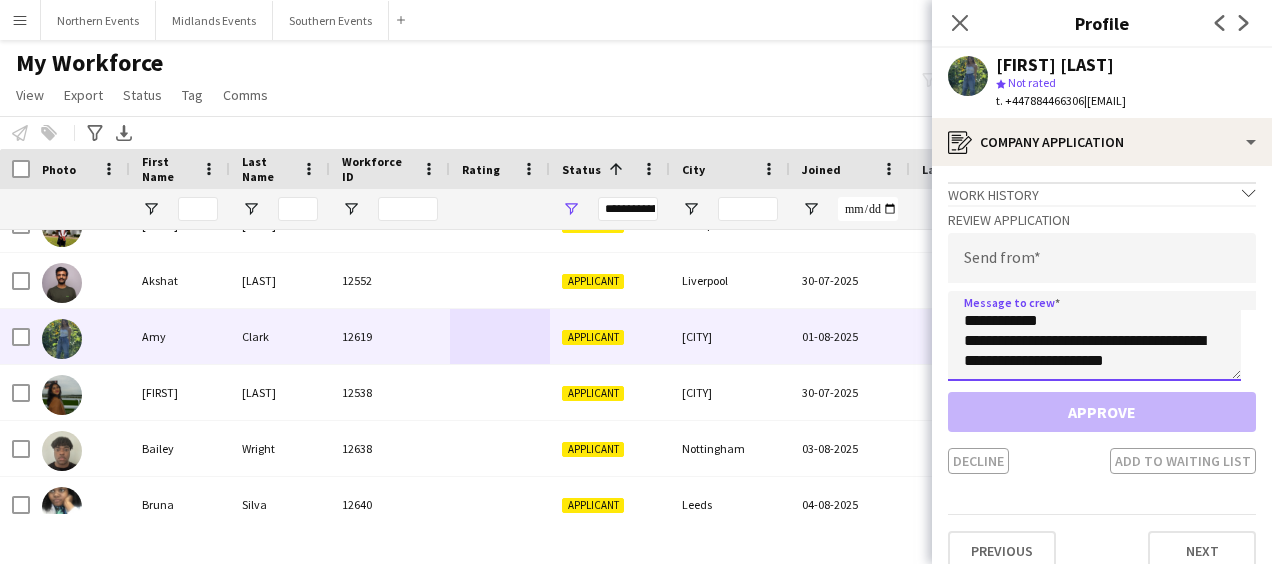 type on "**********" 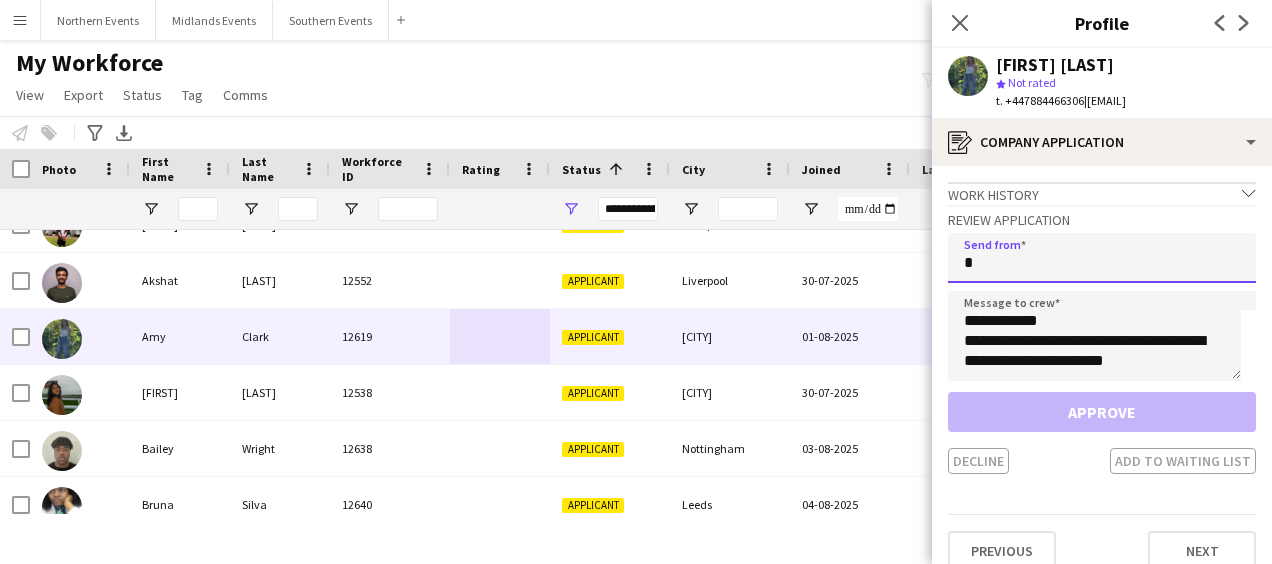 click on "*" 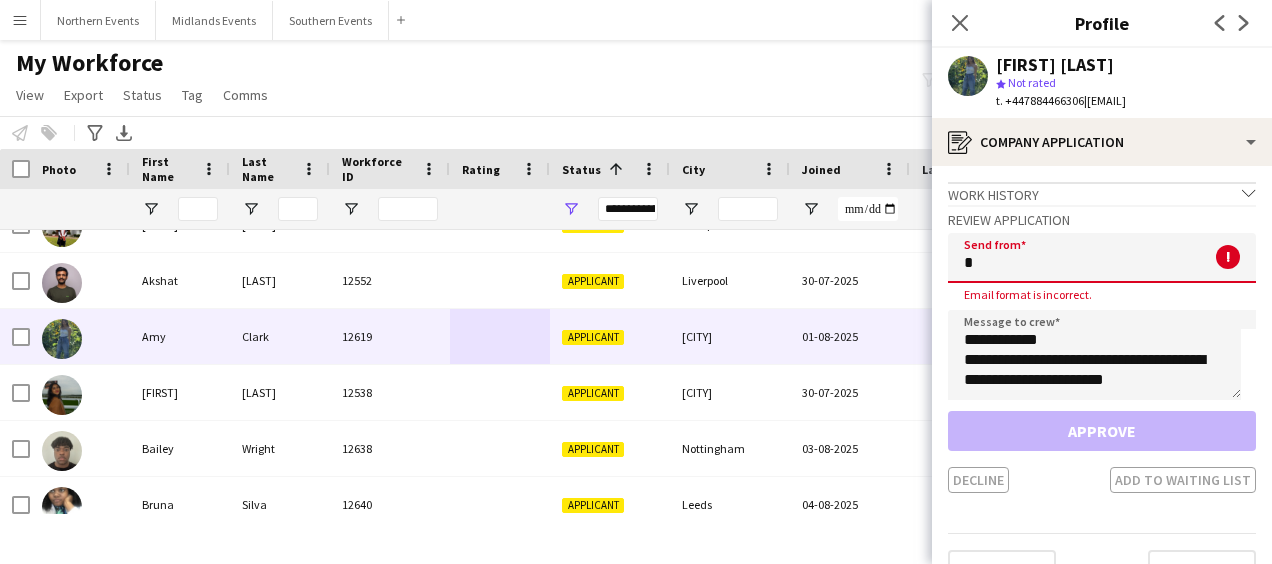 type on "**********" 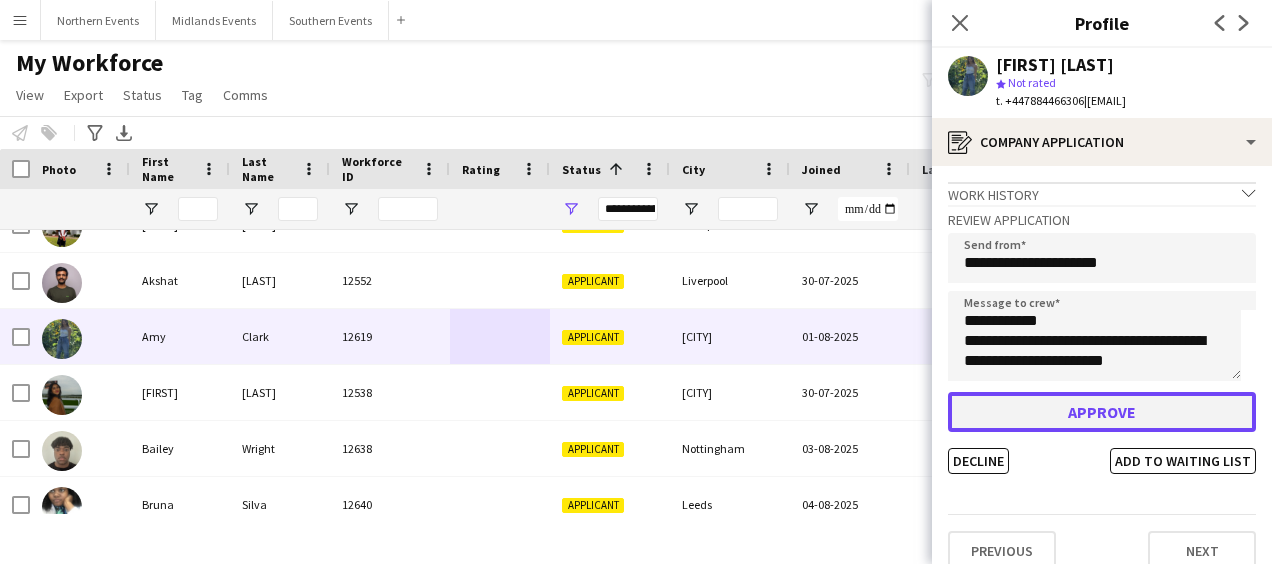 click on "Approve" 